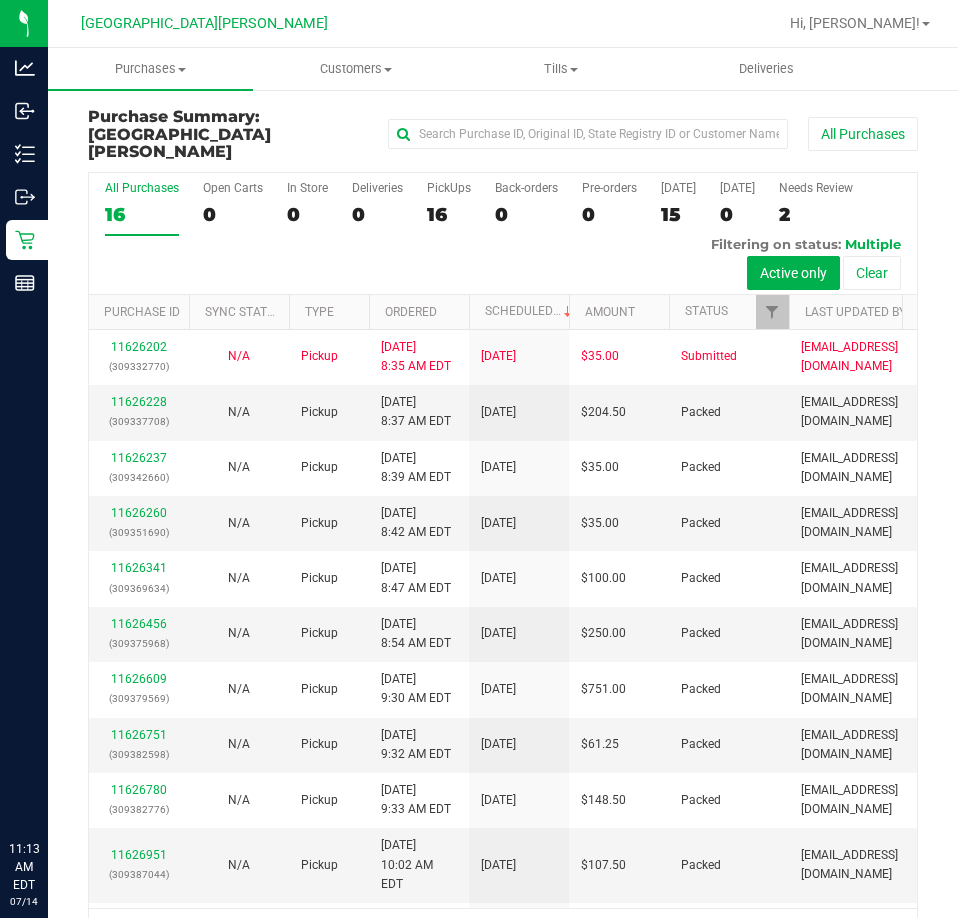 scroll, scrollTop: 0, scrollLeft: 0, axis: both 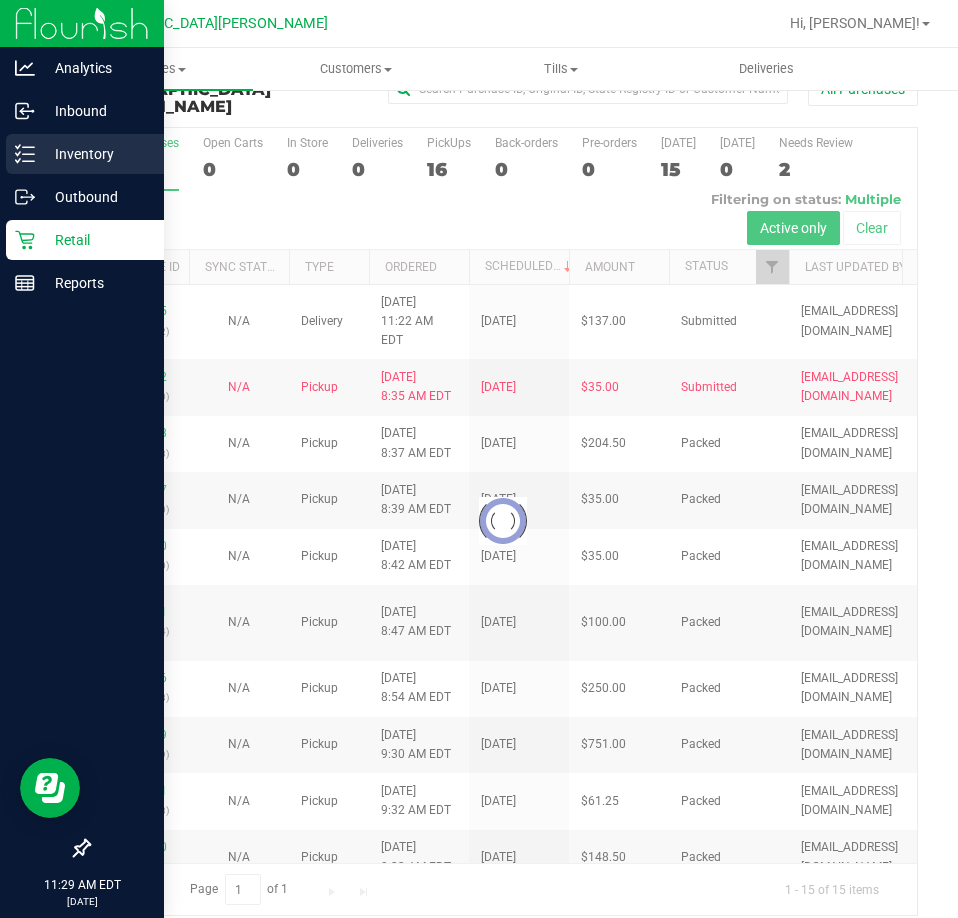 click on "Inventory" at bounding box center [95, 154] 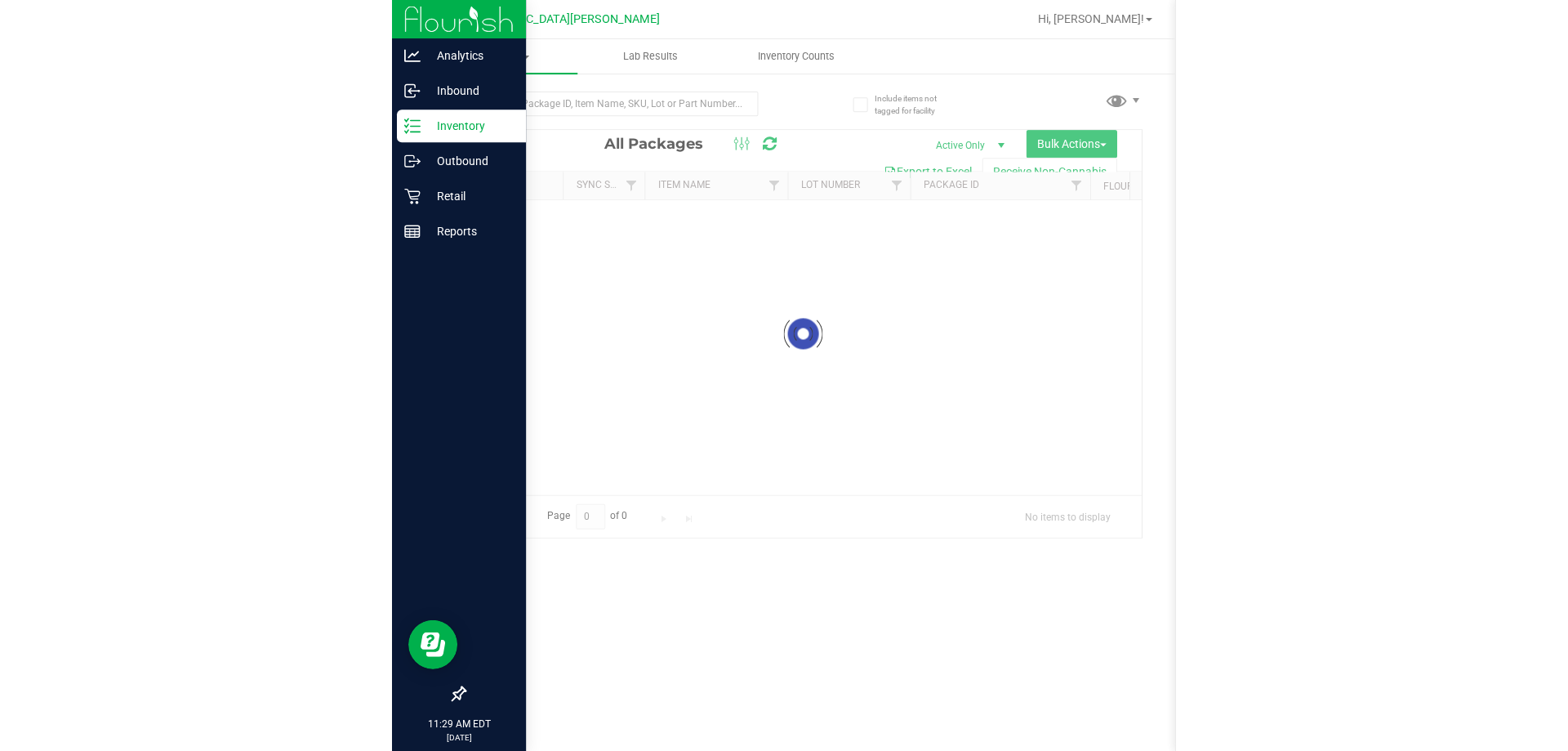 scroll, scrollTop: 0, scrollLeft: 0, axis: both 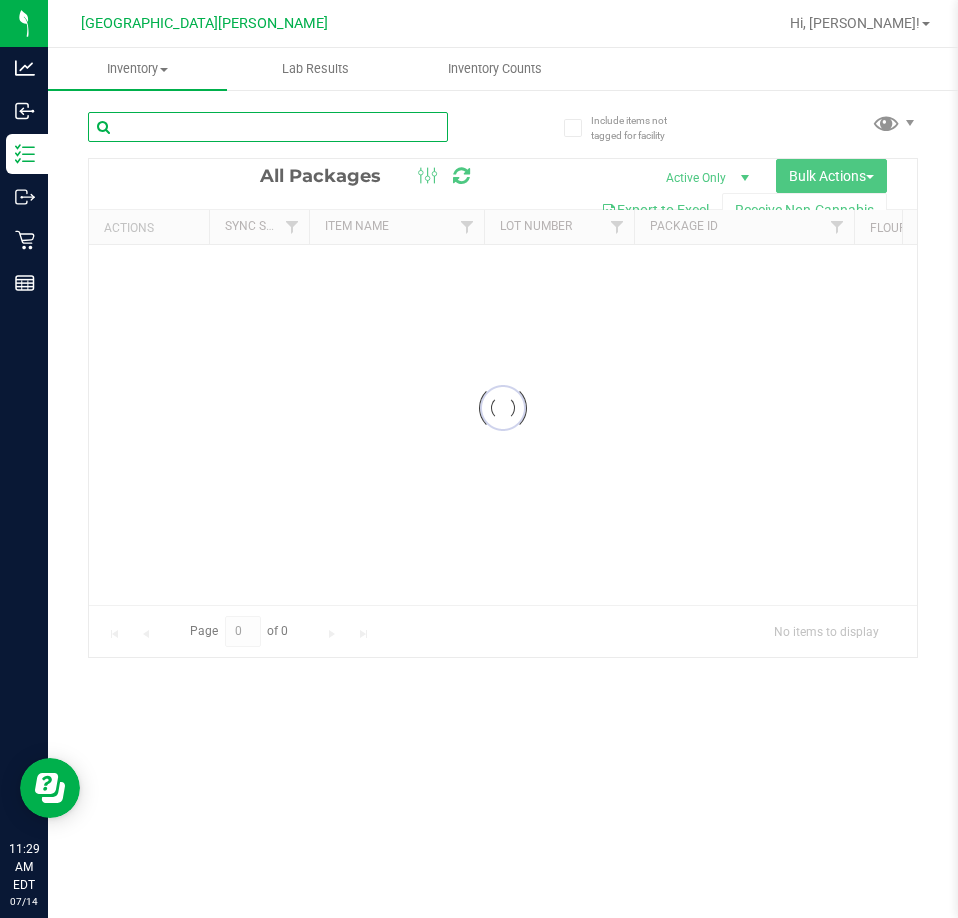 click at bounding box center [268, 127] 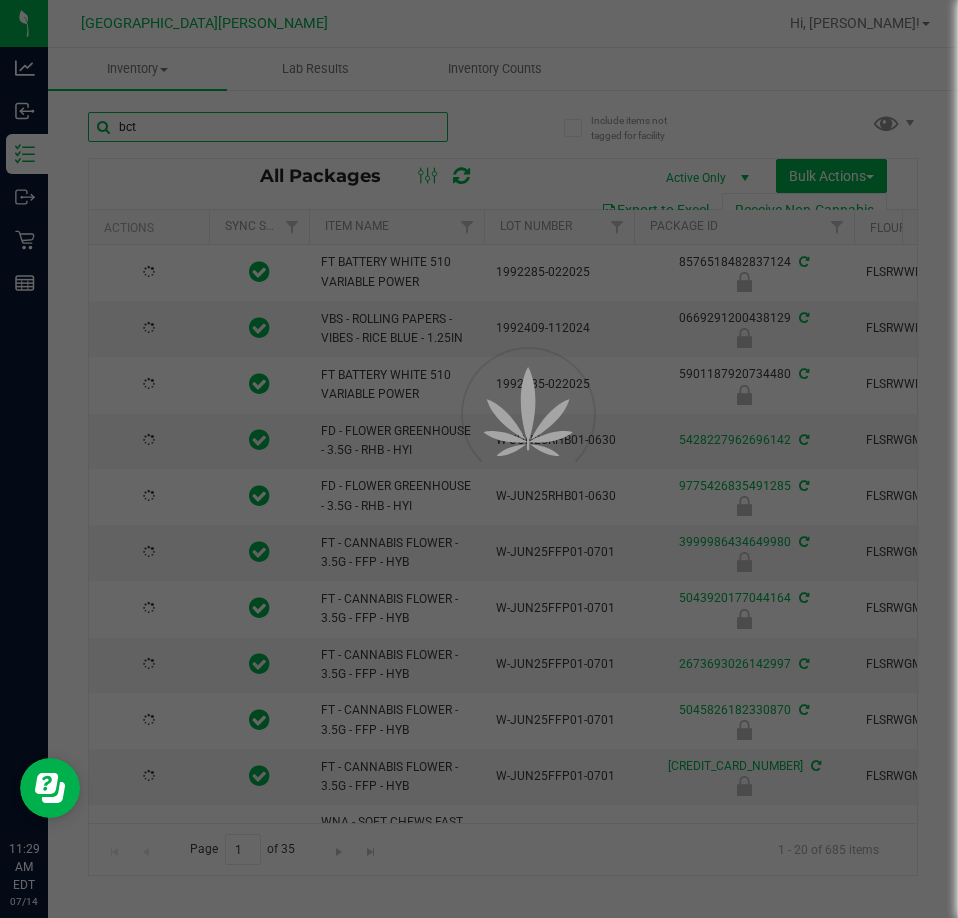 type on "bct" 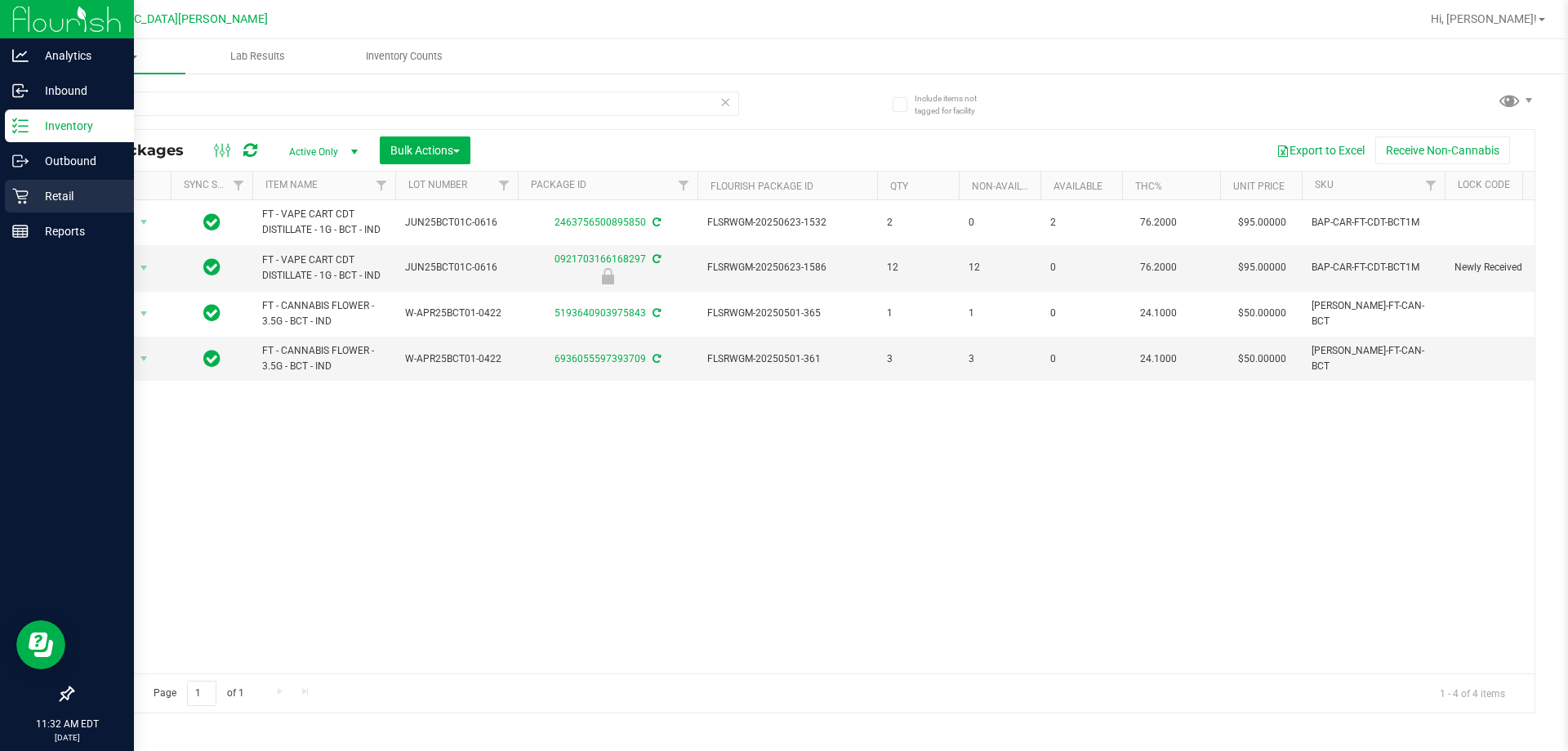 click on "Retail" at bounding box center (78, 196) 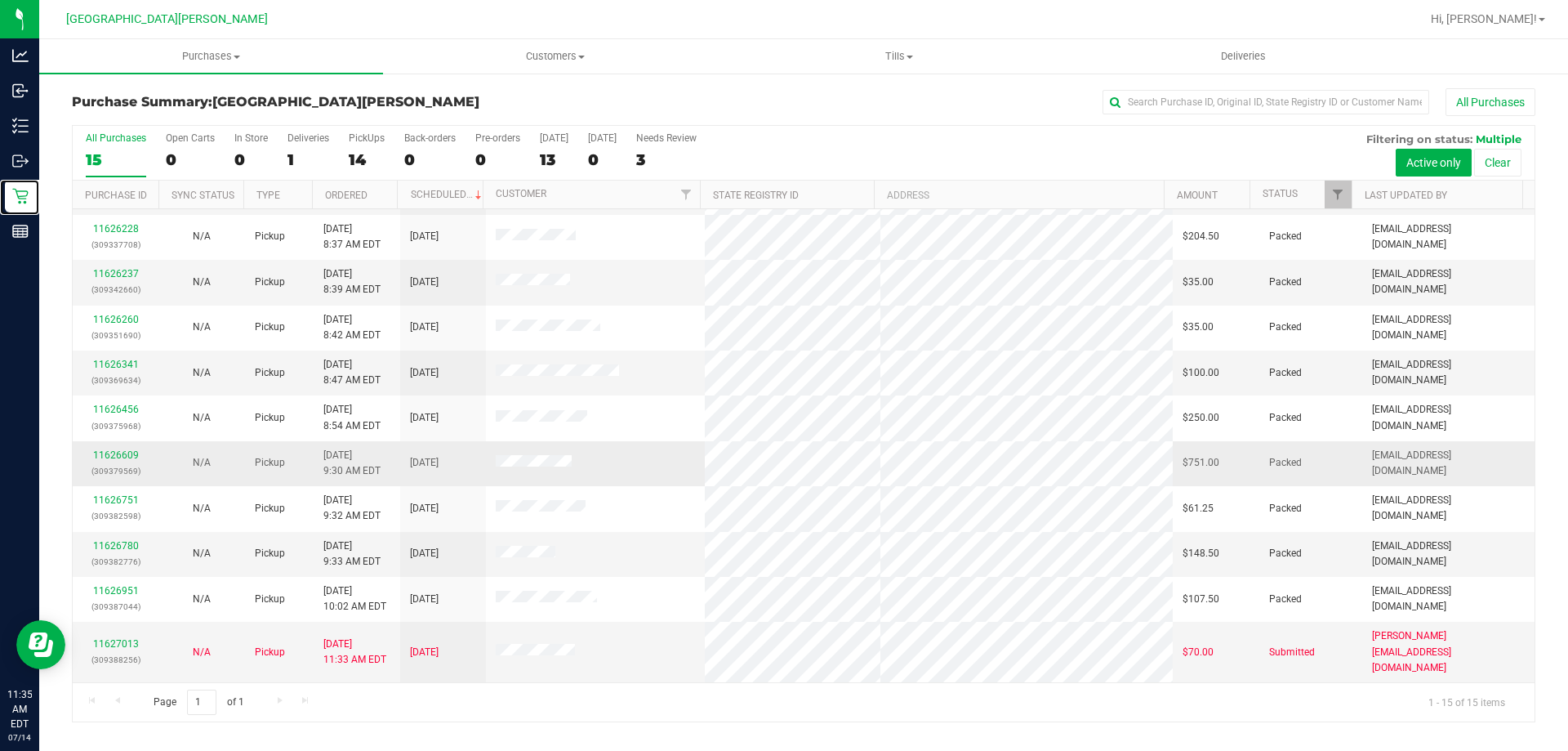 scroll, scrollTop: 0, scrollLeft: 0, axis: both 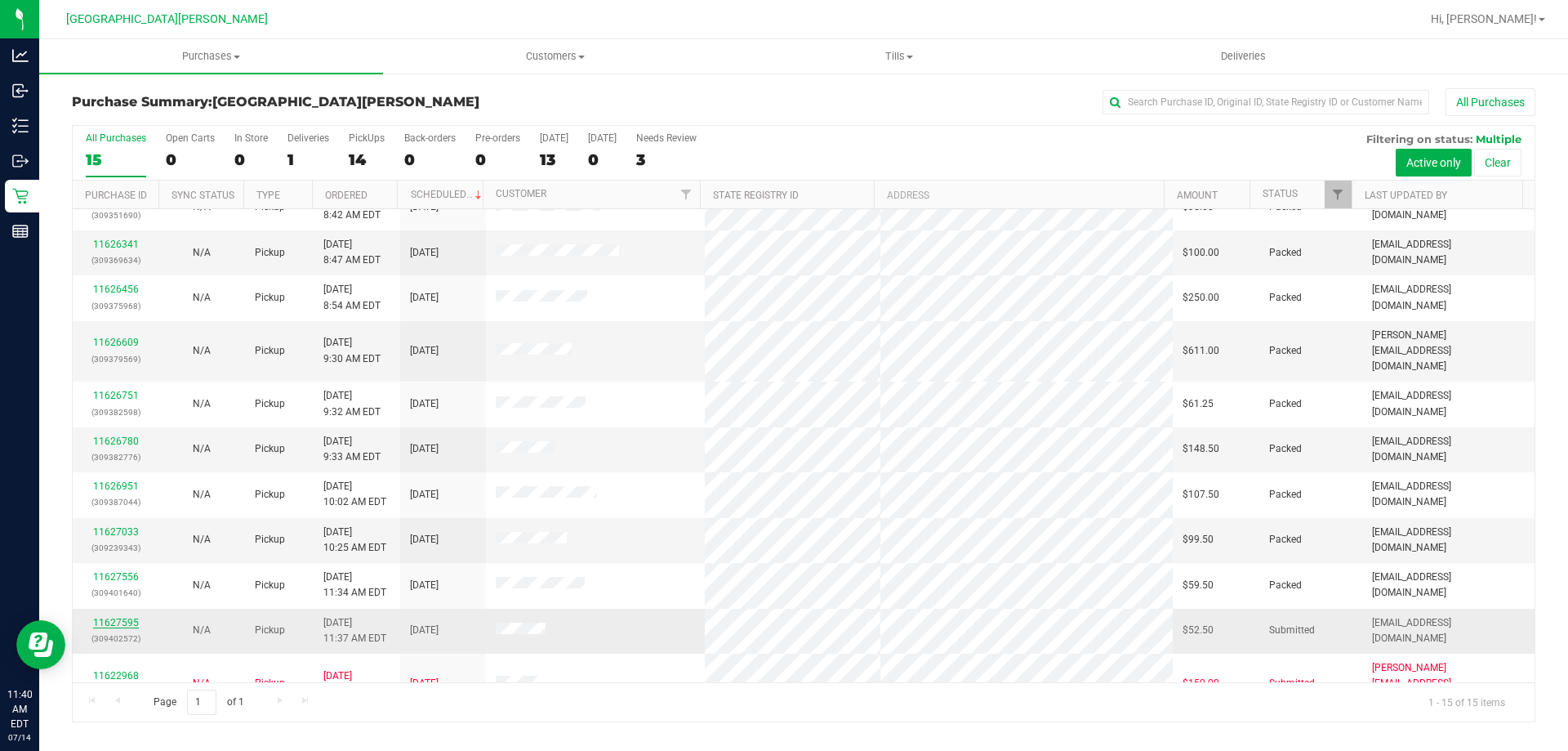 click on "11627595" at bounding box center (116, 623) 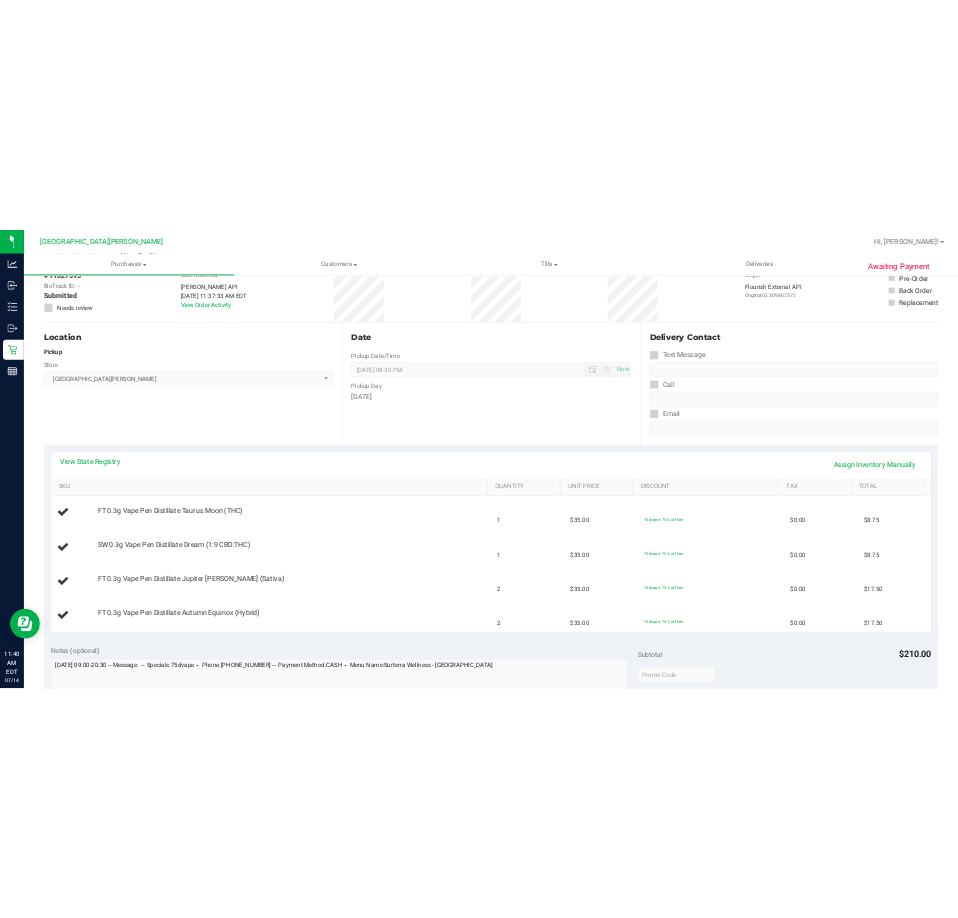 scroll, scrollTop: 128, scrollLeft: 0, axis: vertical 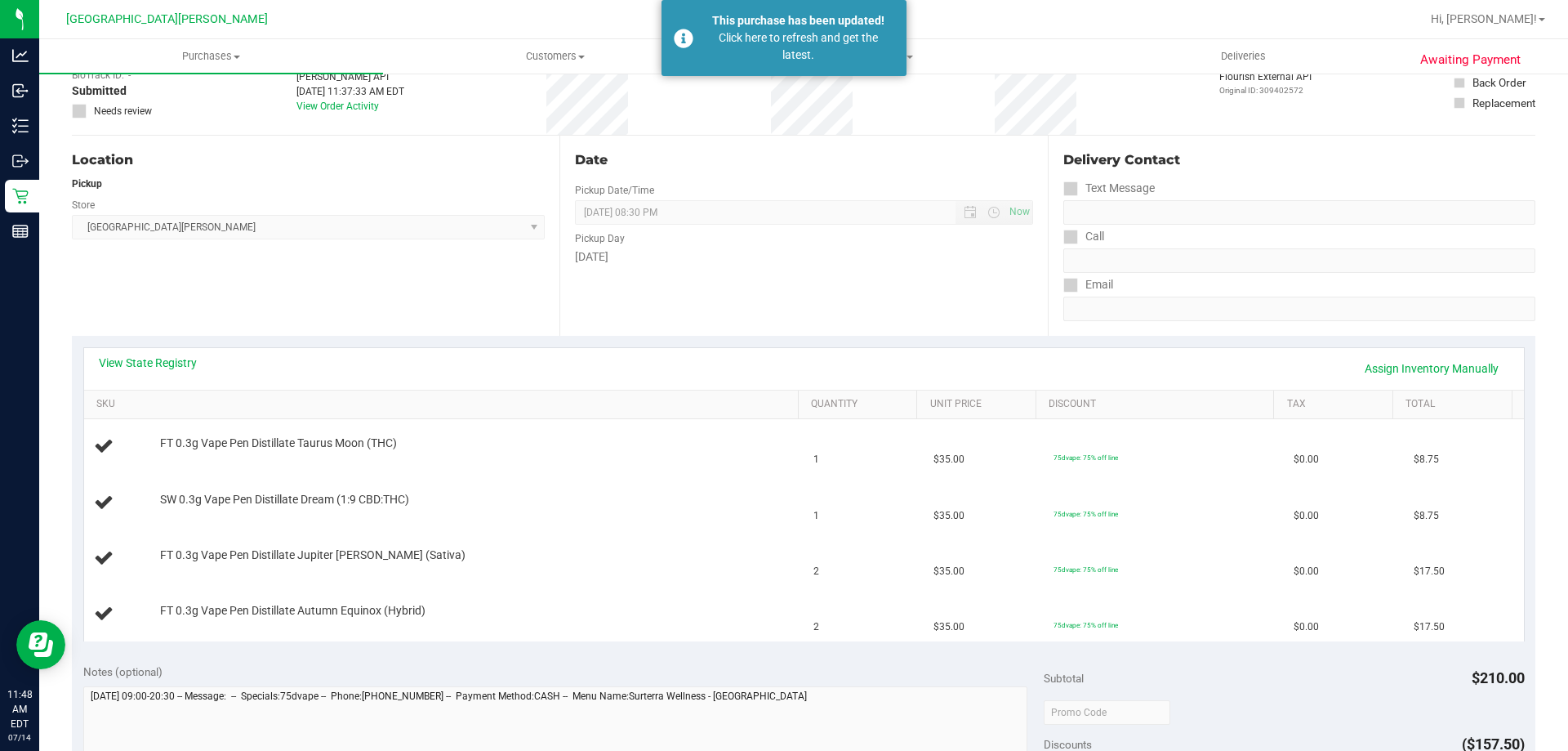 click on "Analytics Inbound Inventory Outbound Retail Reports 11:48 AM EDT [DATE]  07/14   Key [PERSON_NAME]   Hi, [PERSON_NAME]!
Purchases
Summary of purchases
Fulfillment
All purchases
Customers
All customers" at bounding box center (784, 375) 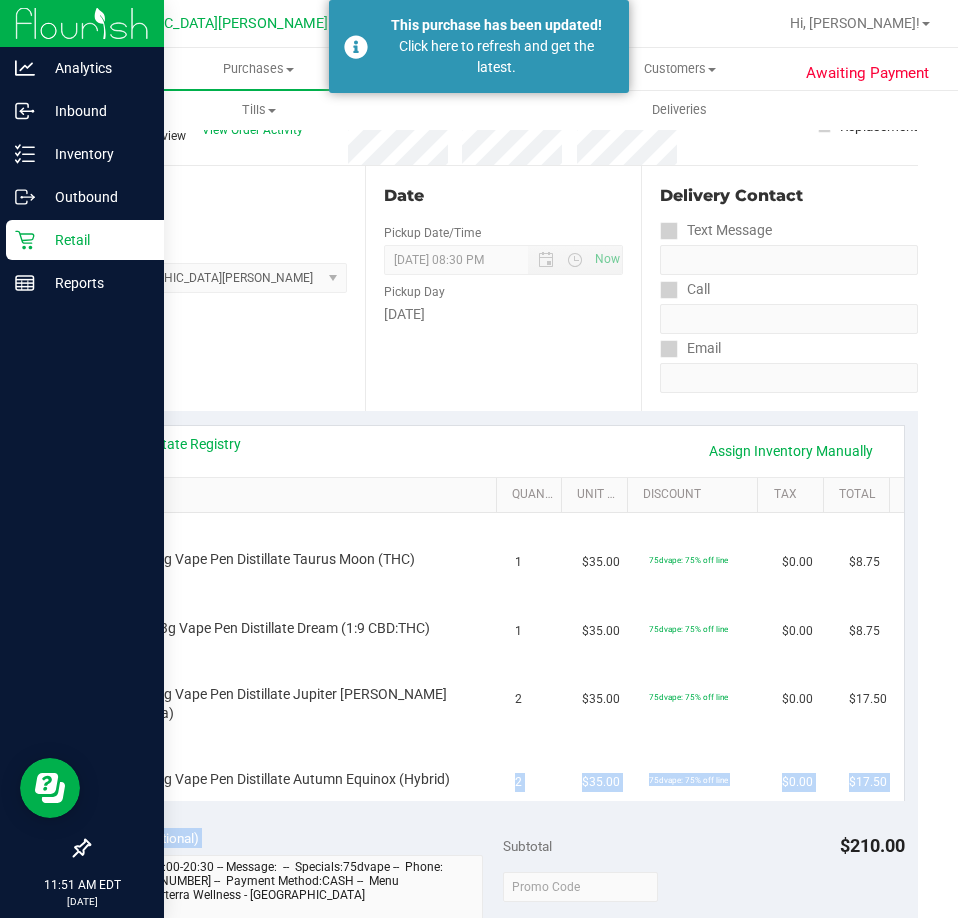 click 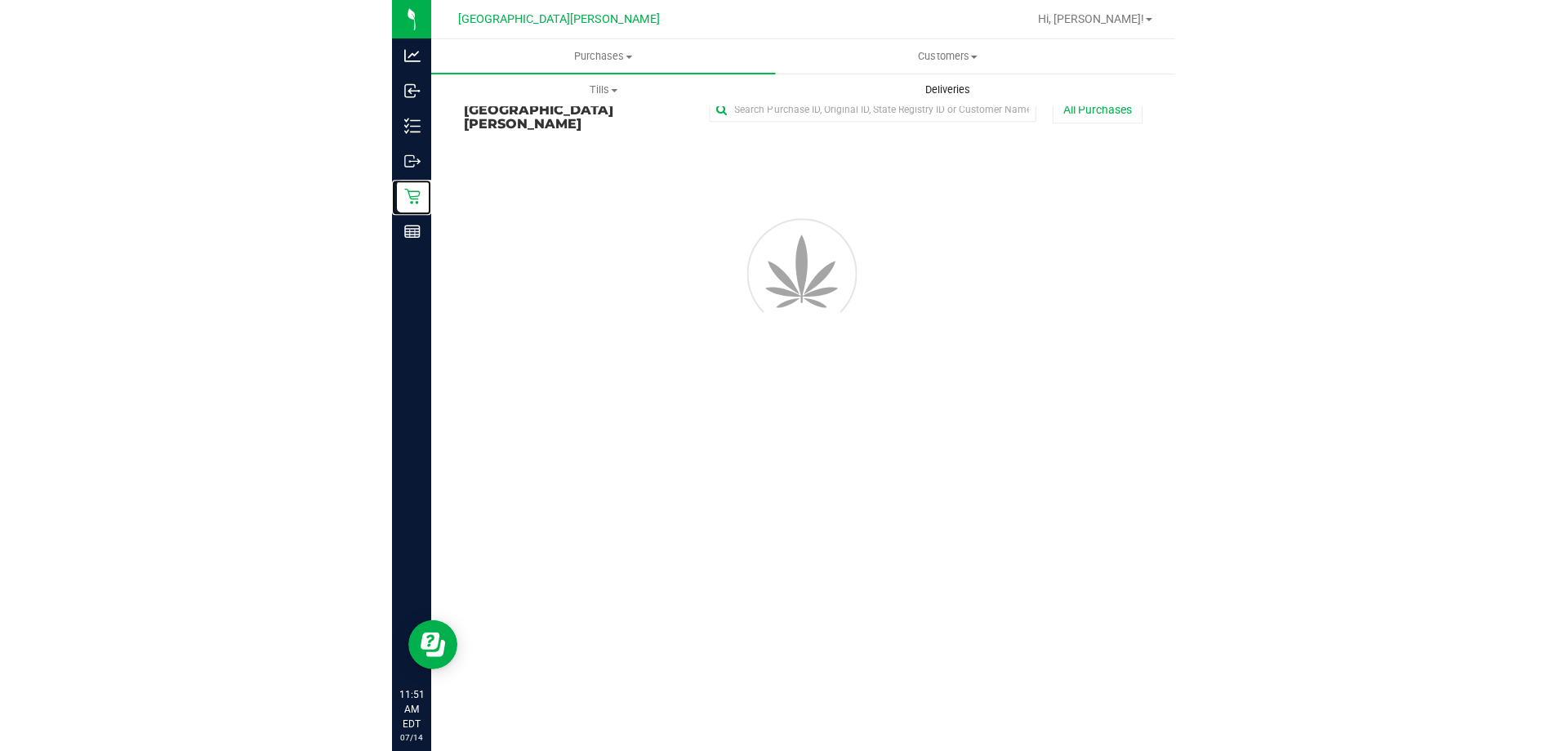 scroll, scrollTop: 0, scrollLeft: 0, axis: both 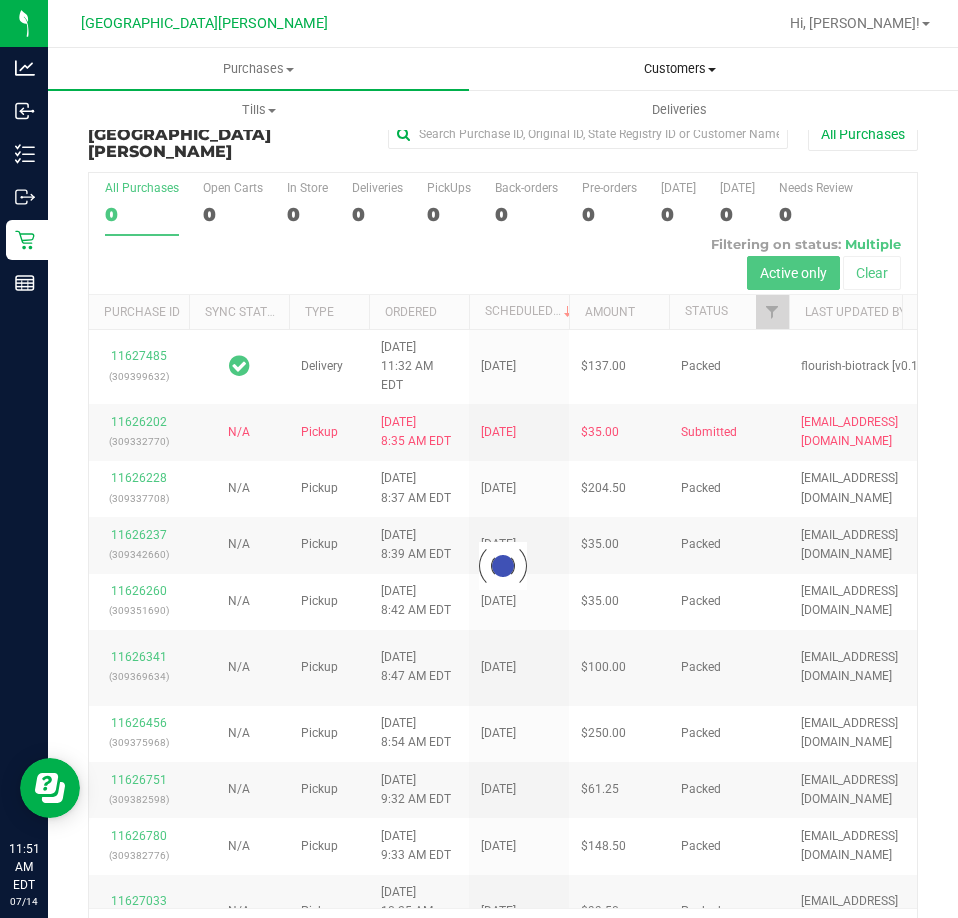 click on "Customers" at bounding box center [679, 69] 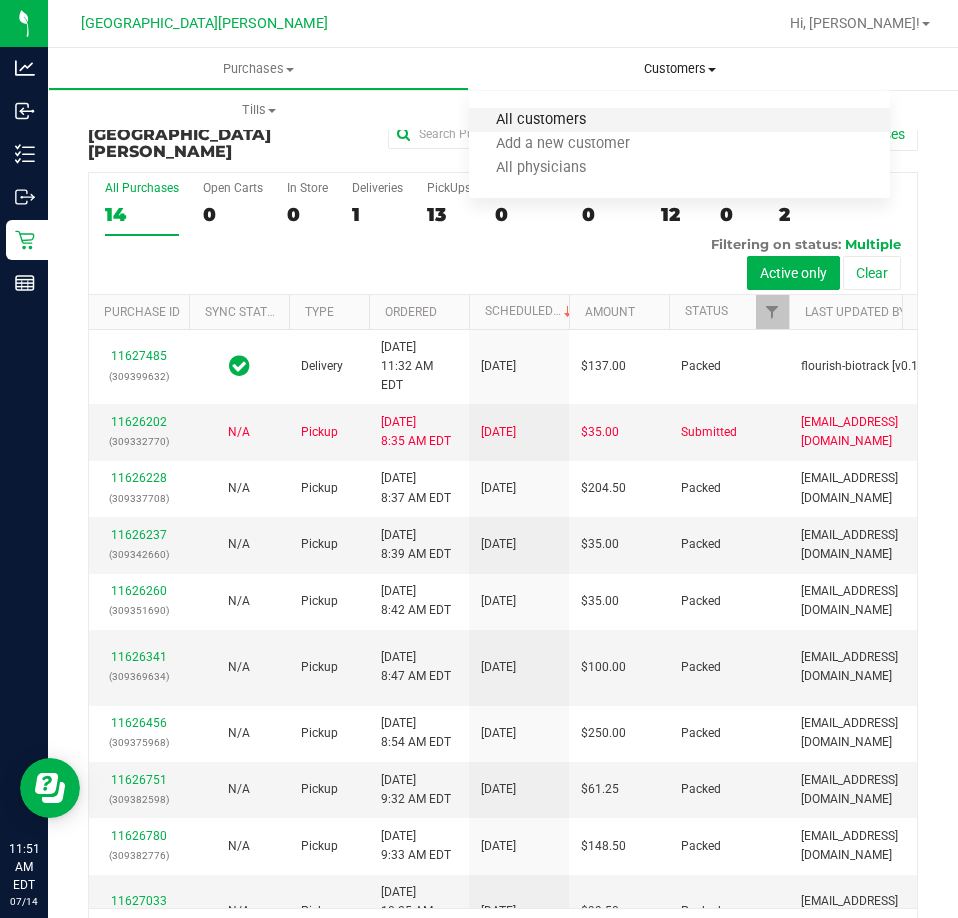 click on "All customers" at bounding box center [541, 120] 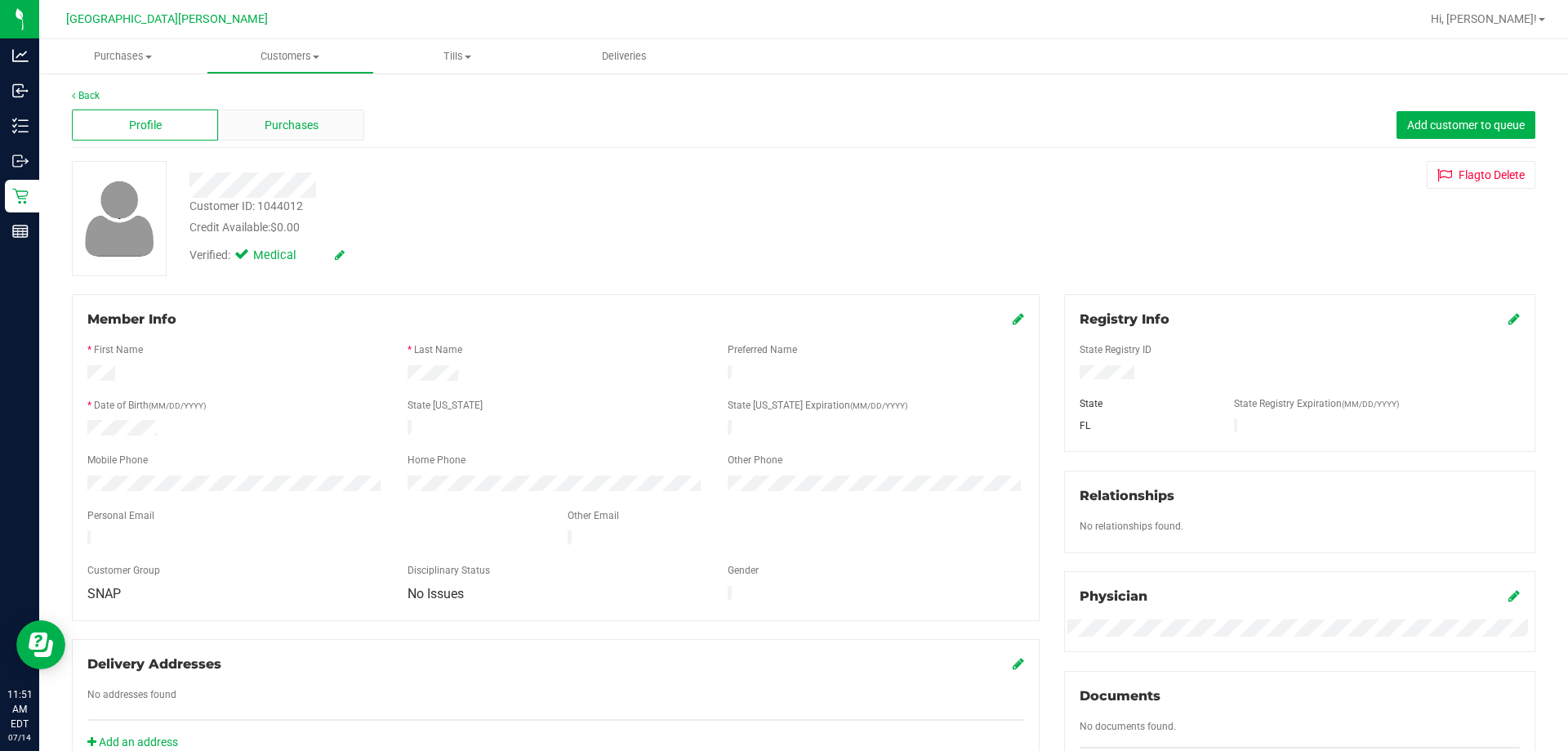 click on "Purchases" at bounding box center (292, 125) 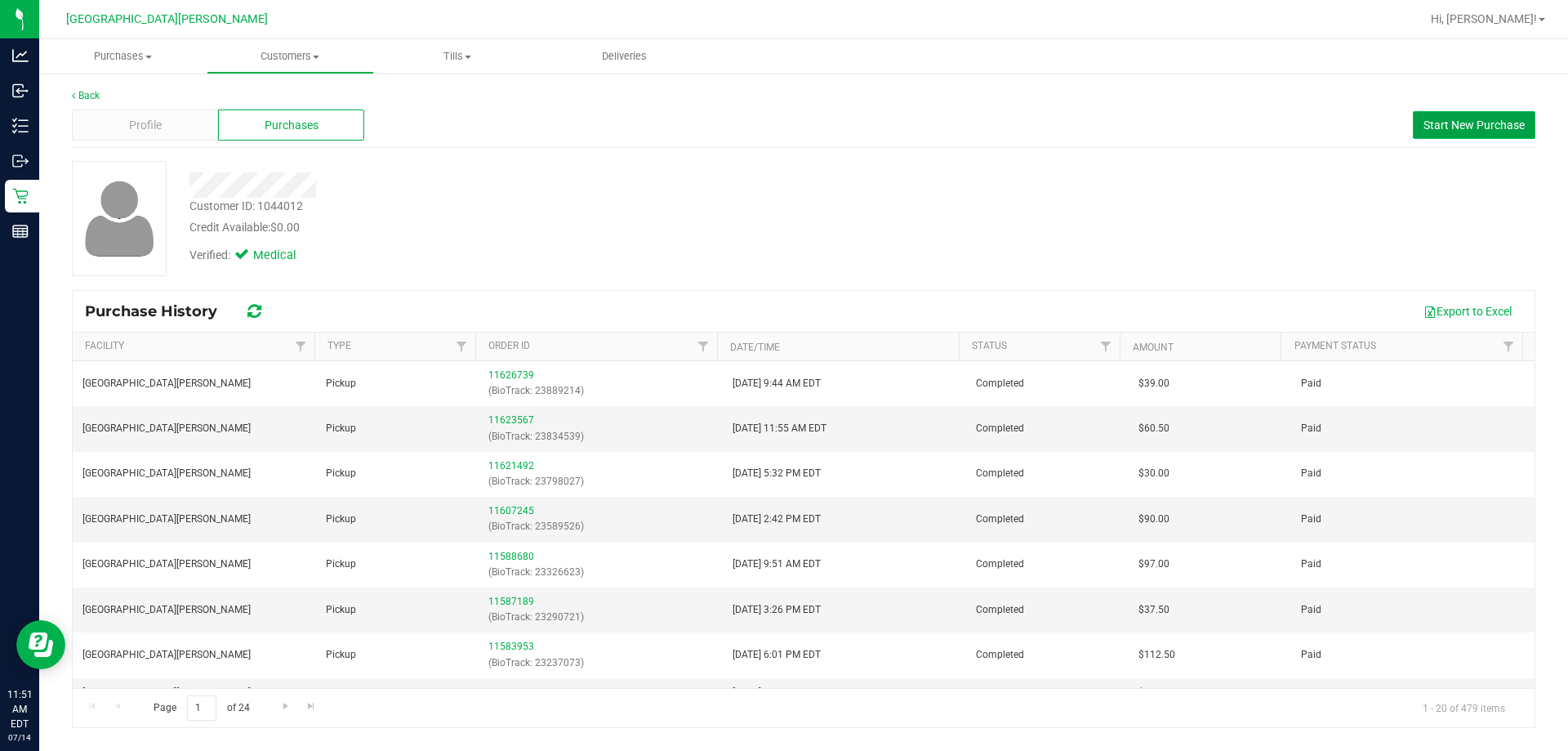 click on "Start New Purchase" at bounding box center (1474, 125) 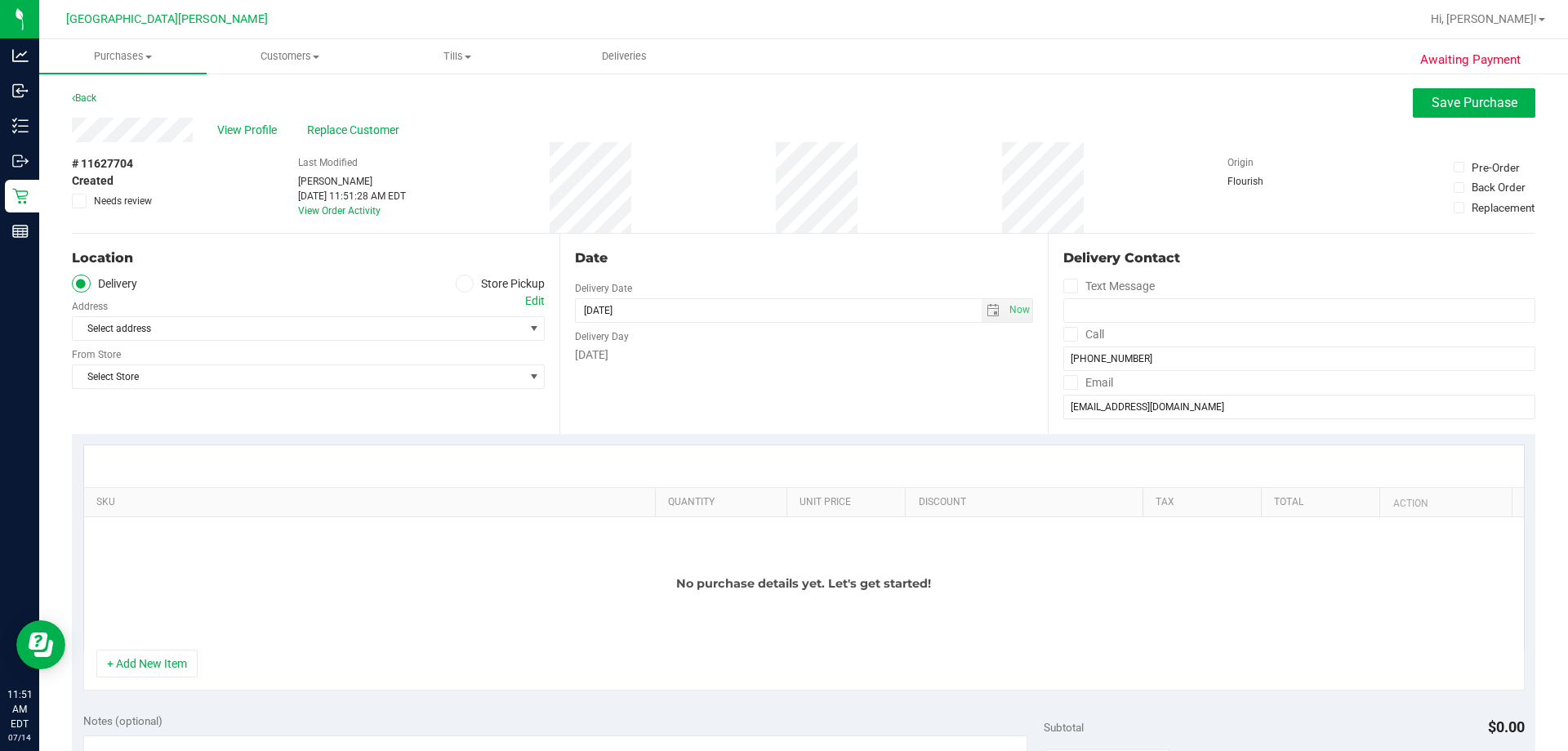 click at bounding box center (465, 284) 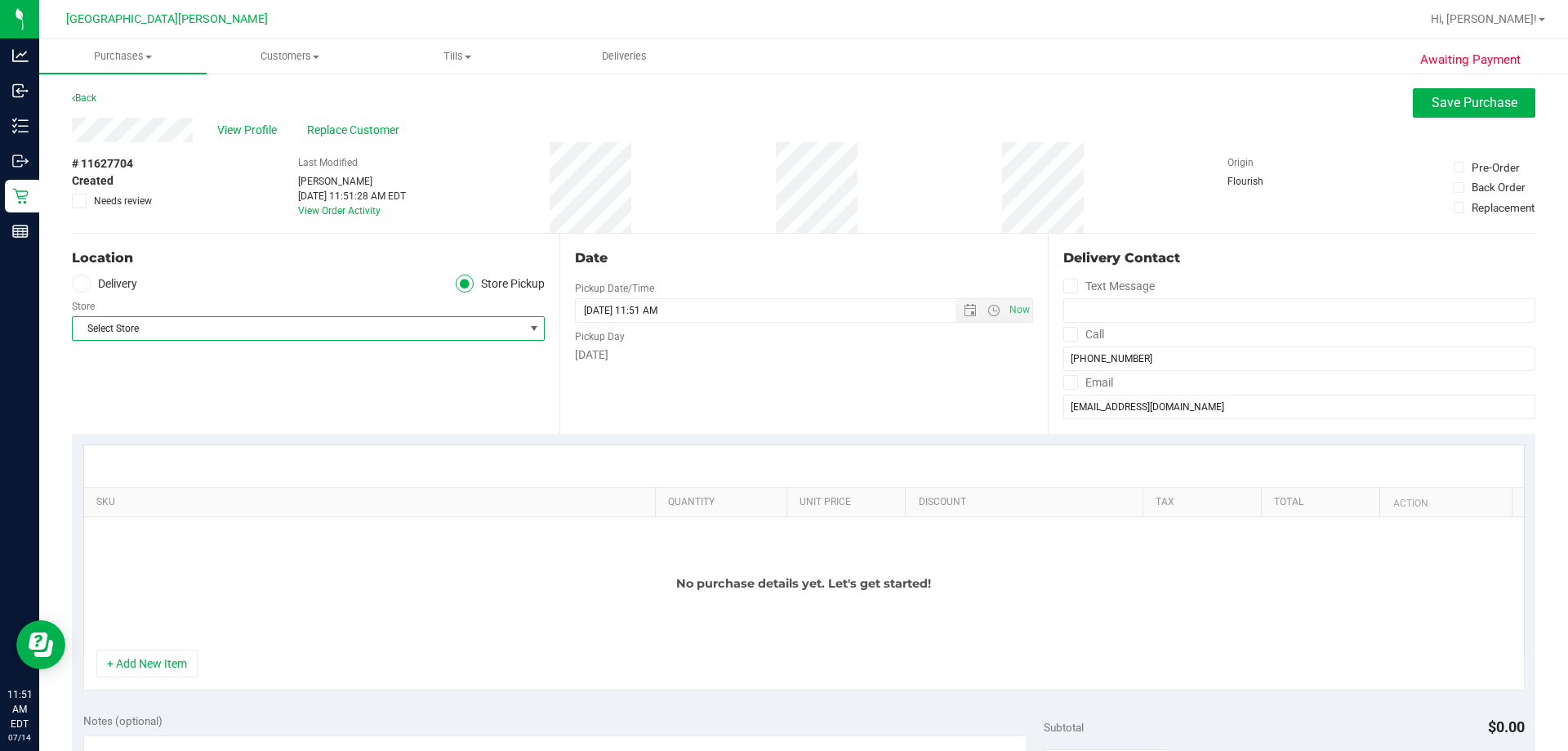 click on "Select Store" at bounding box center [298, 329] 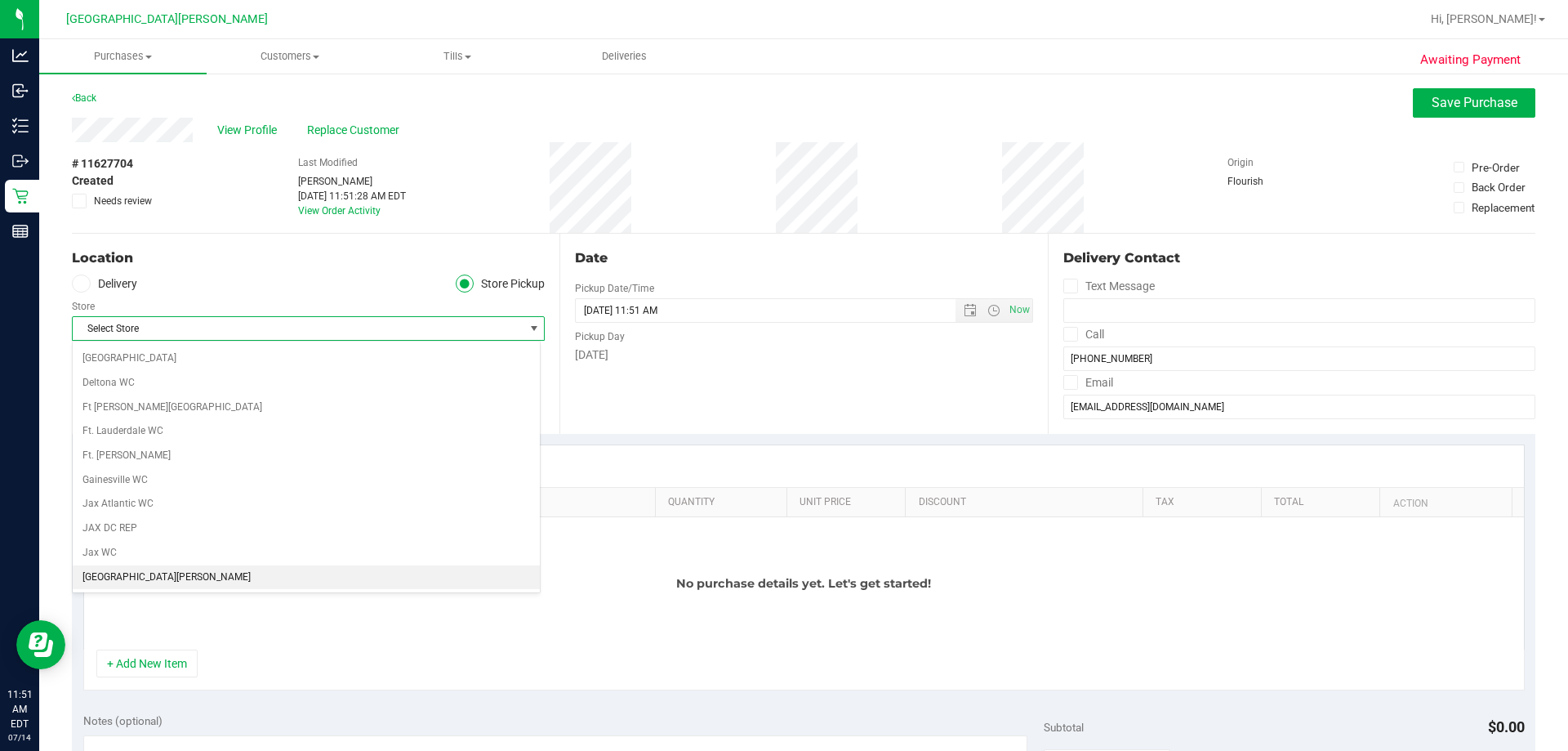 scroll, scrollTop: 245, scrollLeft: 0, axis: vertical 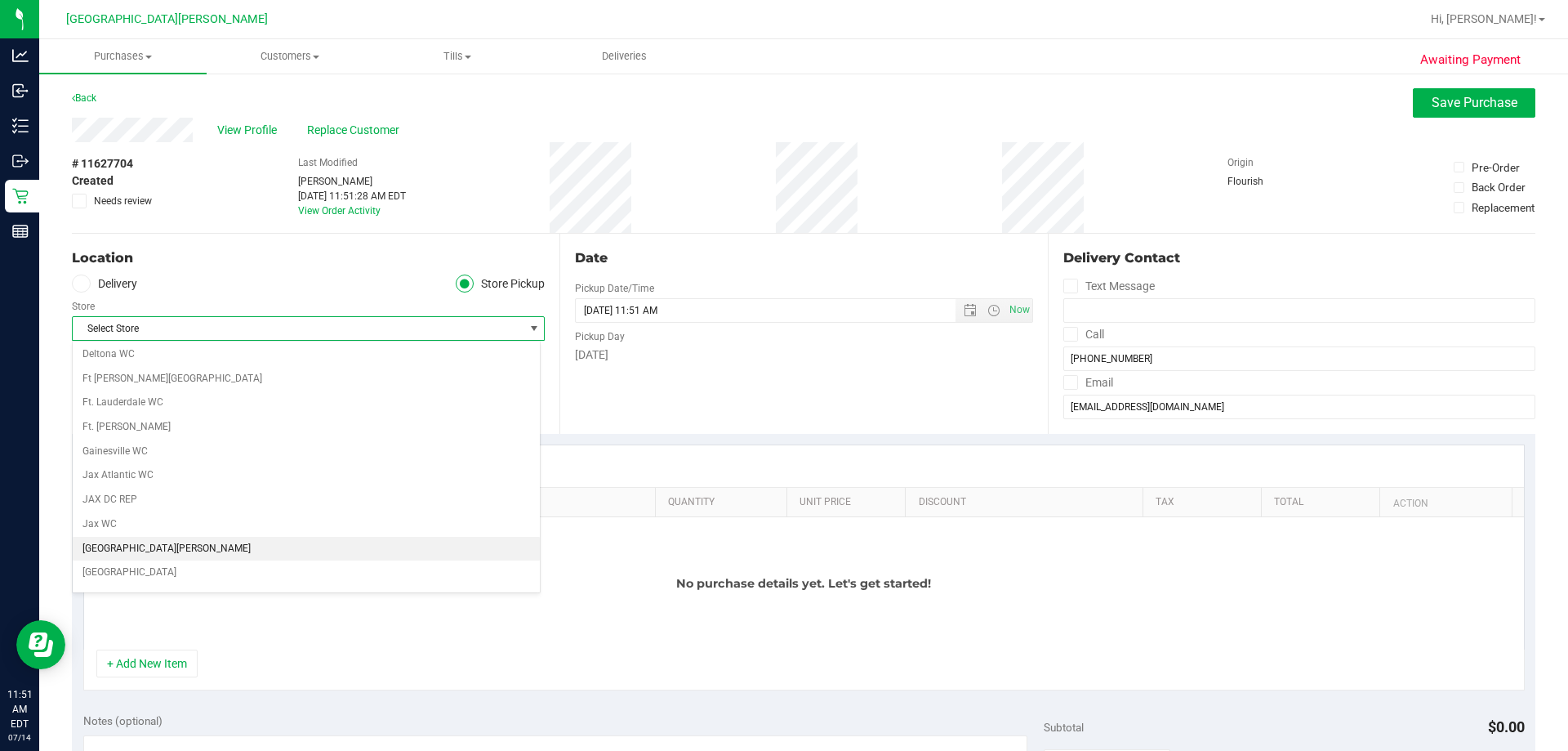 click on "[GEOGRAPHIC_DATA][PERSON_NAME]" at bounding box center [306, 549] 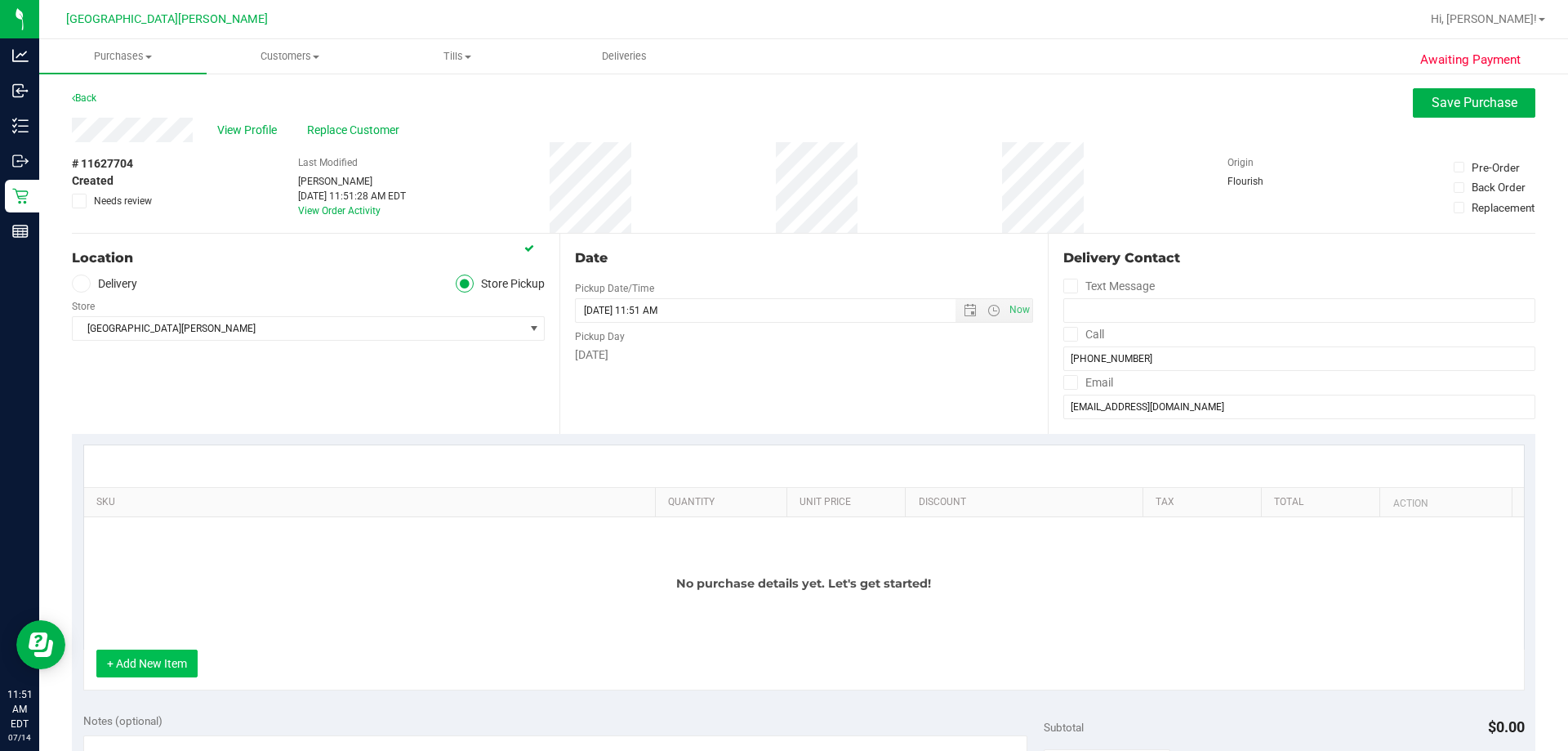 click on "+ Add New Item" at bounding box center (147, 664) 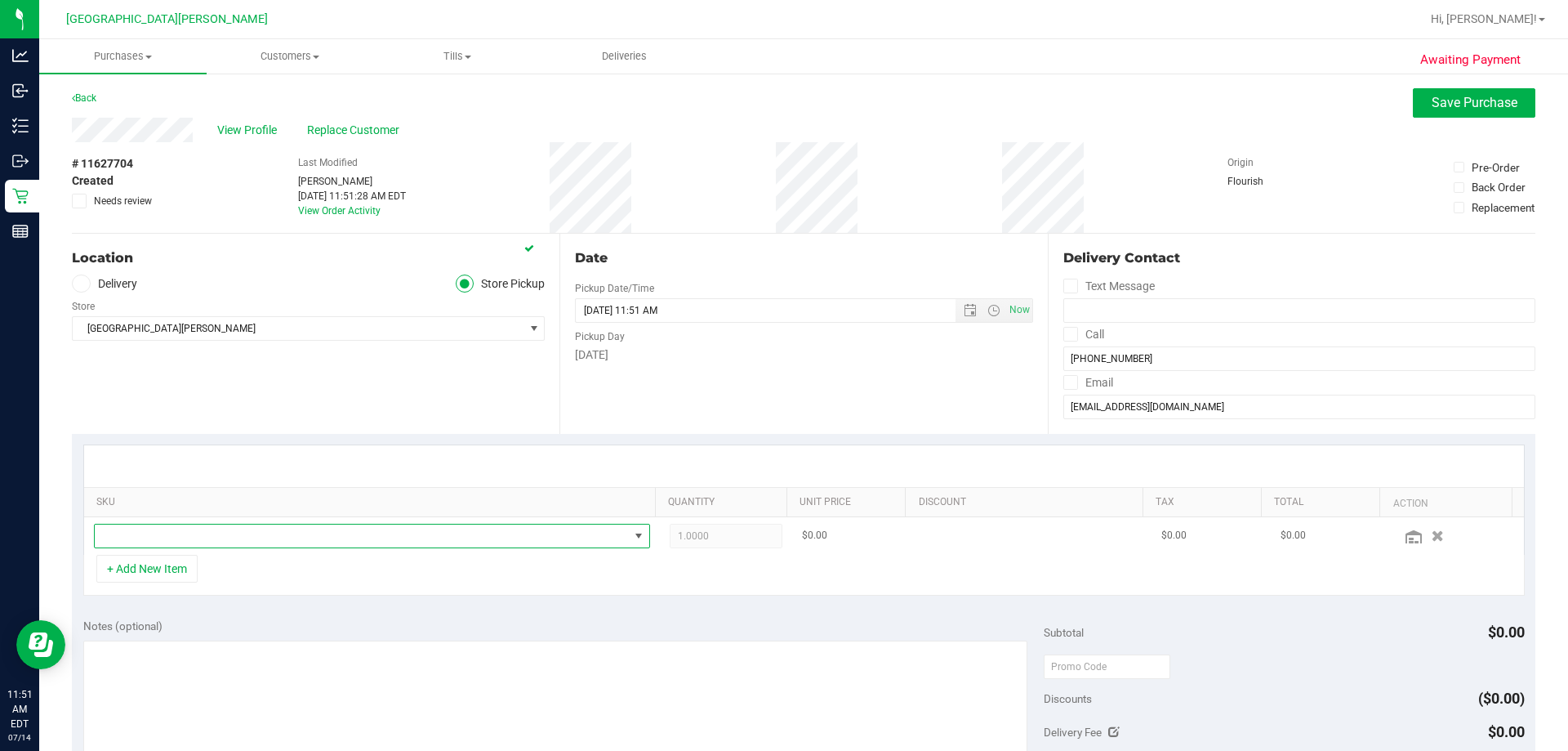 click at bounding box center [362, 536] 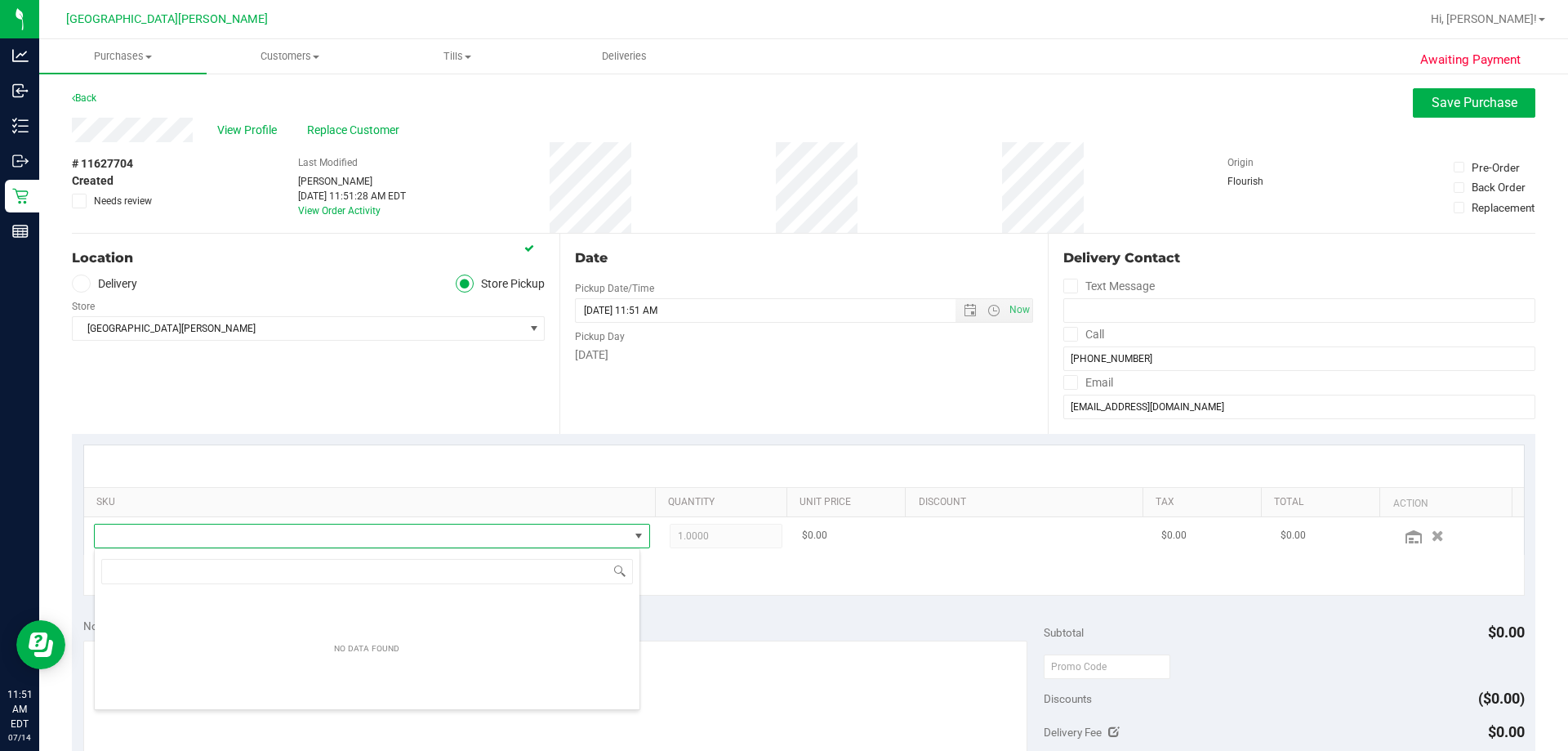 scroll, scrollTop: 81695, scrollLeft: 81120, axis: both 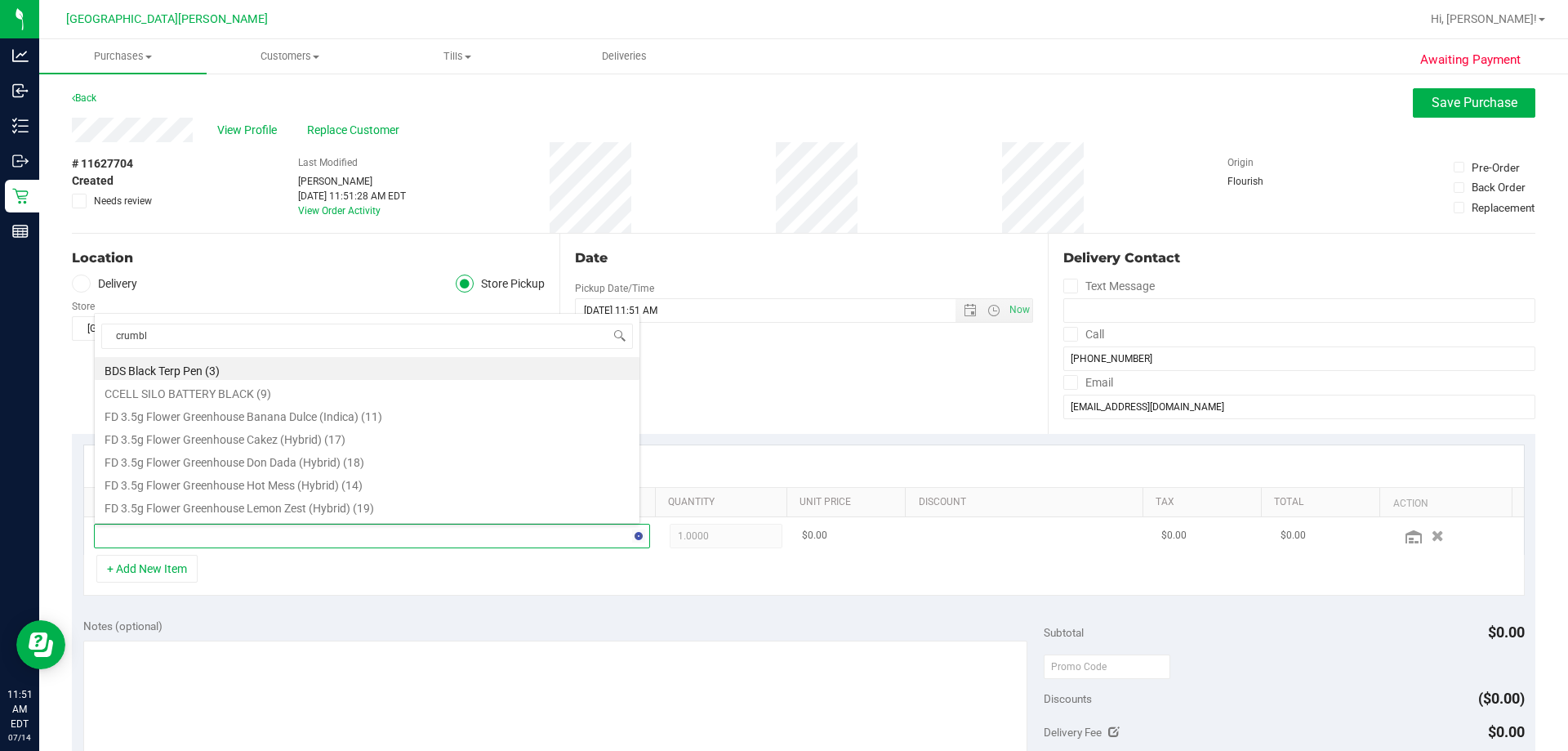 type on "crumble" 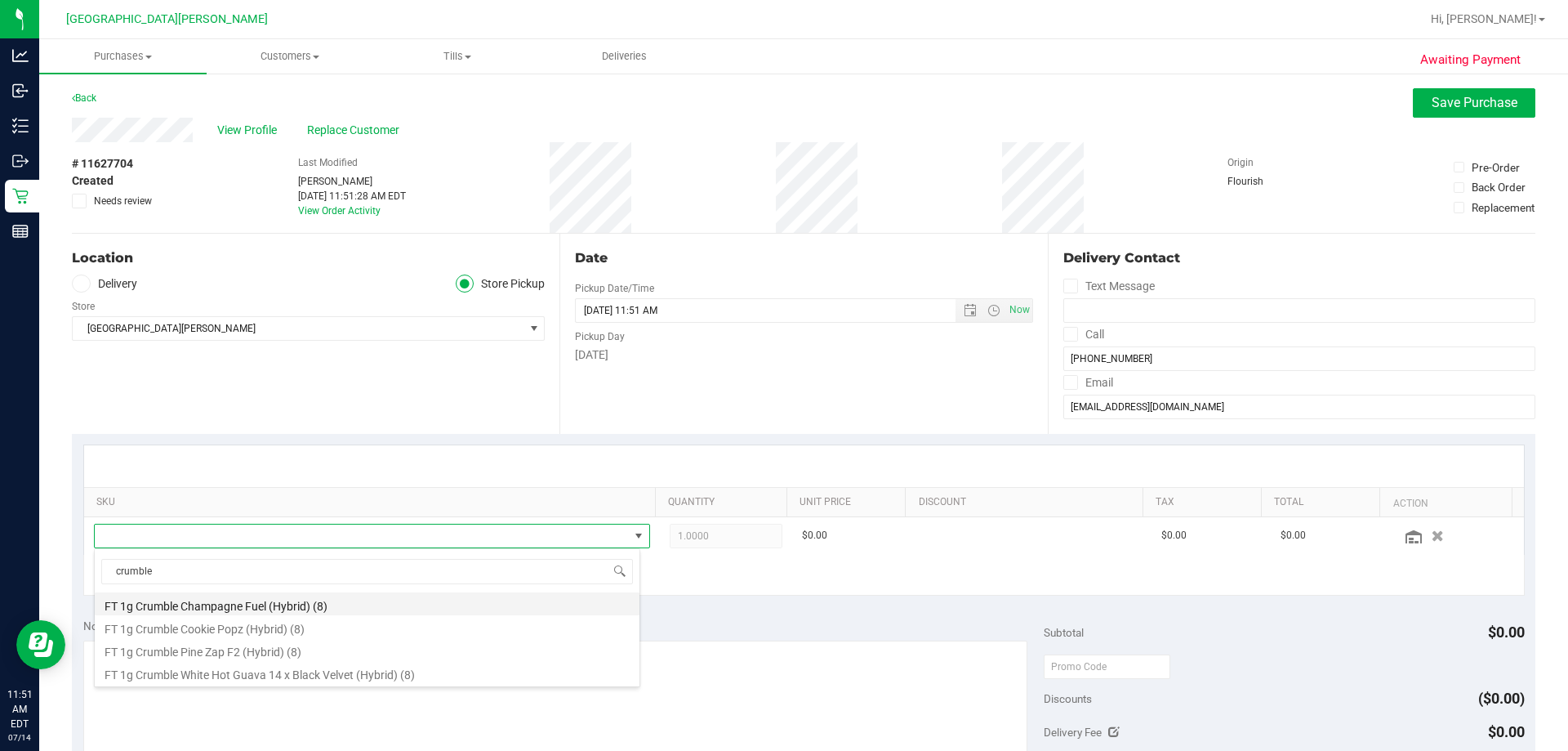 click on "FT 1g Crumble Champagne Fuel (Hybrid) (8)" at bounding box center (367, 604) 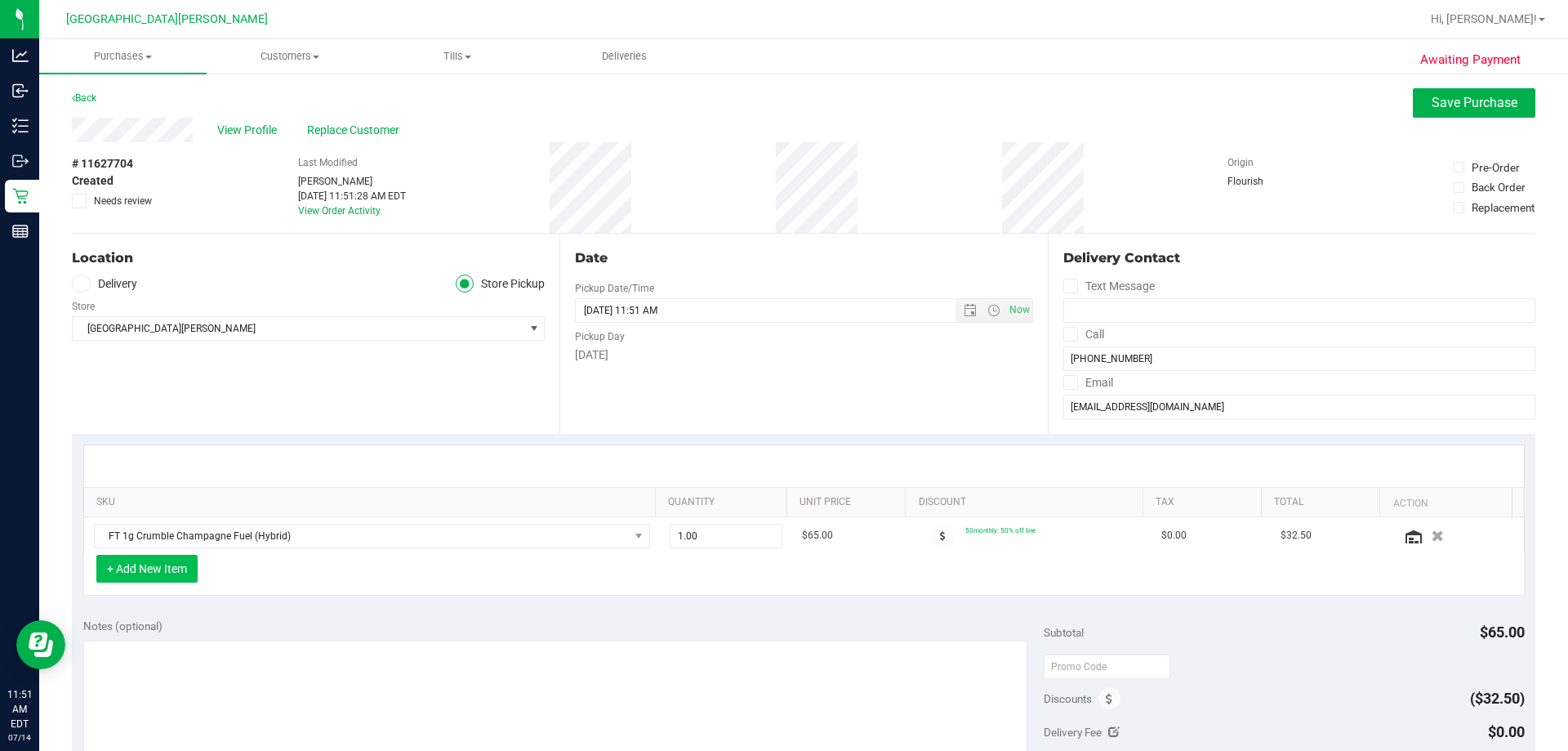 click on "+ Add New Item" at bounding box center (147, 569) 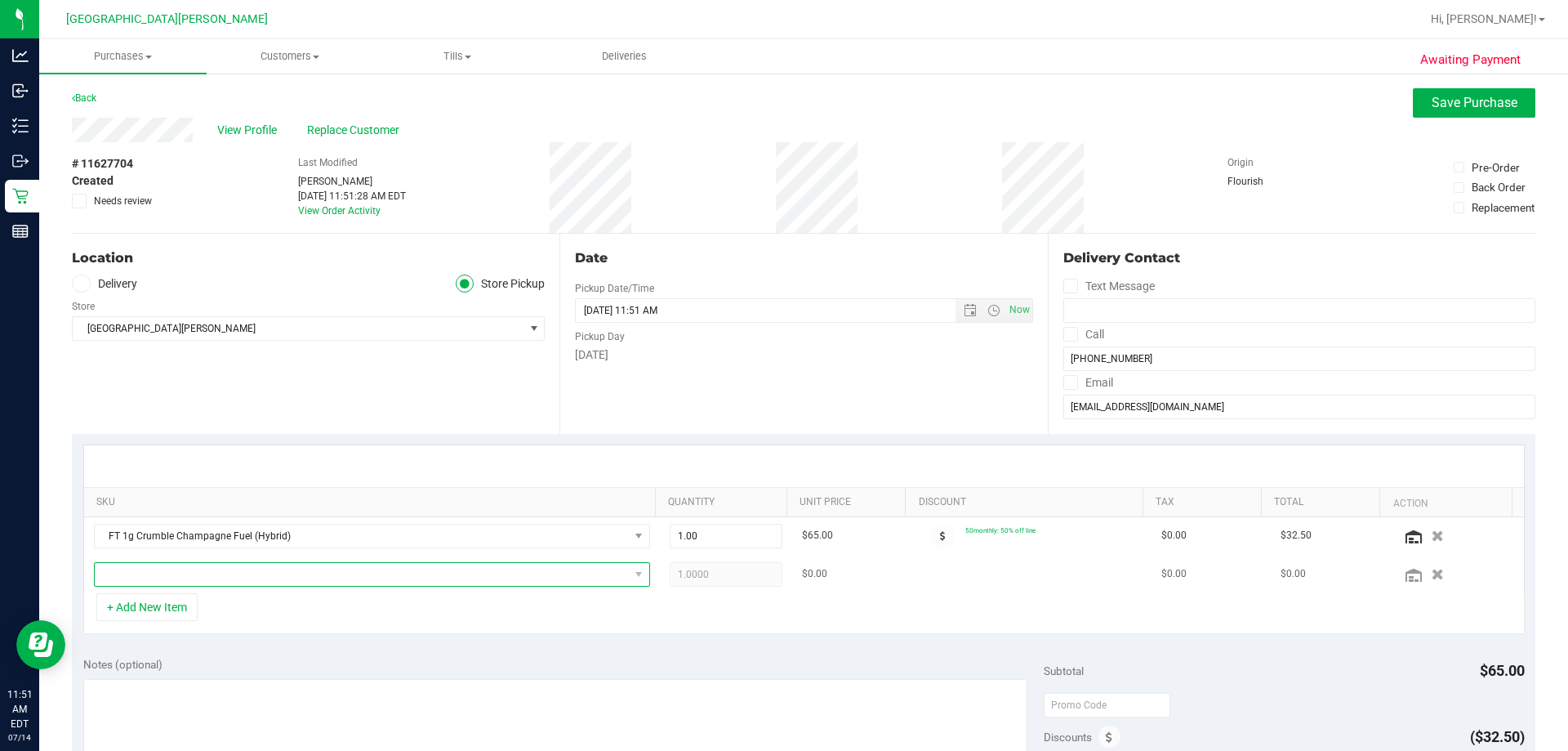 click at bounding box center (362, 574) 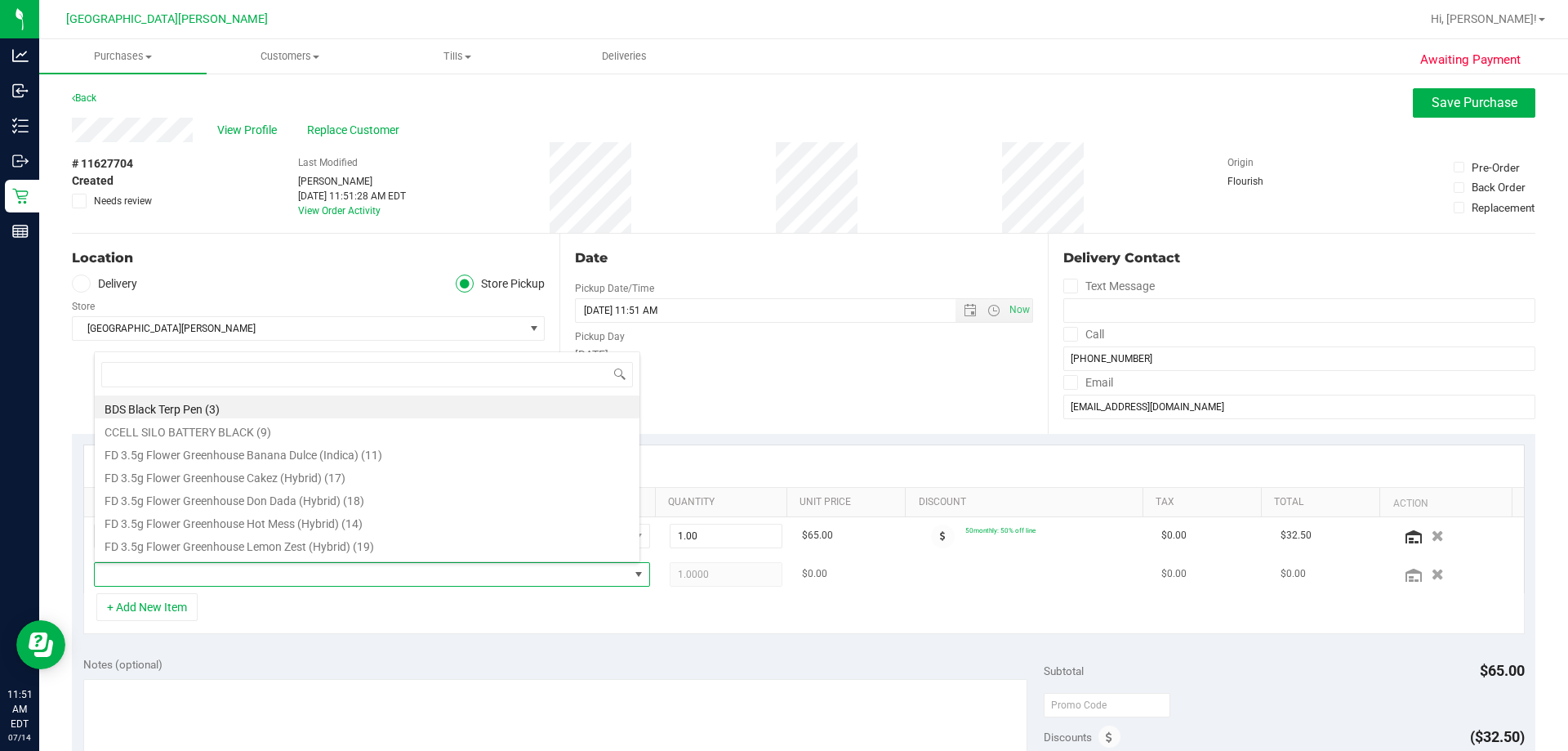 scroll, scrollTop: 81695, scrollLeft: 81120, axis: both 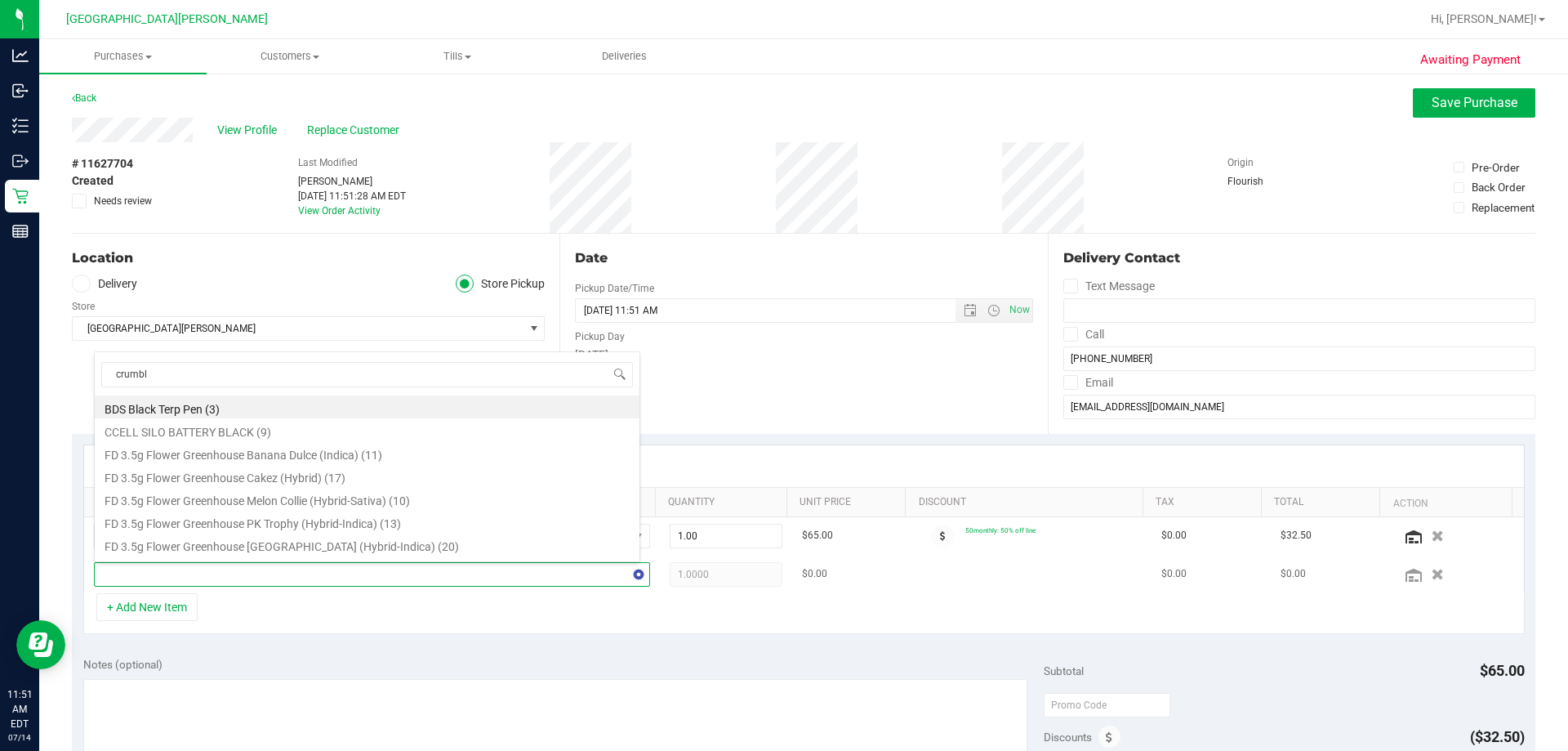 type on "crumble" 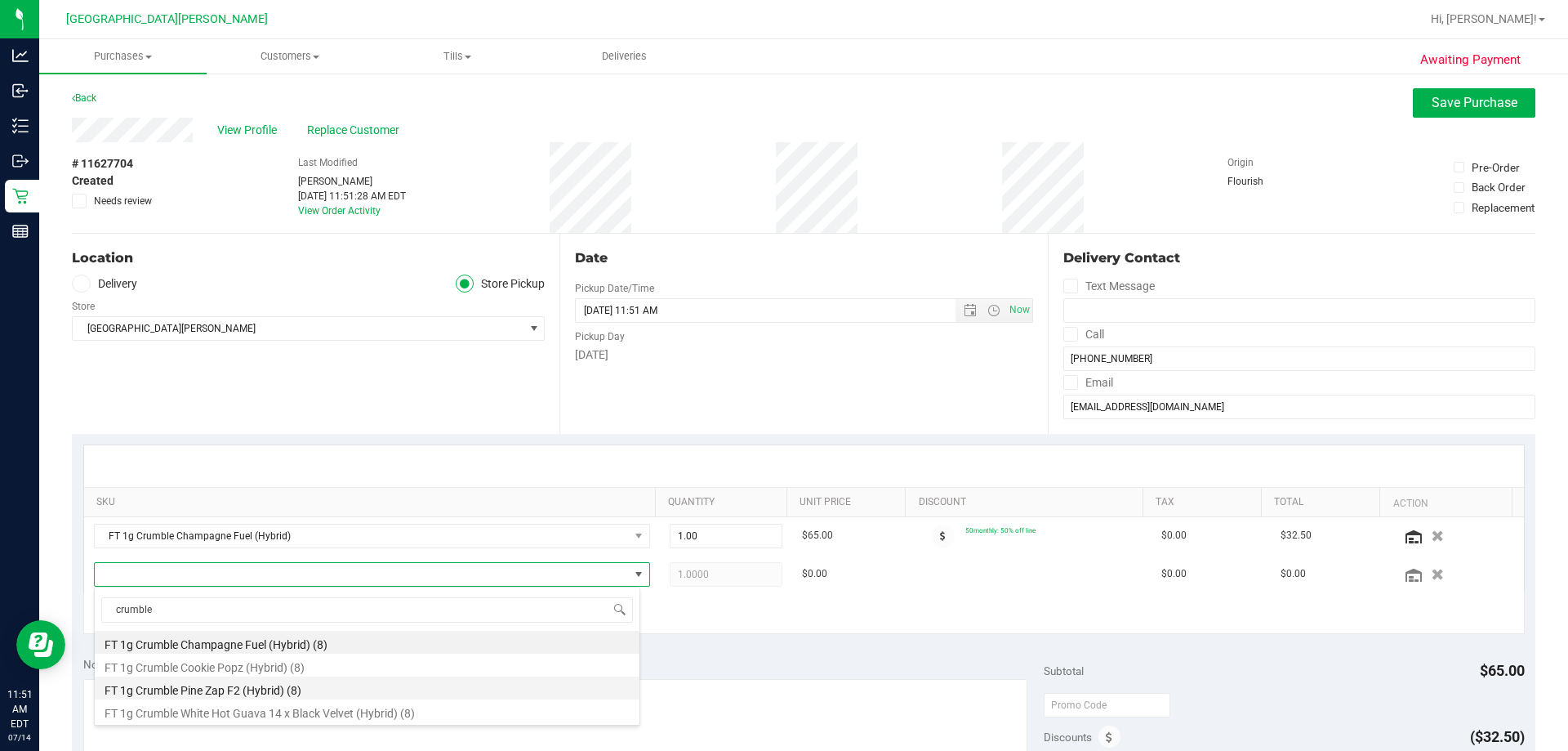 click on "FT 1g Crumble Pine Zap F2 (Hybrid) (8)" at bounding box center (367, 688) 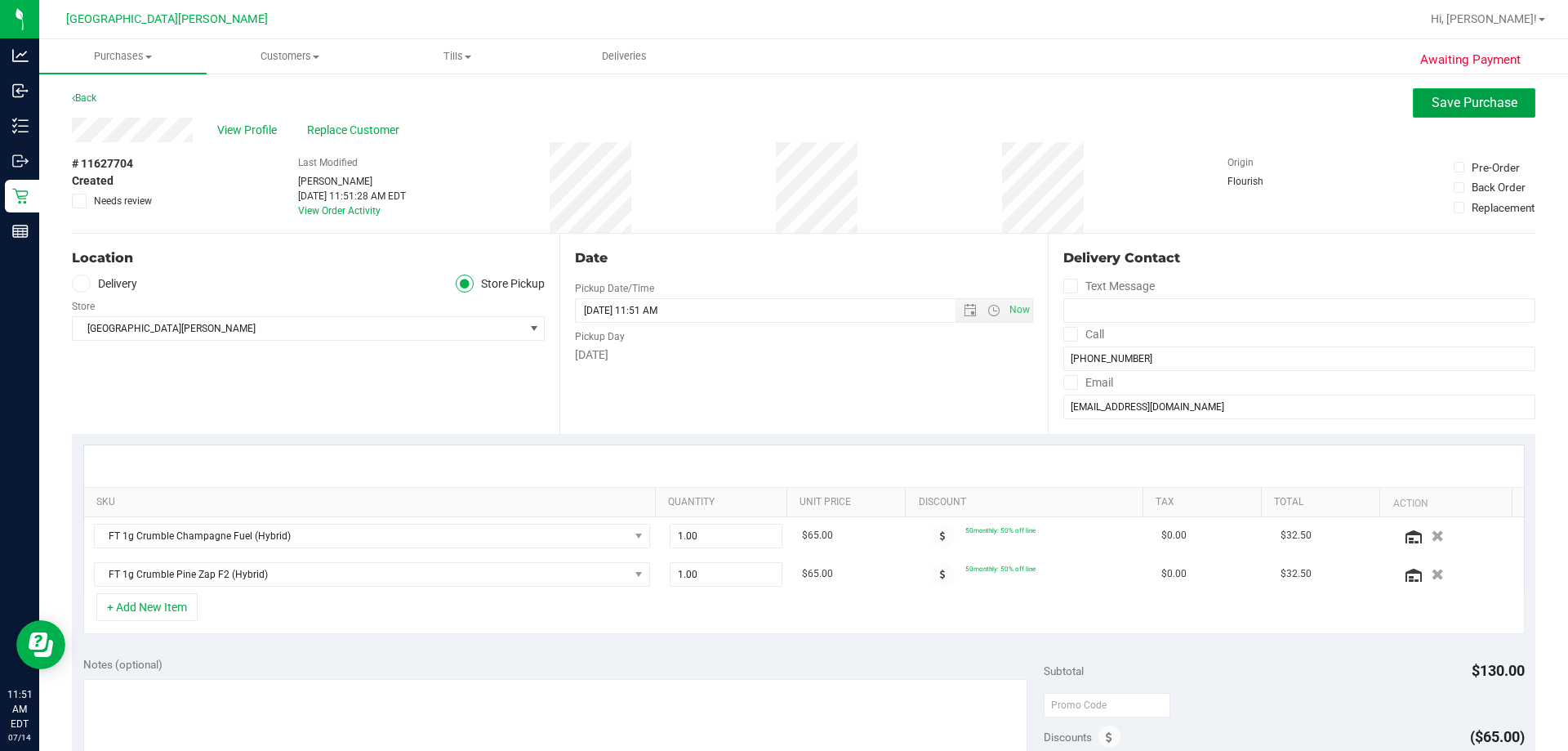 click on "Save Purchase" at bounding box center (1474, 102) 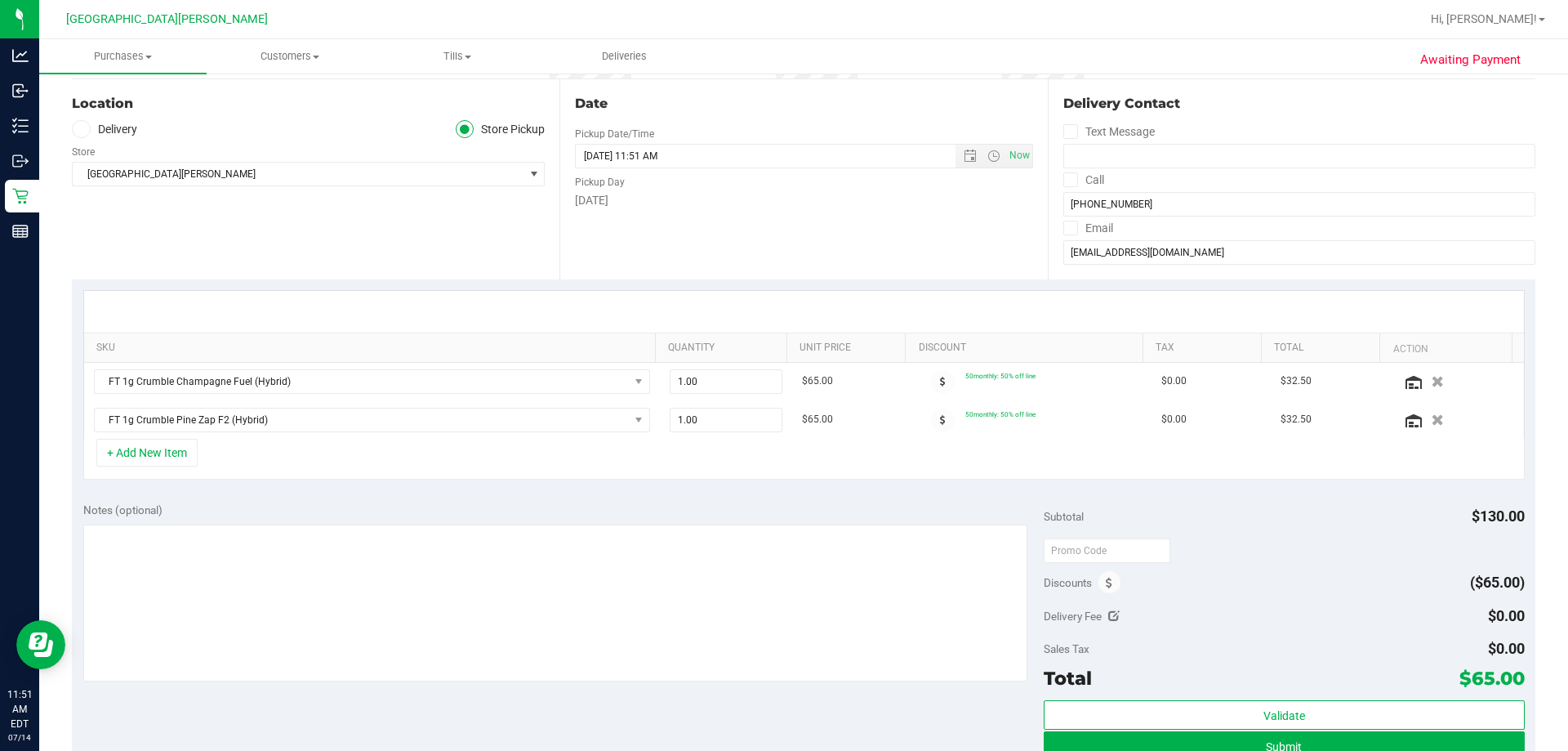 scroll, scrollTop: 163, scrollLeft: 0, axis: vertical 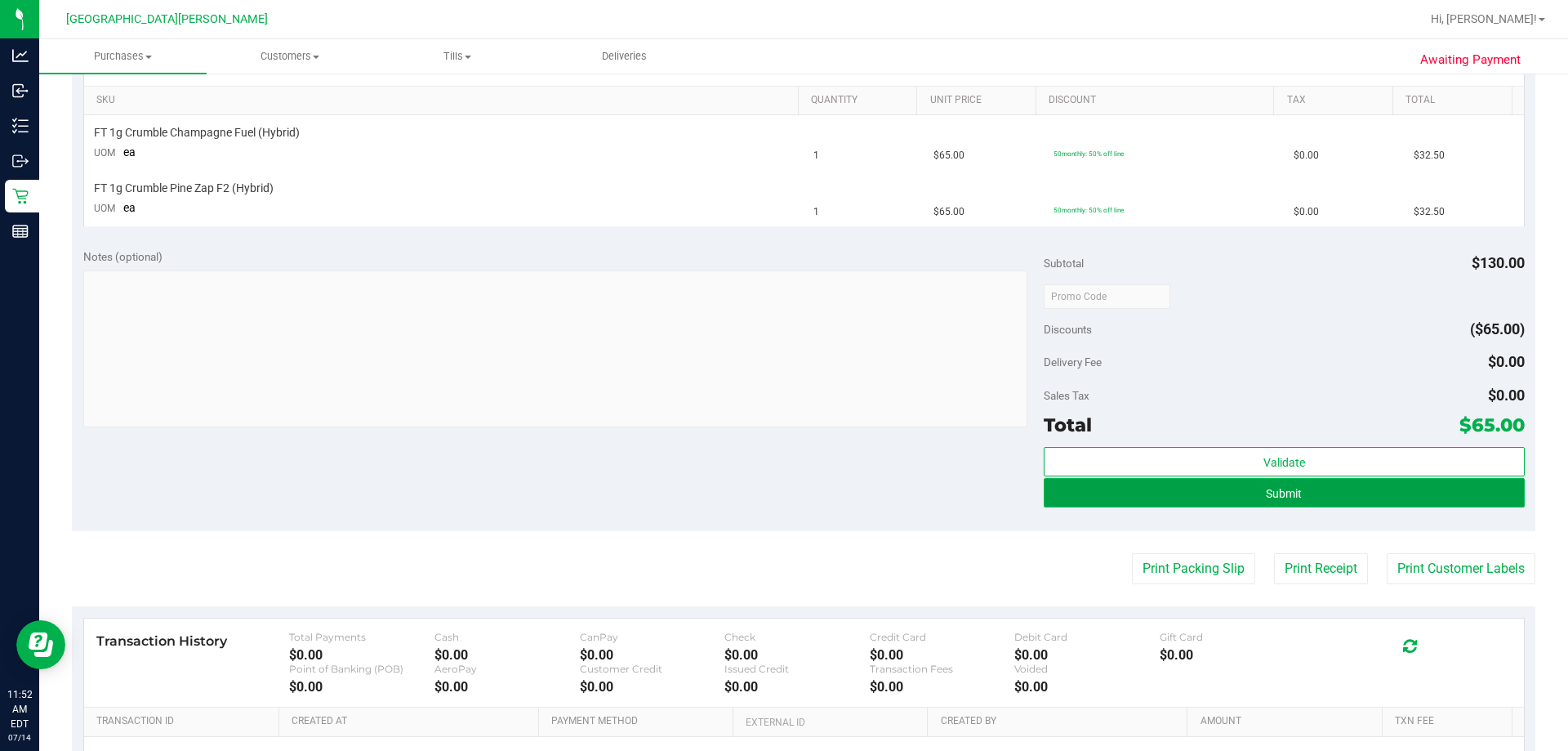 click on "Submit" at bounding box center (1284, 493) 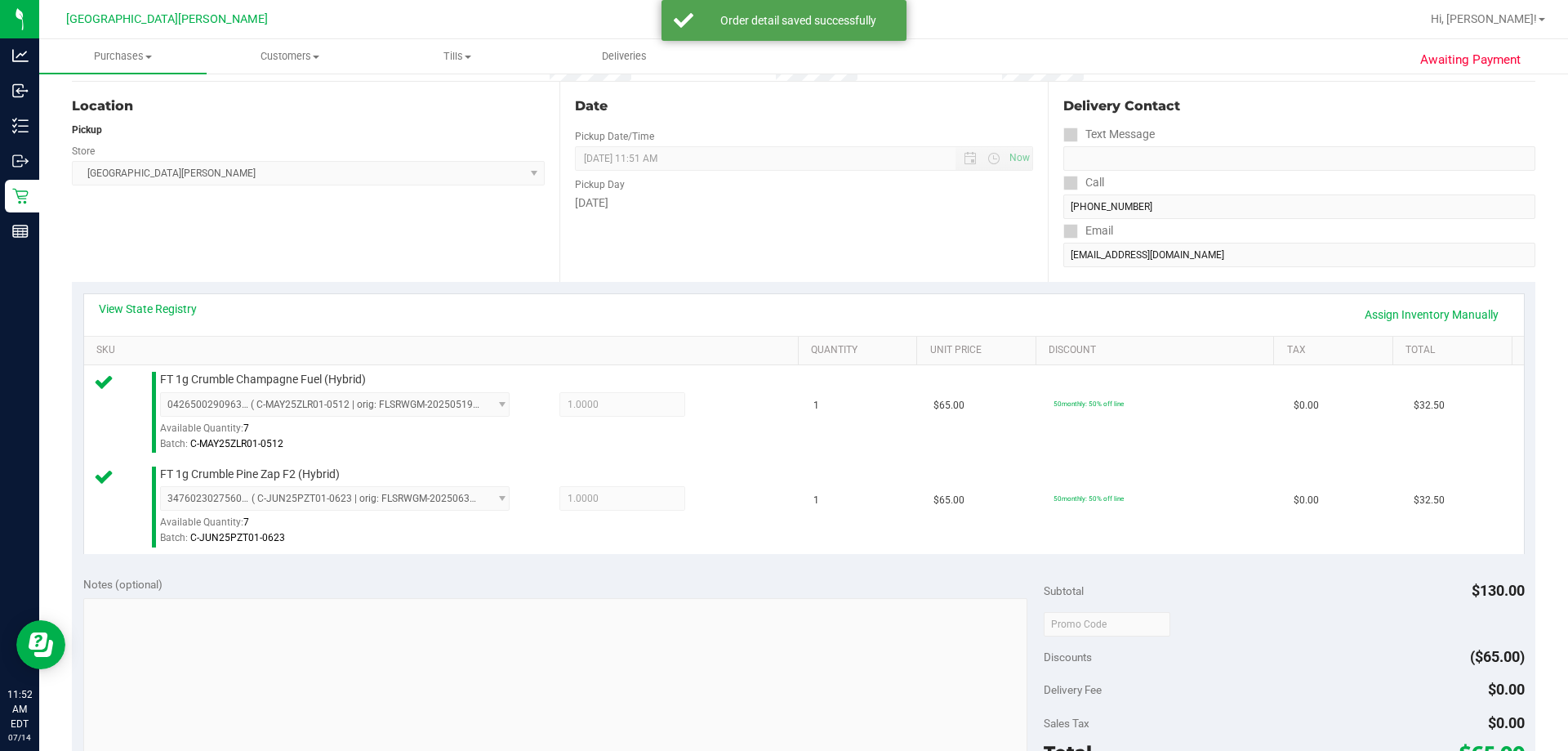 scroll, scrollTop: 409, scrollLeft: 0, axis: vertical 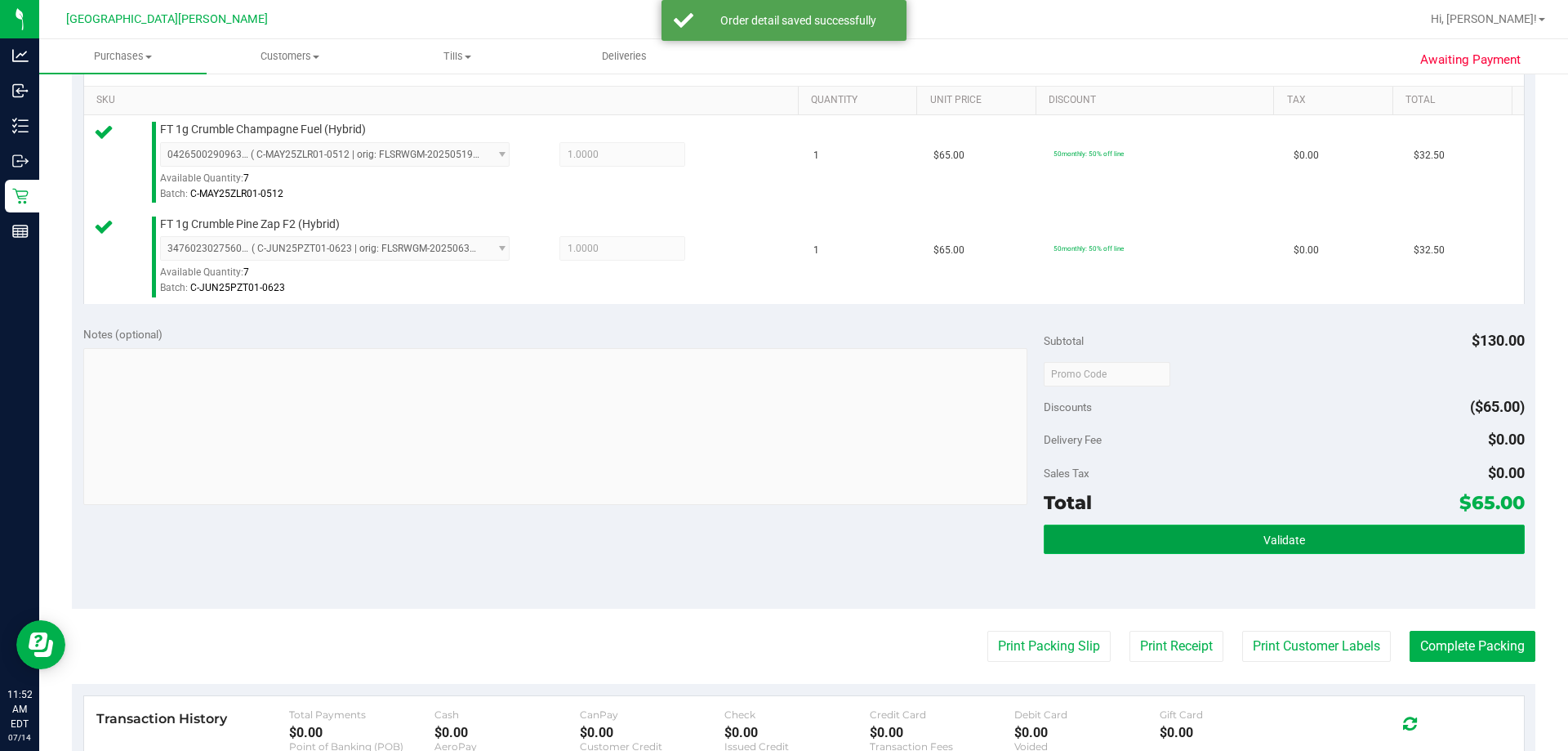 click on "Validate" at bounding box center [1284, 539] 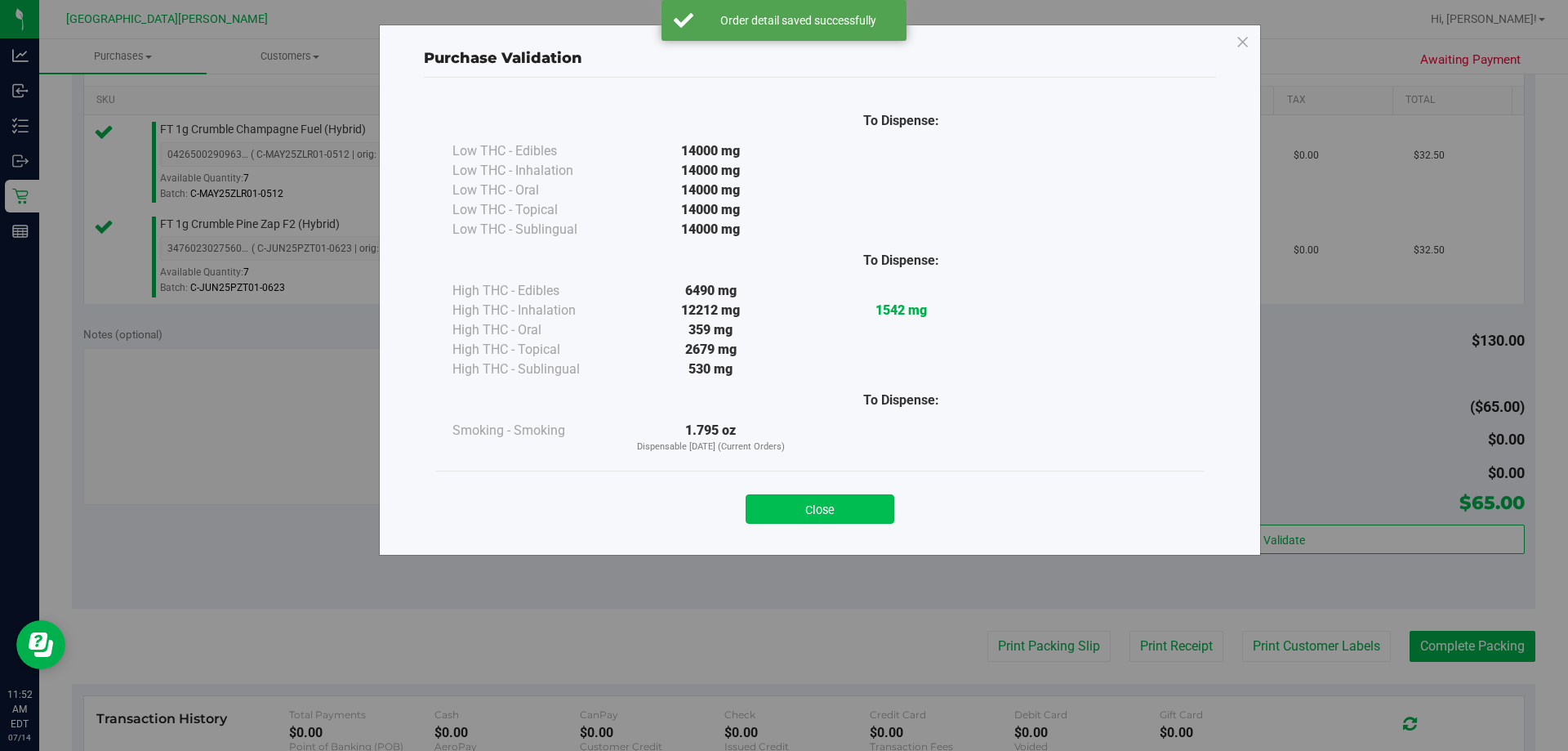 click on "Close" at bounding box center [820, 509] 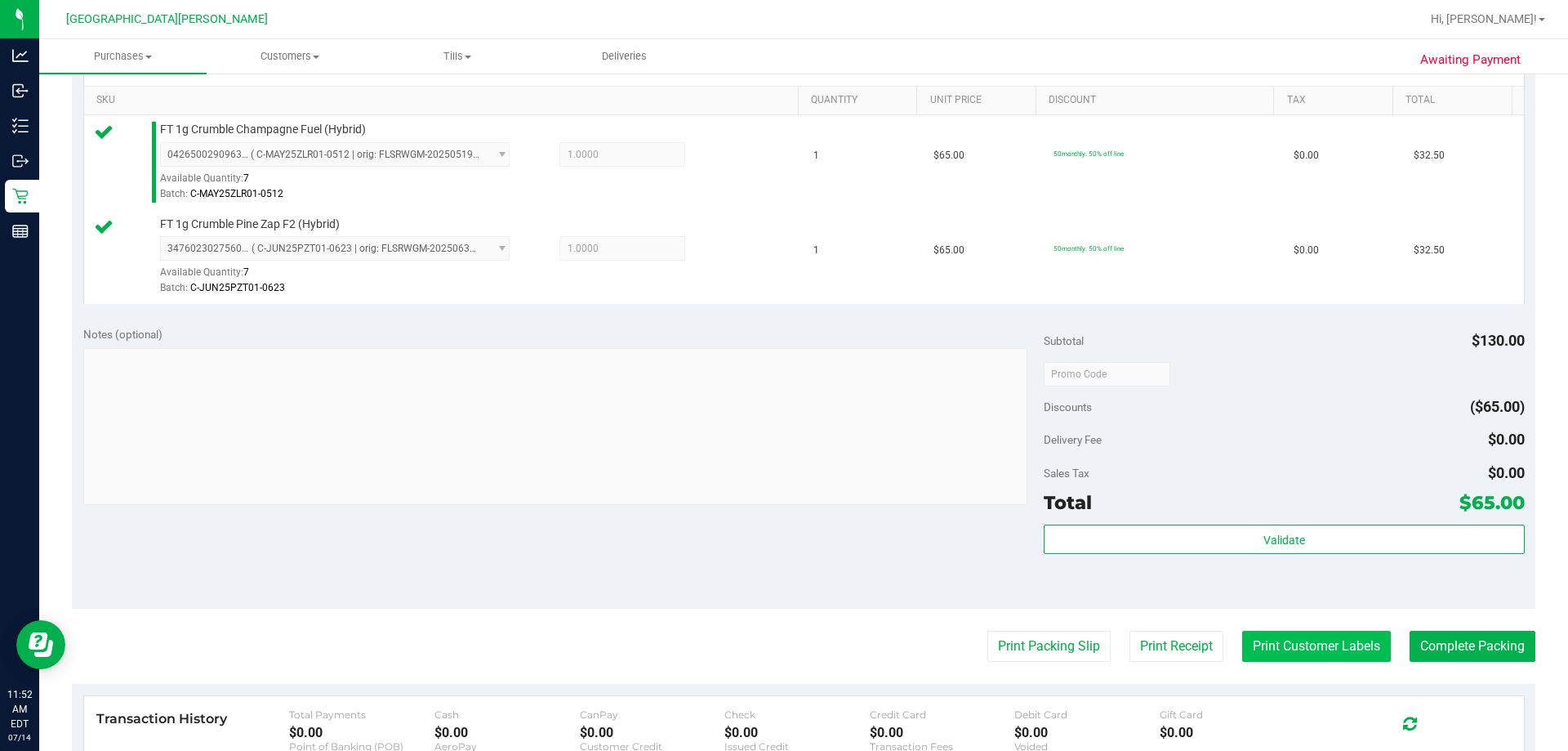 click on "Print Customer Labels" at bounding box center (1316, 646) 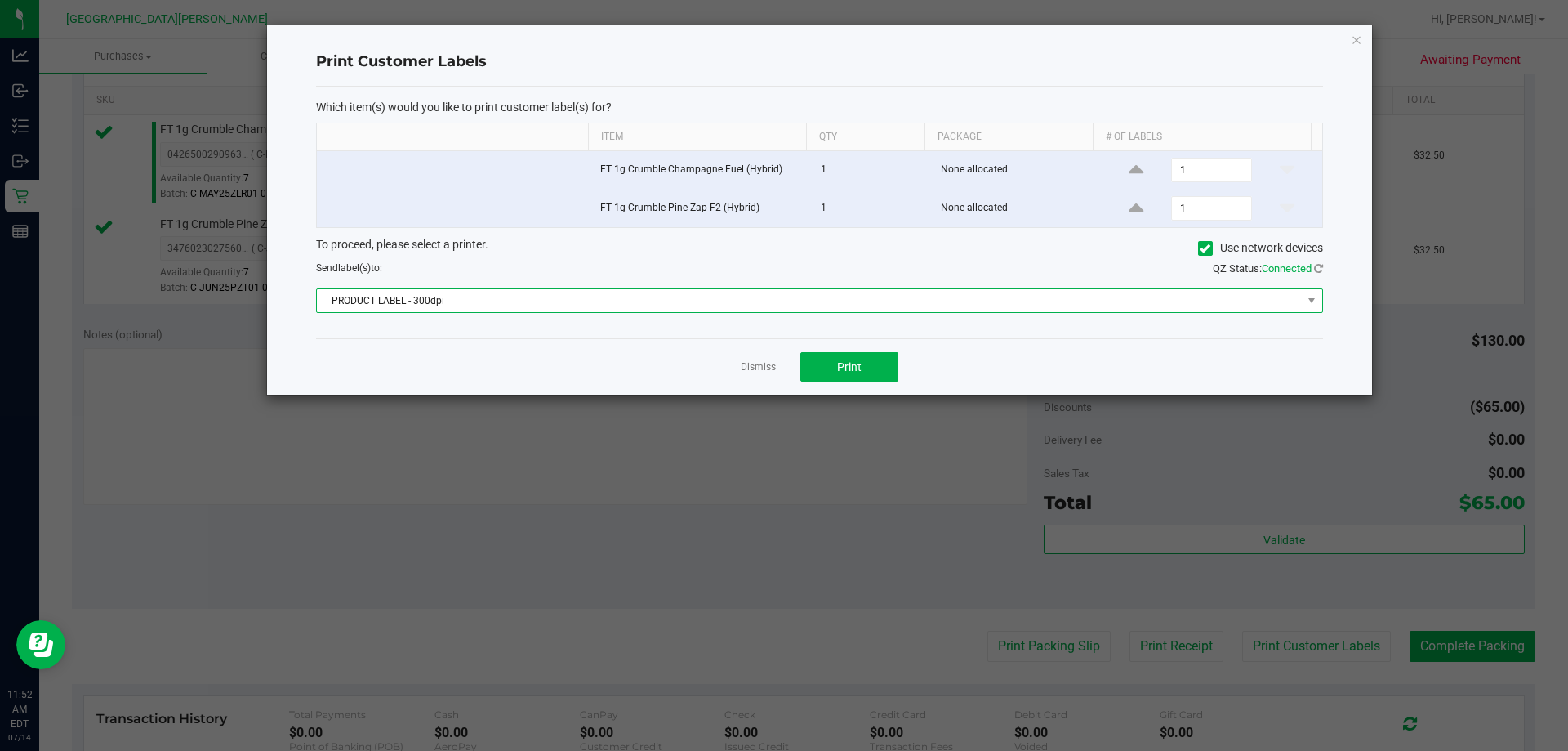 click on "PRODUCT LABEL - 300dpi" at bounding box center (809, 301) 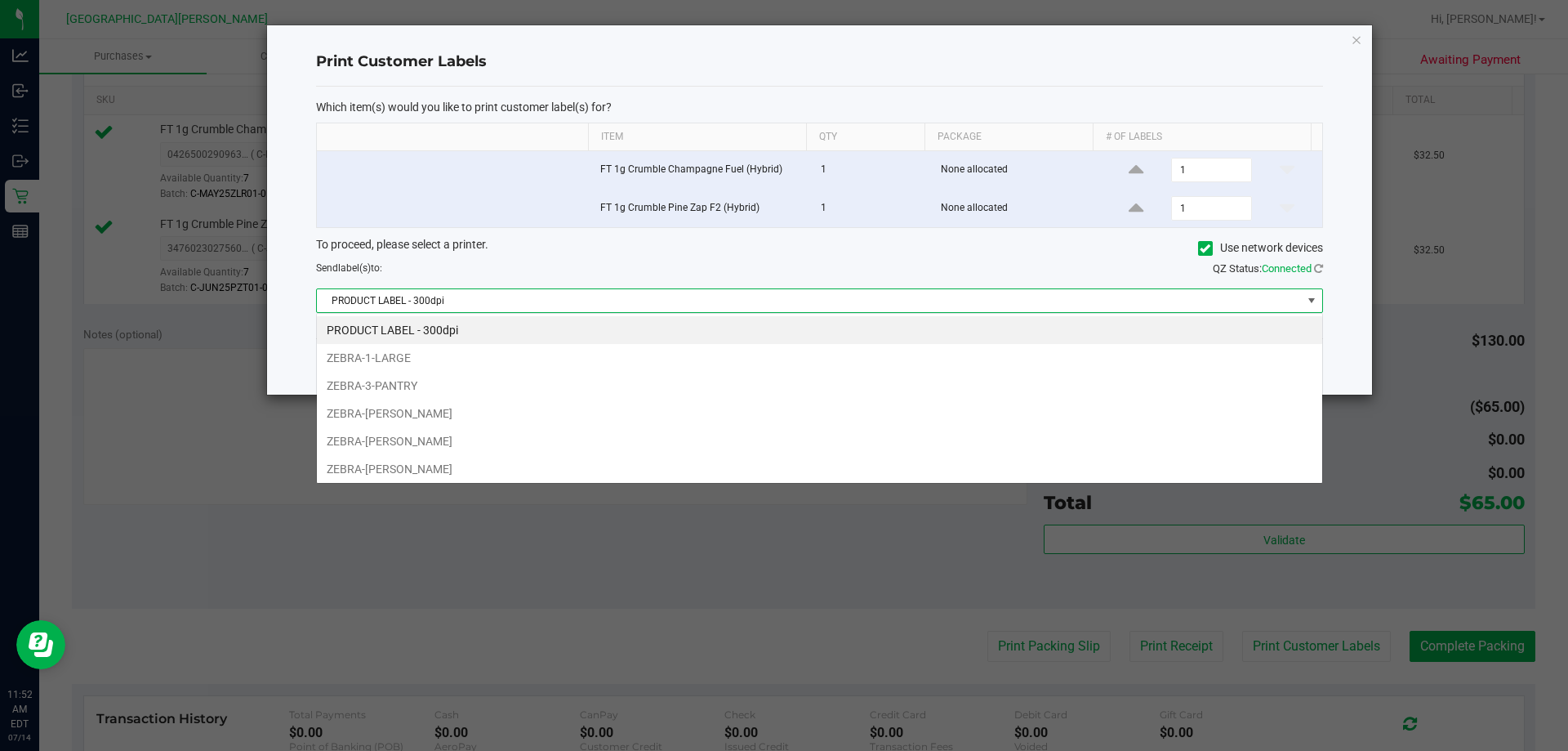 scroll, scrollTop: 81695, scrollLeft: 80660, axis: both 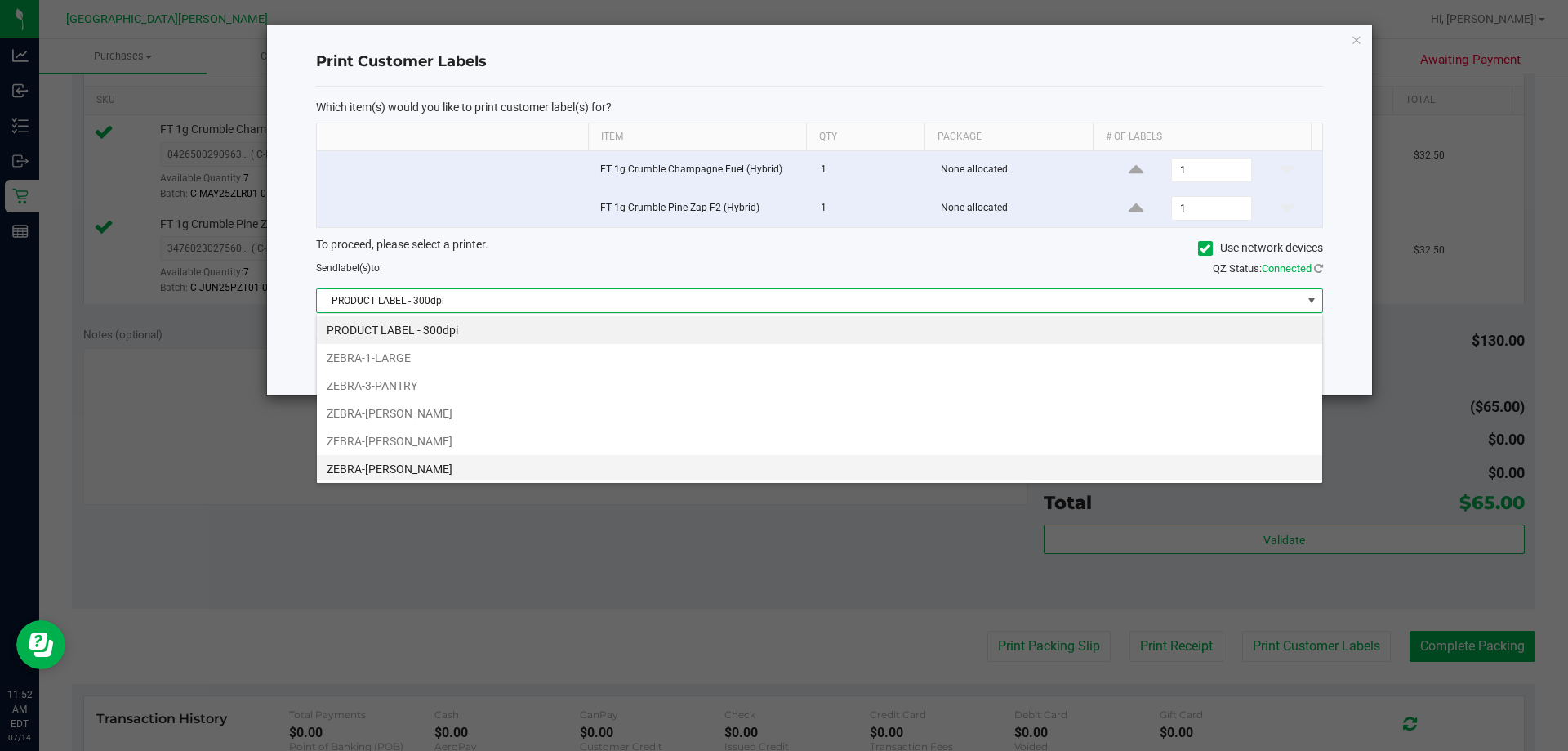 click on "ZEBRA-[PERSON_NAME]" at bounding box center [819, 469] 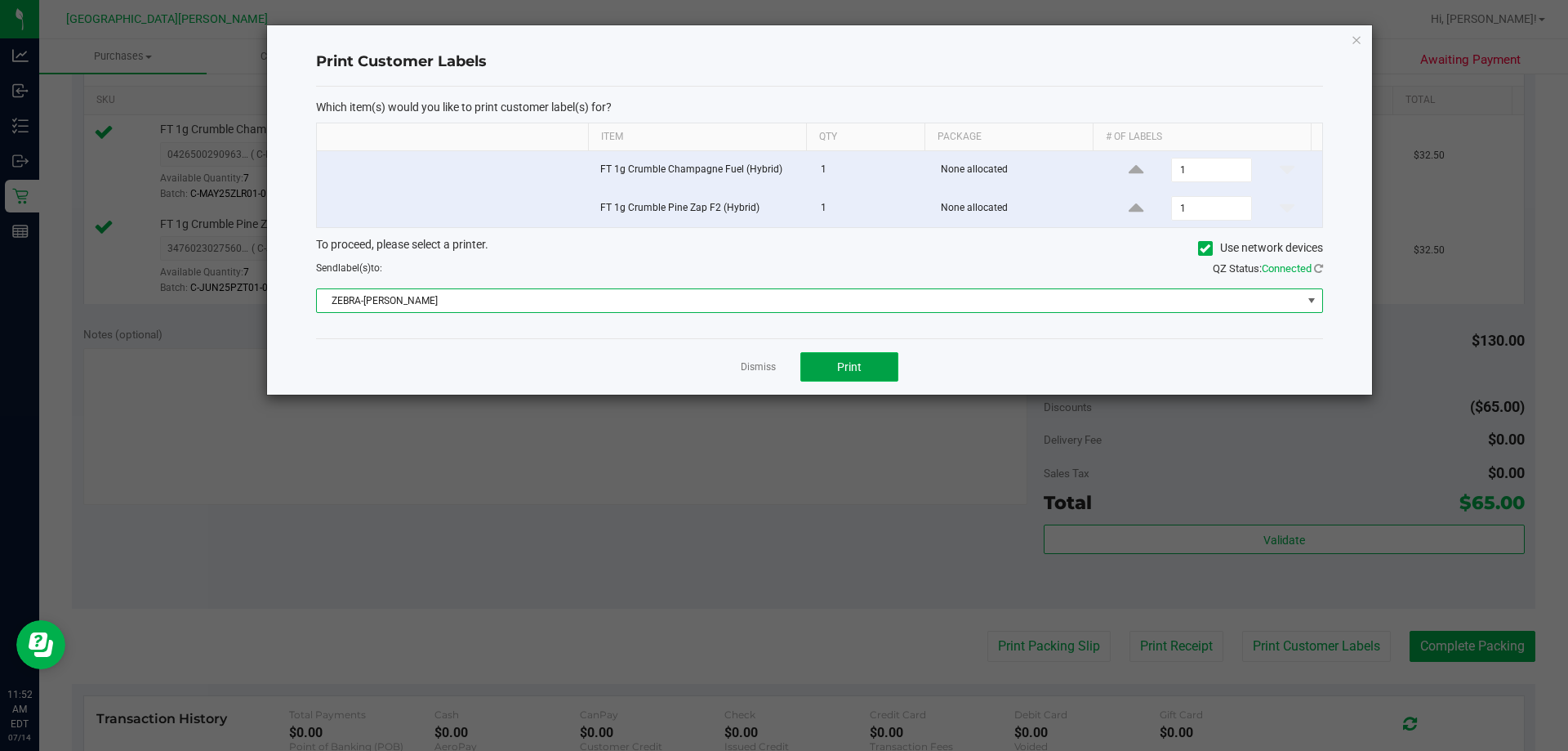 click on "Print" 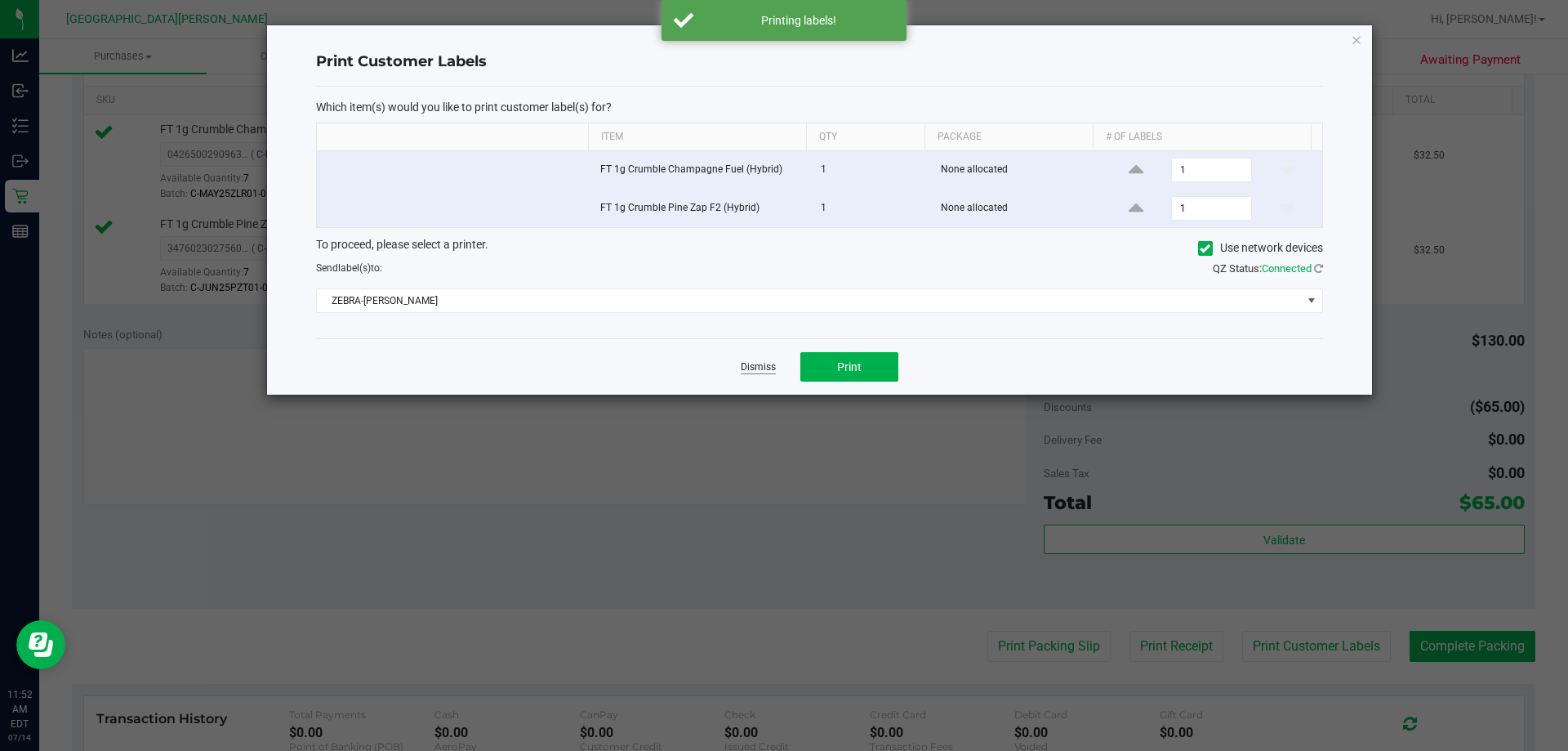 click on "Dismiss" 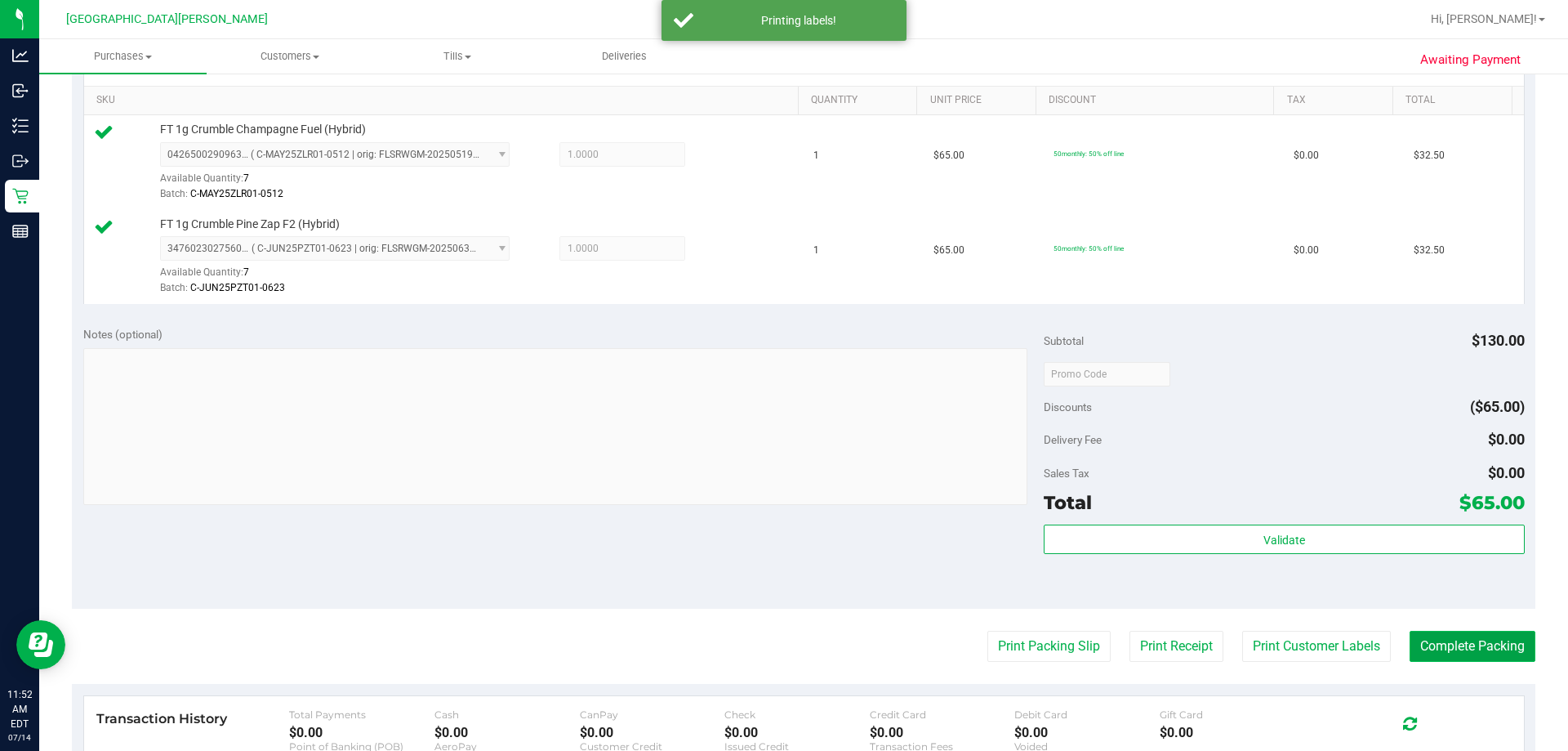 click on "Complete Packing" at bounding box center [1472, 646] 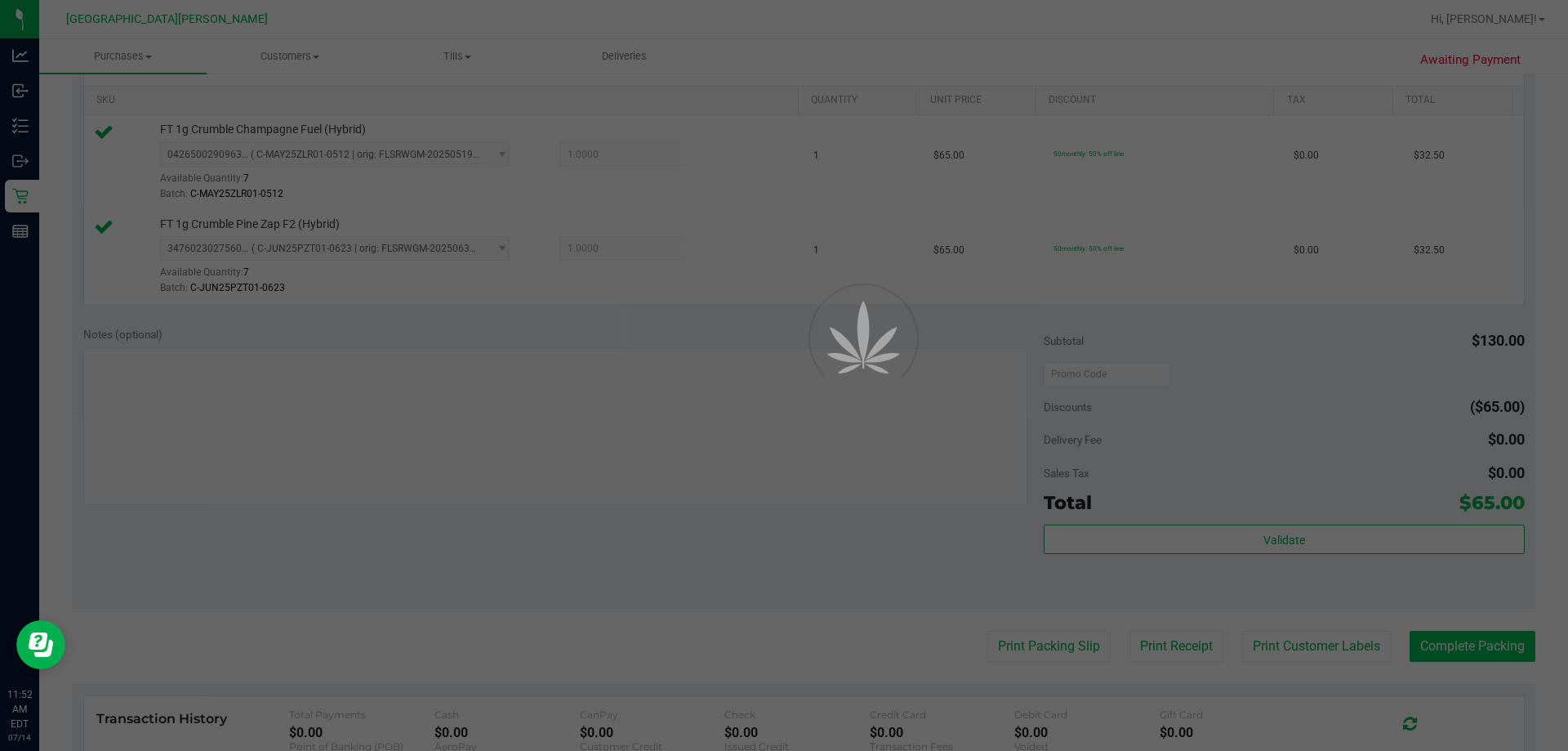 scroll, scrollTop: 0, scrollLeft: 0, axis: both 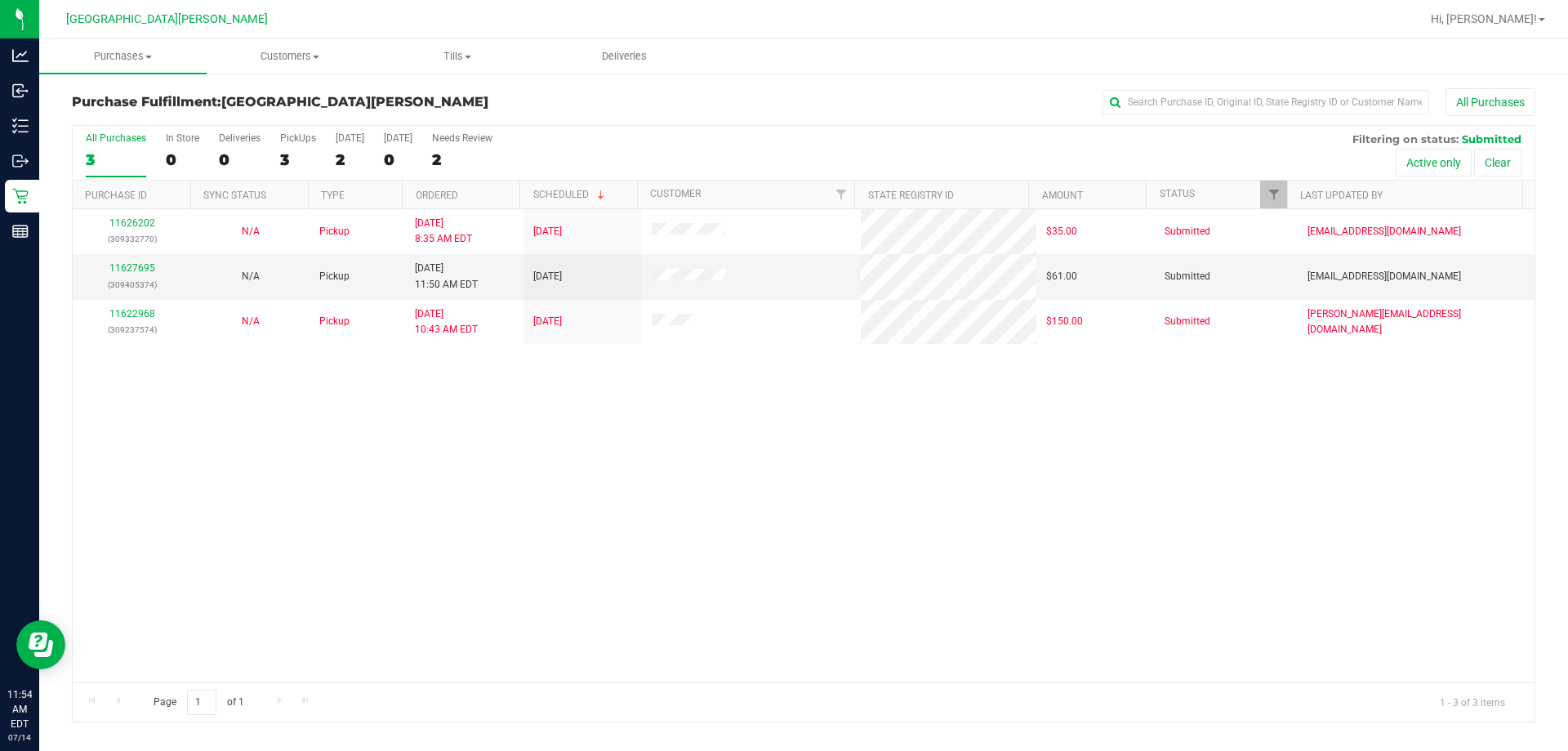 click on "11626202
(309332770)
N/A
Pickup [DATE] 8:35 AM EDT 7/14/2025
$35.00
Submitted [EMAIL_ADDRESS][DOMAIN_NAME]
11627695
(309405374)
N/A
Pickup [DATE] 11:50 AM EDT 7/14/2025
$61.00
Submitted [EMAIL_ADDRESS][DOMAIN_NAME]
11622968
(309237574)
N/A
Pickup [DATE] 10:43 AM EDT 7/13/2025
$150.00
Submitted [PERSON_NAME][EMAIL_ADDRESS][DOMAIN_NAME]" at bounding box center (804, 445) 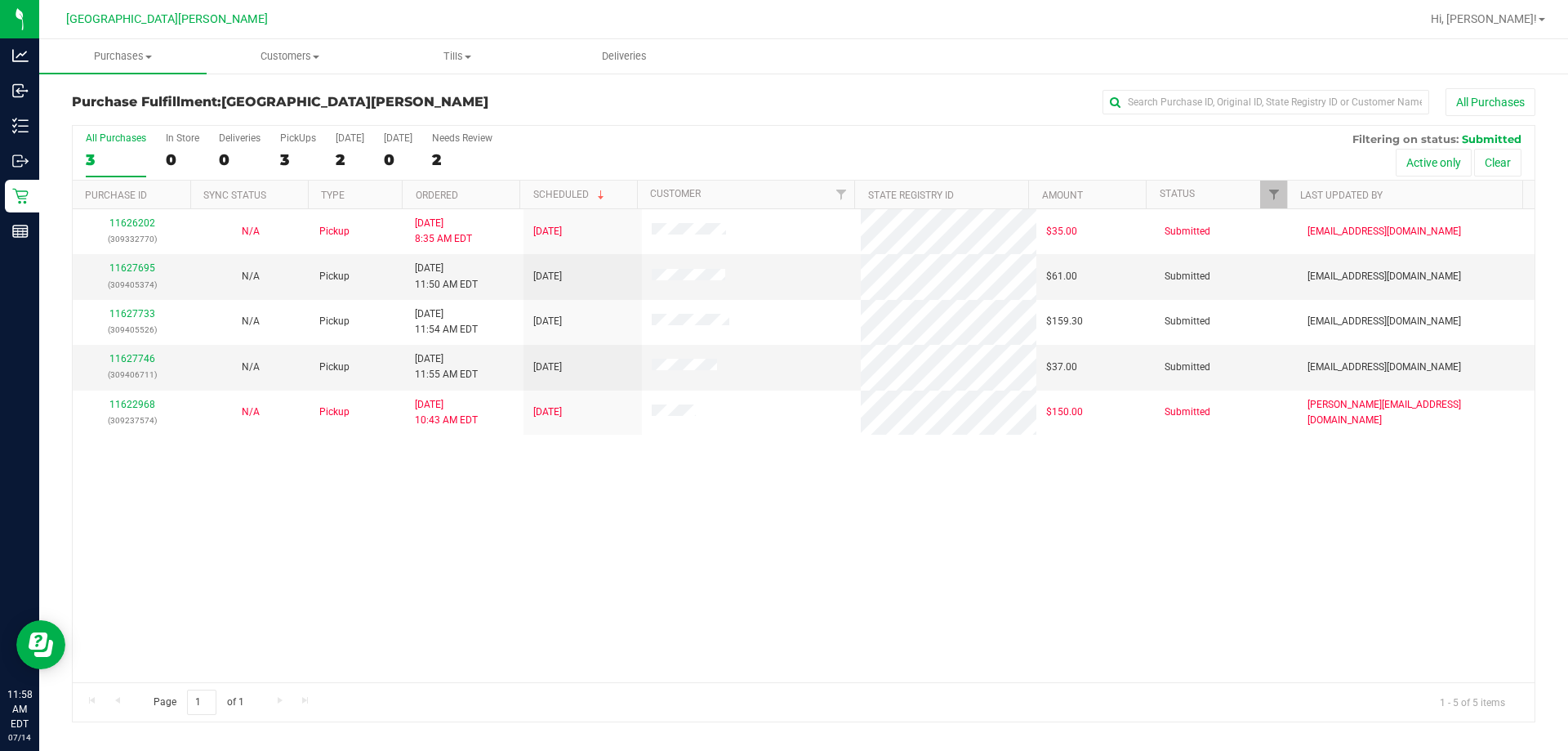 drag, startPoint x: 1120, startPoint y: 535, endPoint x: 1123, endPoint y: 525, distance: 10.440307 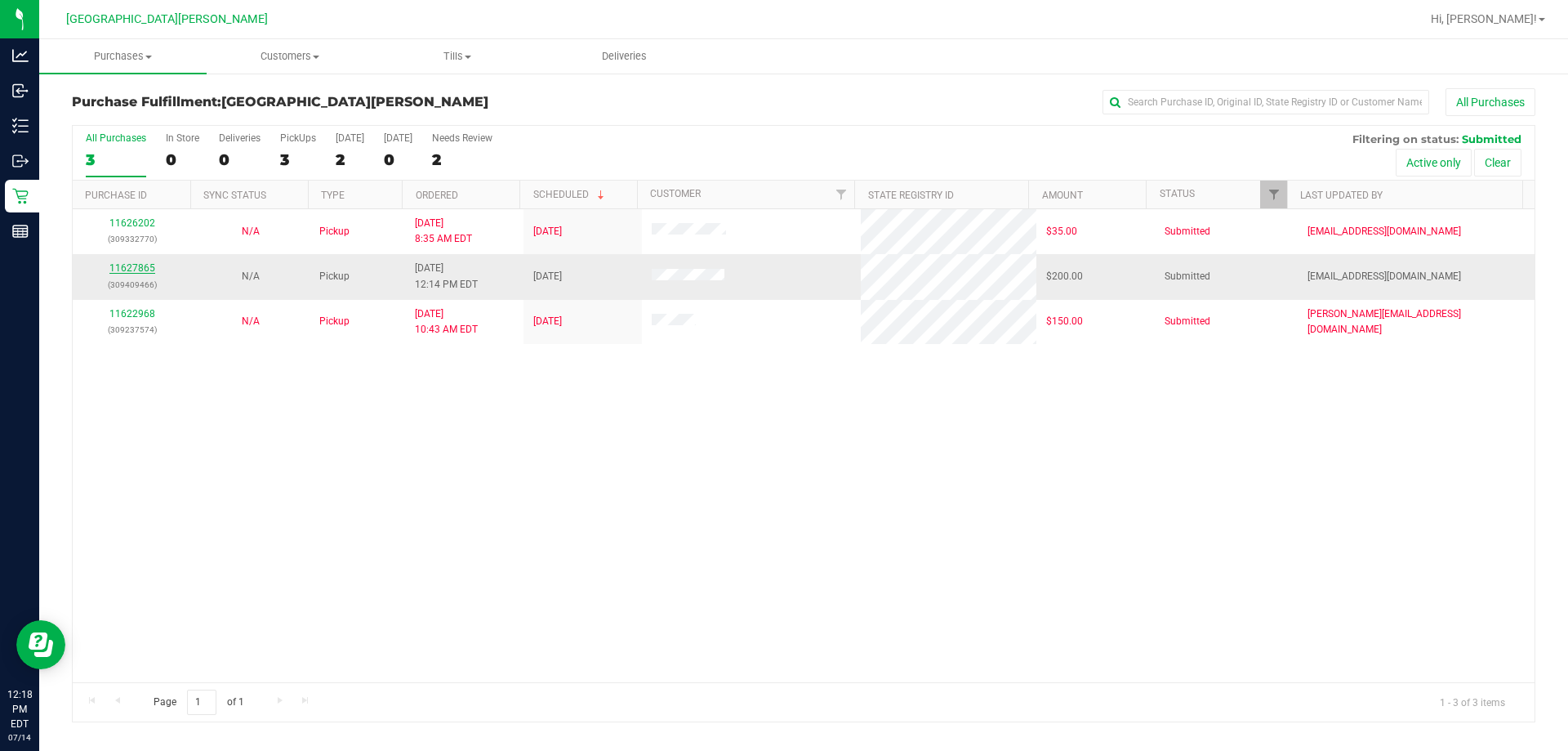 click on "11627865" at bounding box center [132, 268] 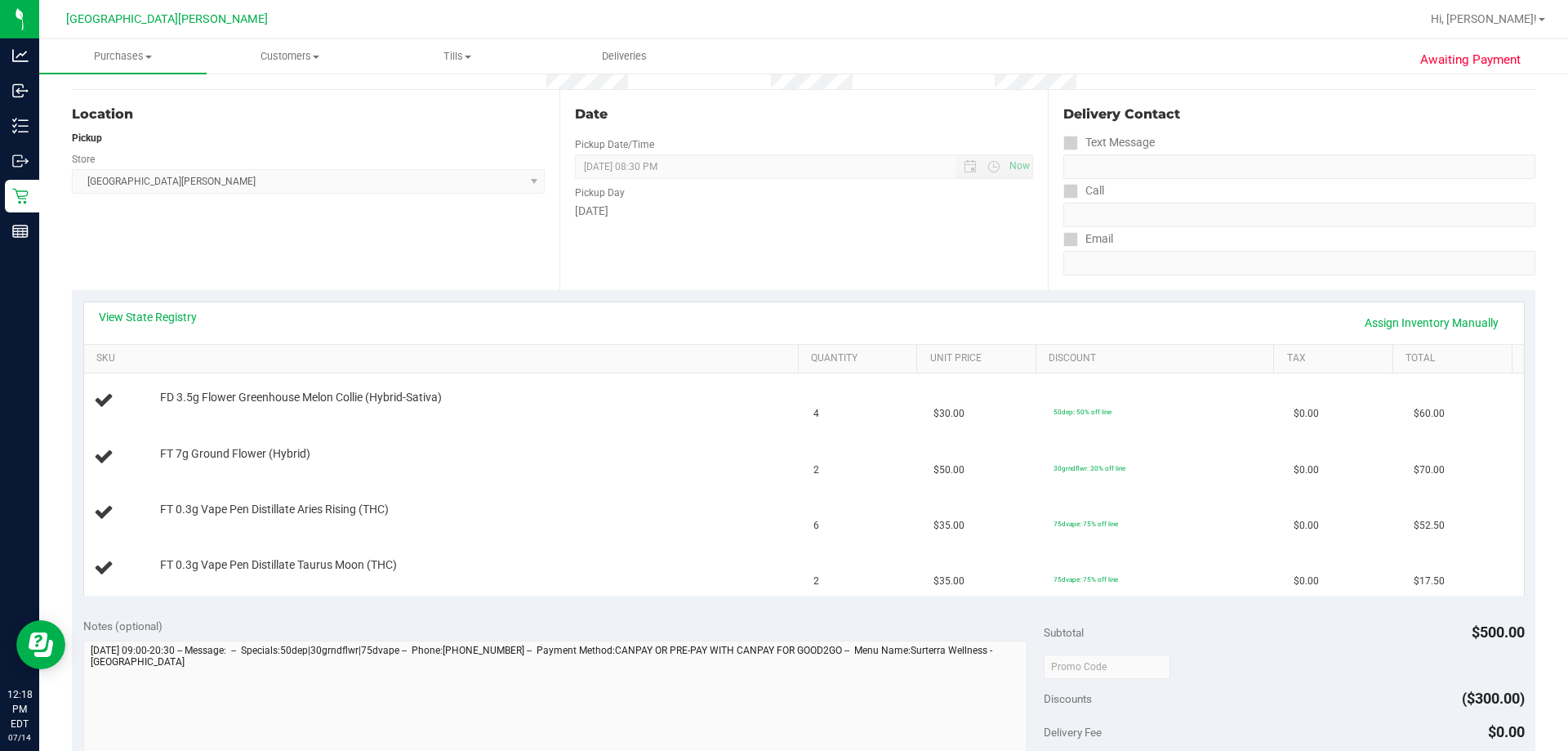 scroll, scrollTop: 163, scrollLeft: 0, axis: vertical 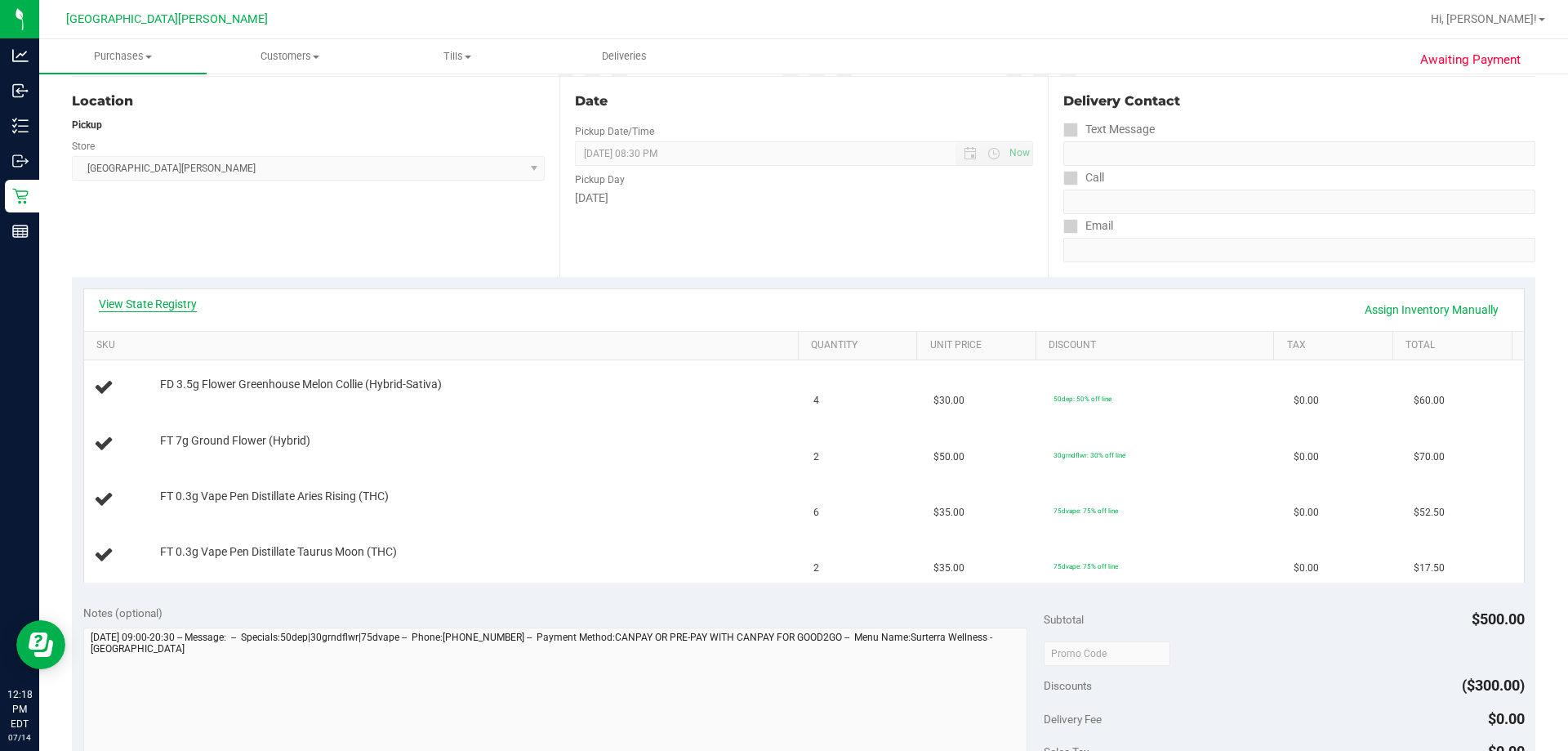 click on "View State Registry" at bounding box center (148, 304) 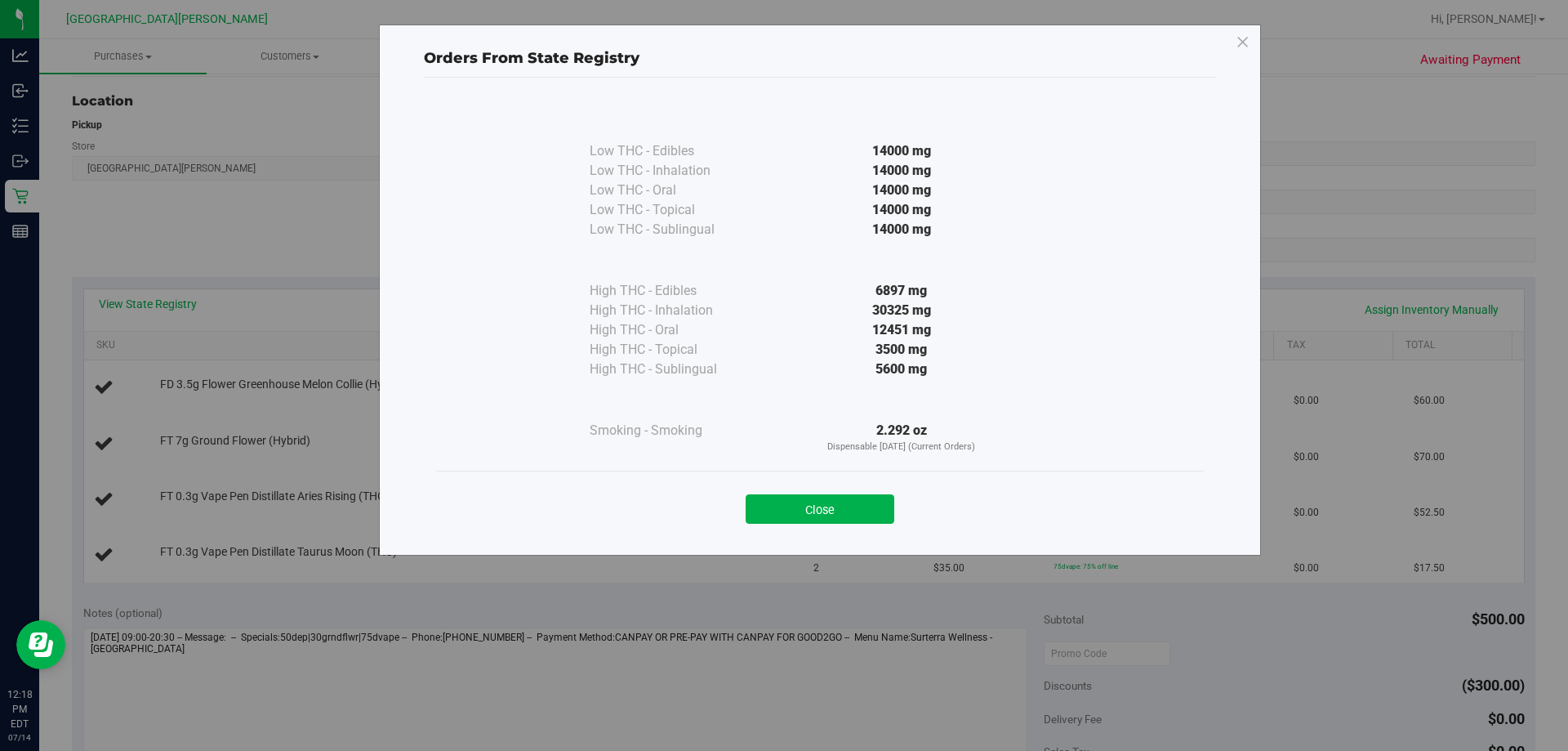 click on "Close" at bounding box center (820, 503) 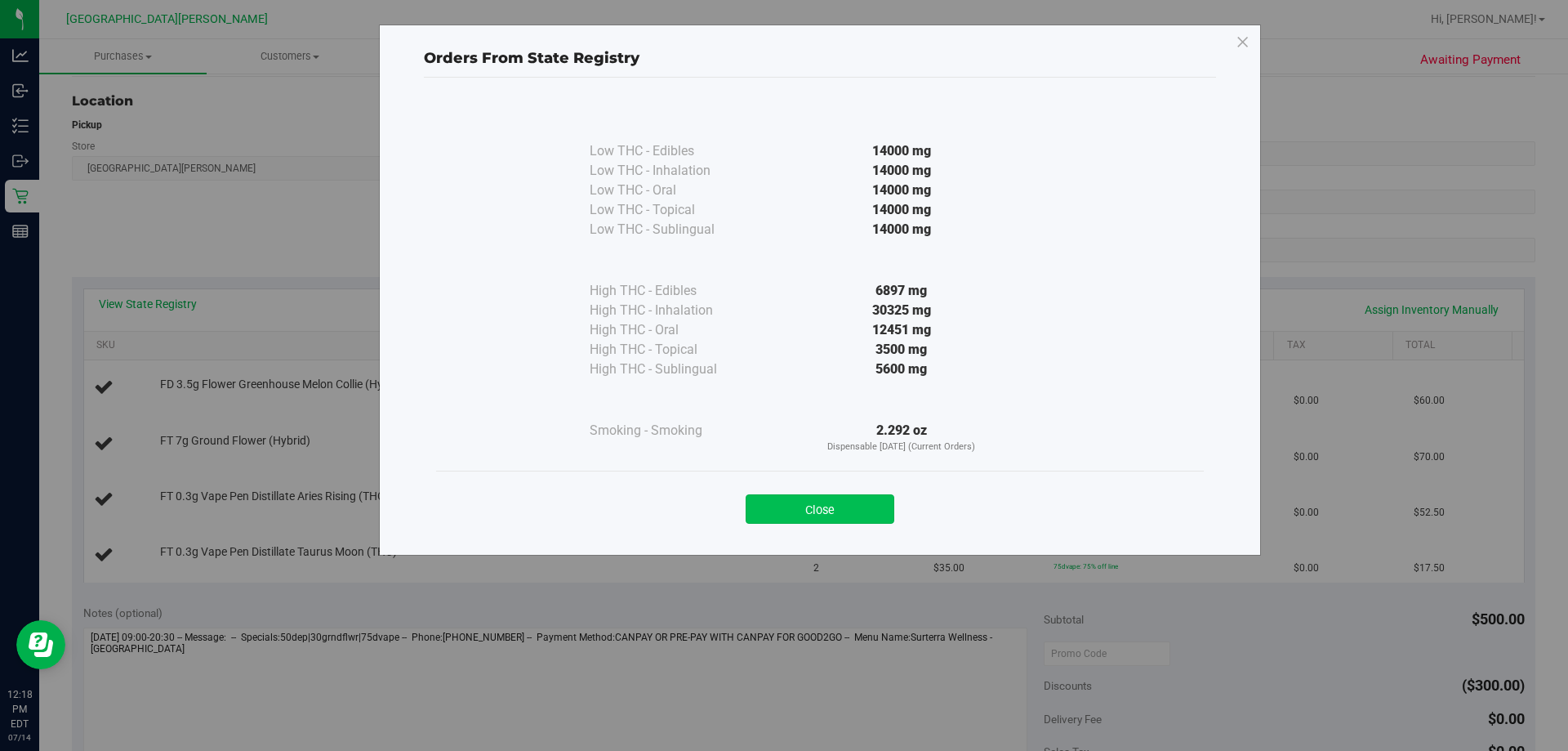 click on "Close" at bounding box center [820, 509] 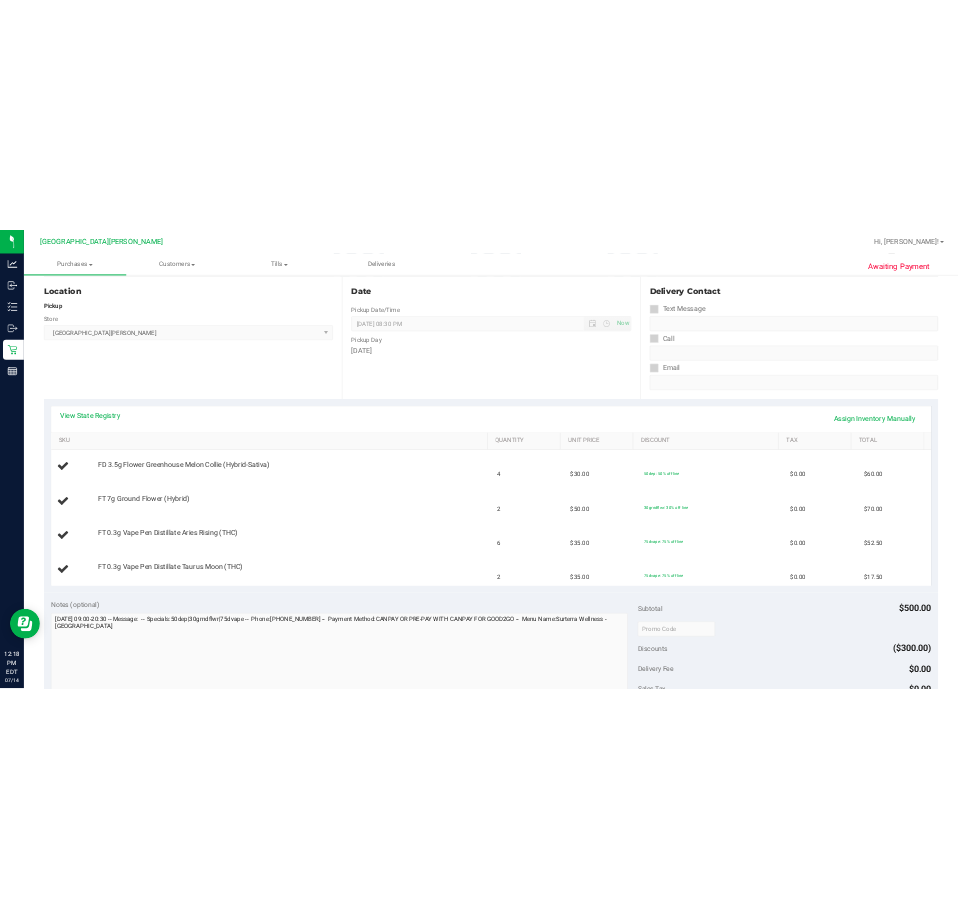 scroll, scrollTop: 300, scrollLeft: 0, axis: vertical 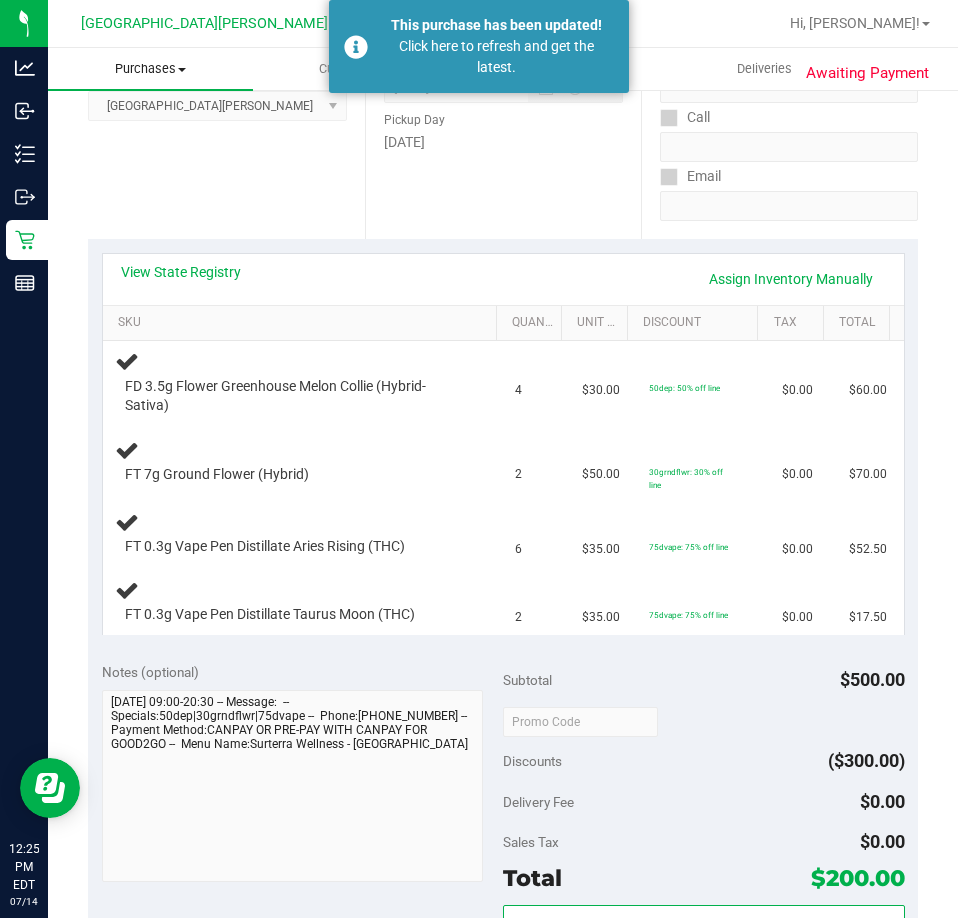 click on "Purchases" at bounding box center (150, 69) 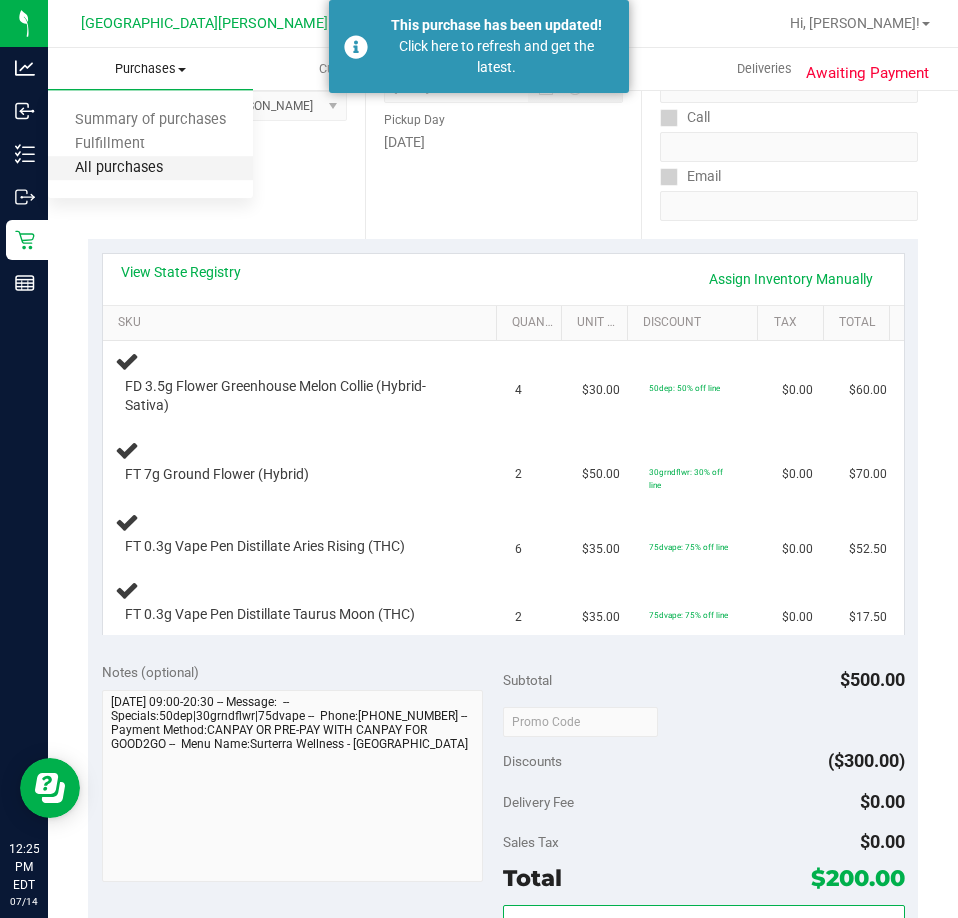 click on "All purchases" at bounding box center [119, 168] 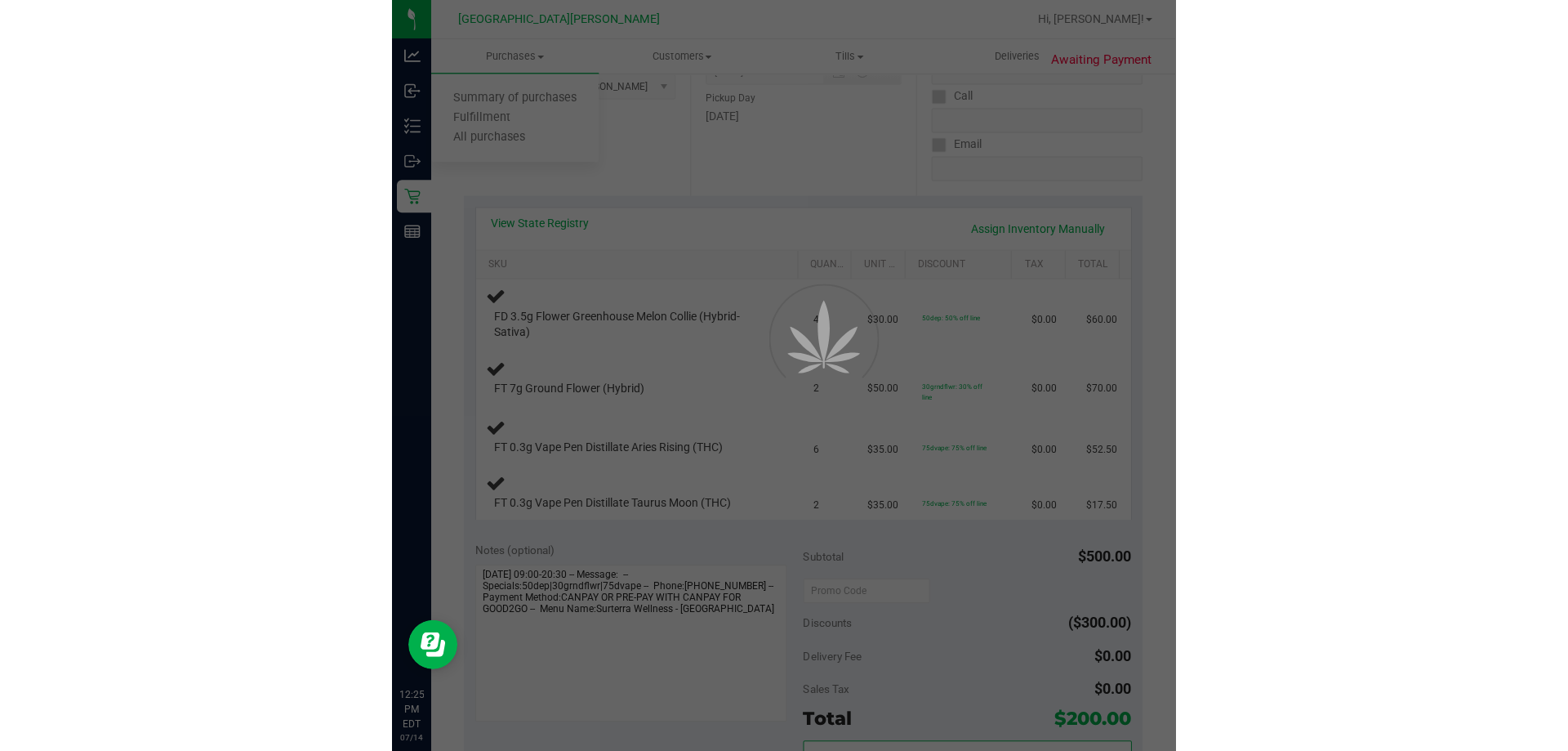 scroll, scrollTop: 0, scrollLeft: 0, axis: both 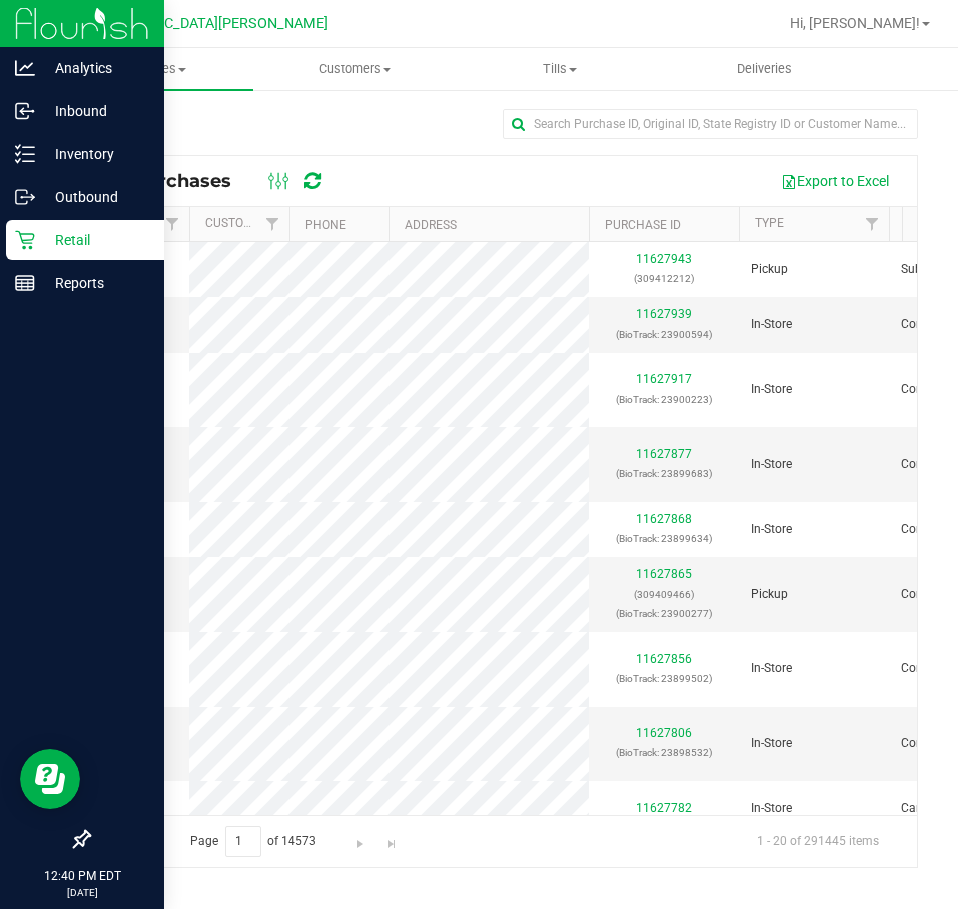 click on "Retail" at bounding box center [95, 240] 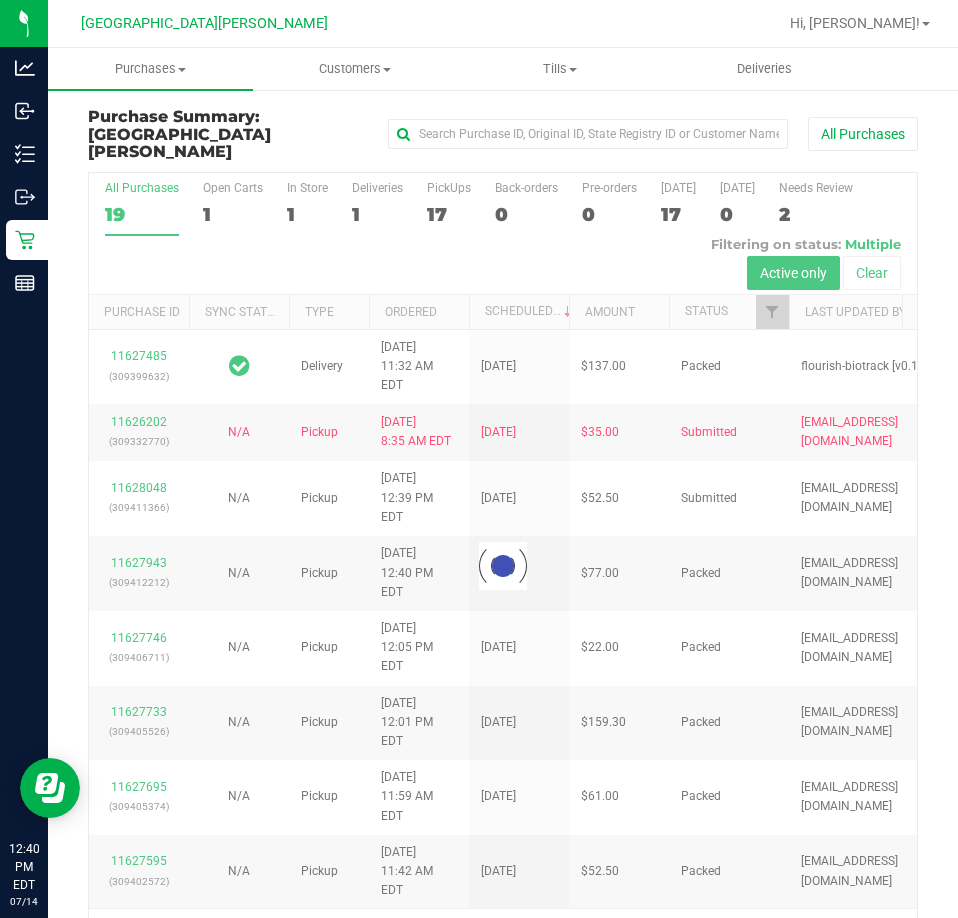 click at bounding box center [503, 566] 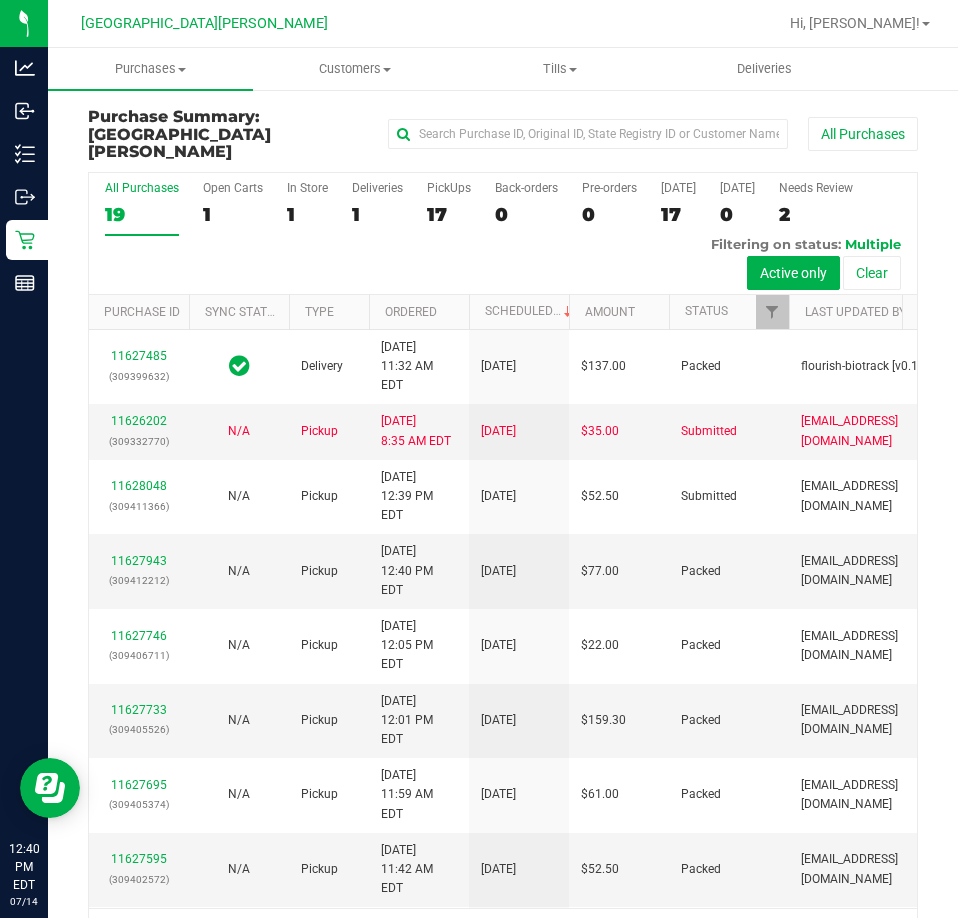 click on "PickUps
17" at bounding box center [449, 208] 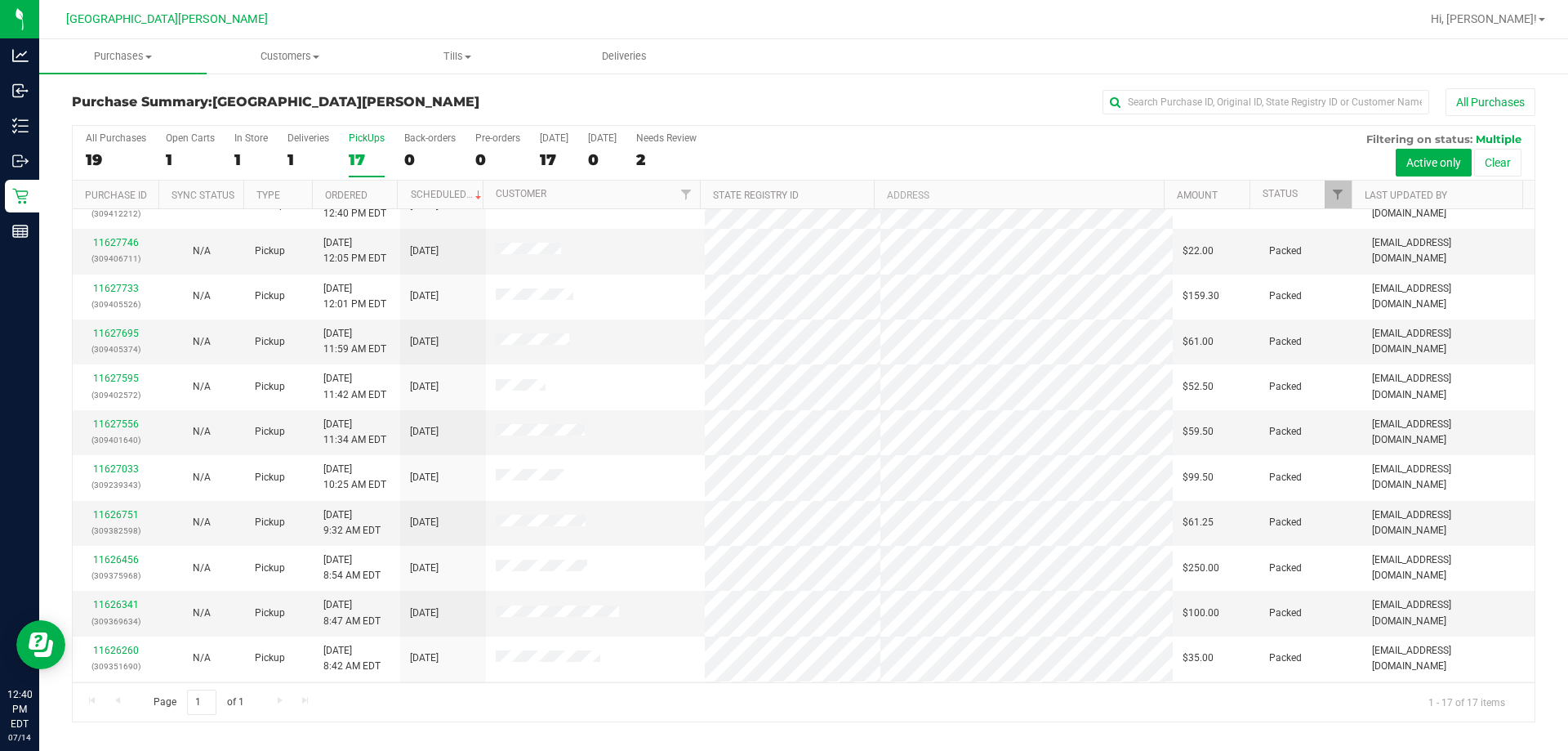 scroll, scrollTop: 0, scrollLeft: 0, axis: both 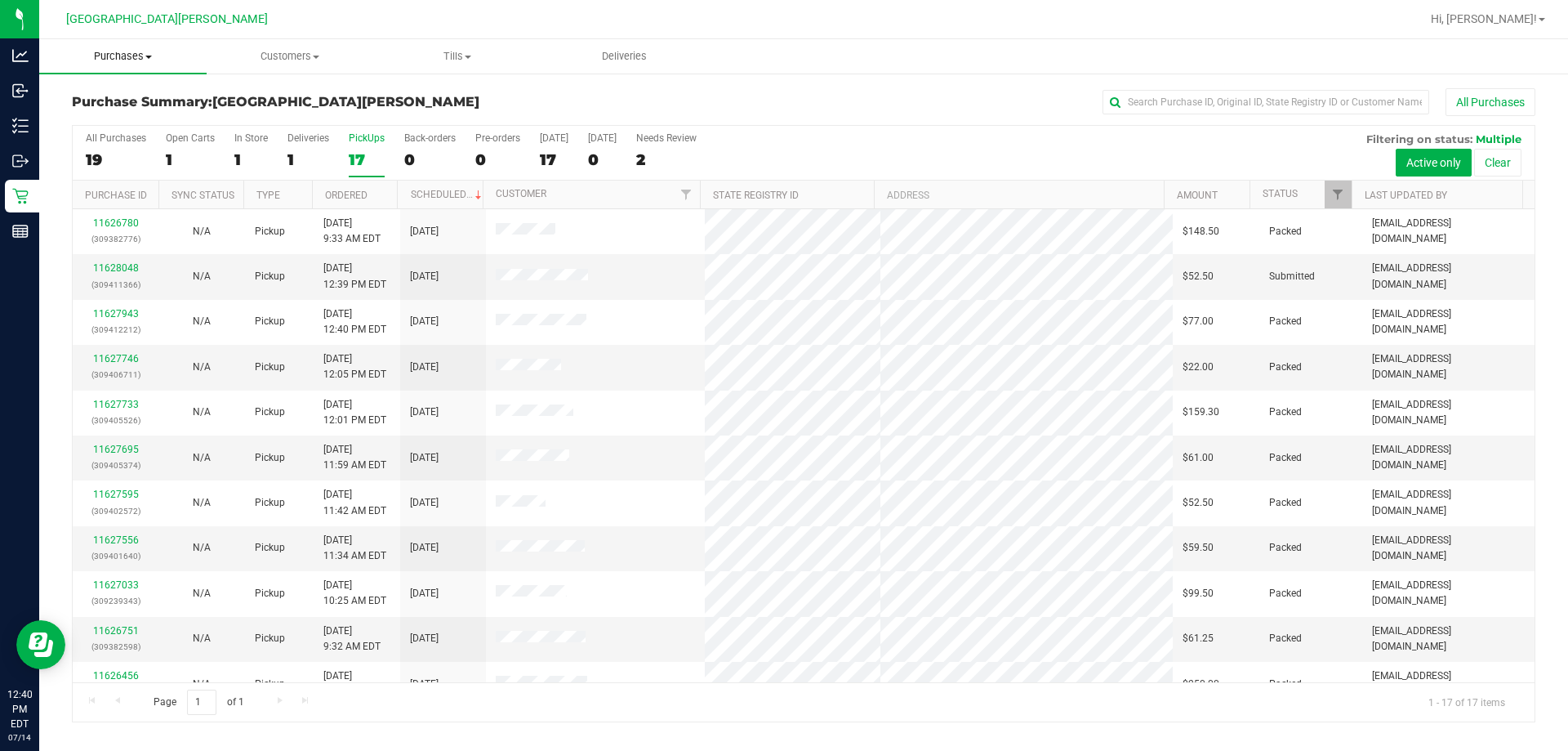 click on "Purchases" at bounding box center [122, 56] 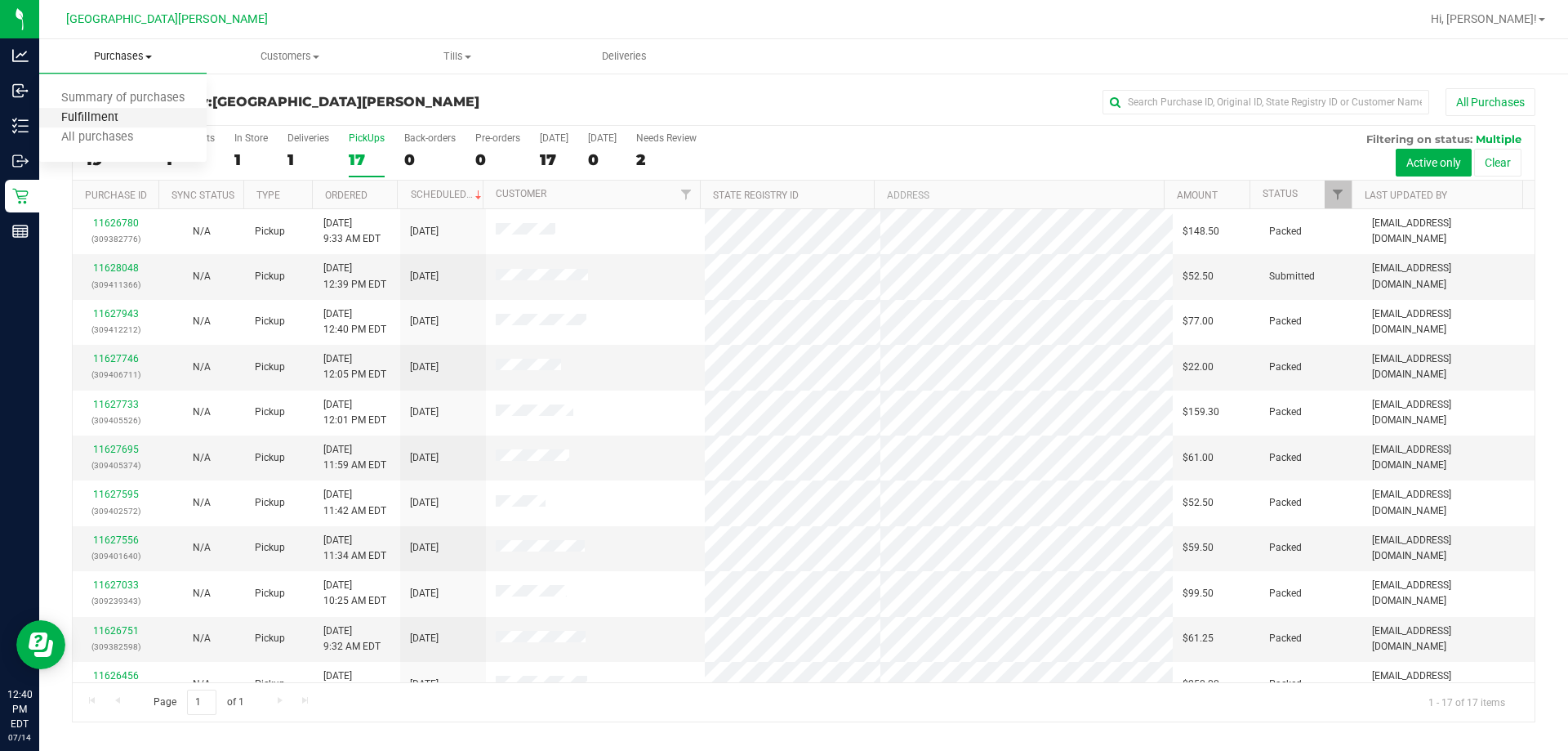 click on "Fulfillment" at bounding box center (90, 118) 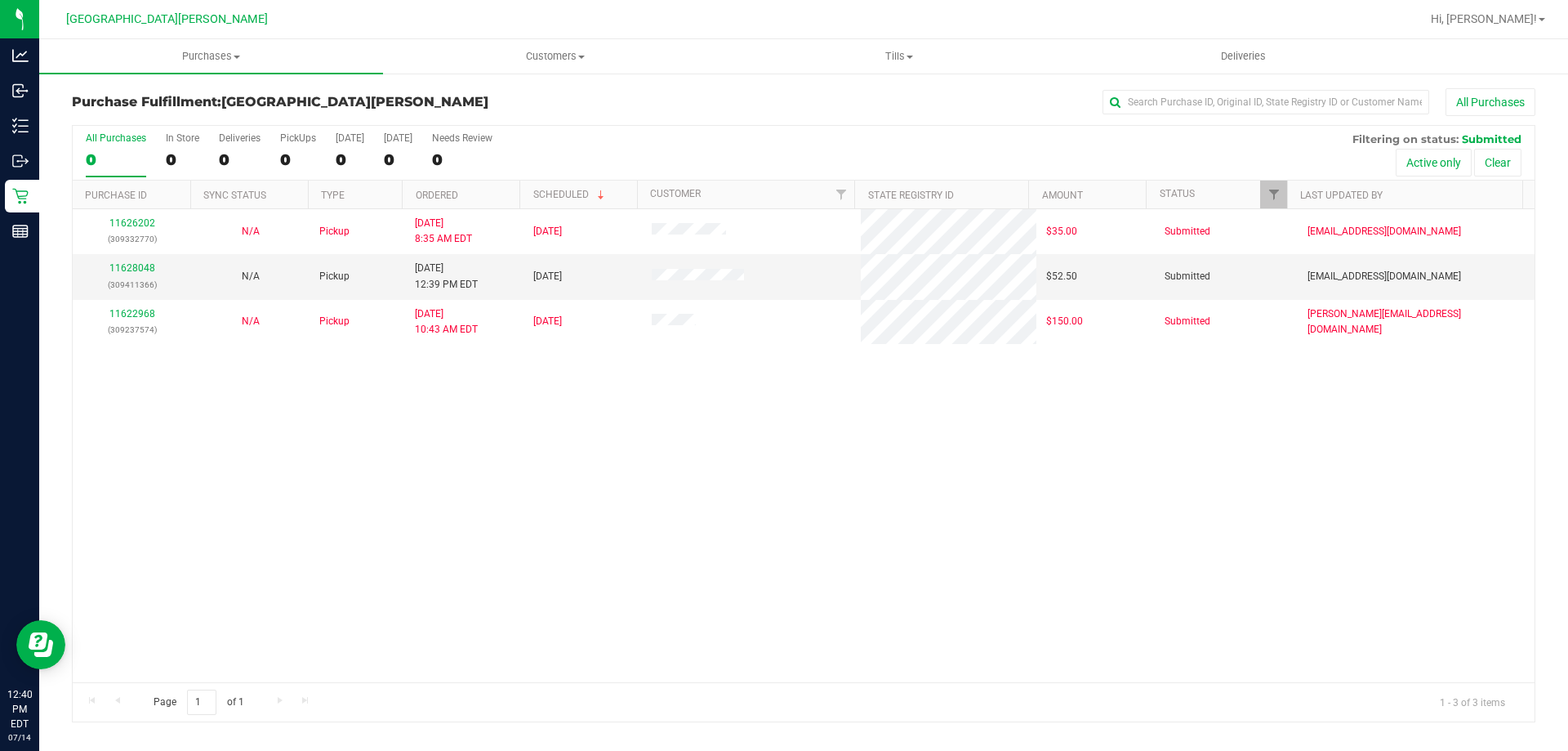 click on "11626202
(309332770)
N/A
Pickup [DATE] 8:35 AM EDT 7/14/2025
$35.00
Submitted [EMAIL_ADDRESS][DOMAIN_NAME]
11628048
(309411366)
N/A
Pickup [DATE] 12:39 PM EDT 7/14/2025
$52.50
Submitted [EMAIL_ADDRESS][DOMAIN_NAME]
11622968
(309237574)
N/A
Pickup [DATE] 10:43 AM EDT 7/13/2025
$150.00
Submitted [PERSON_NAME][EMAIL_ADDRESS][DOMAIN_NAME]" at bounding box center (804, 445) 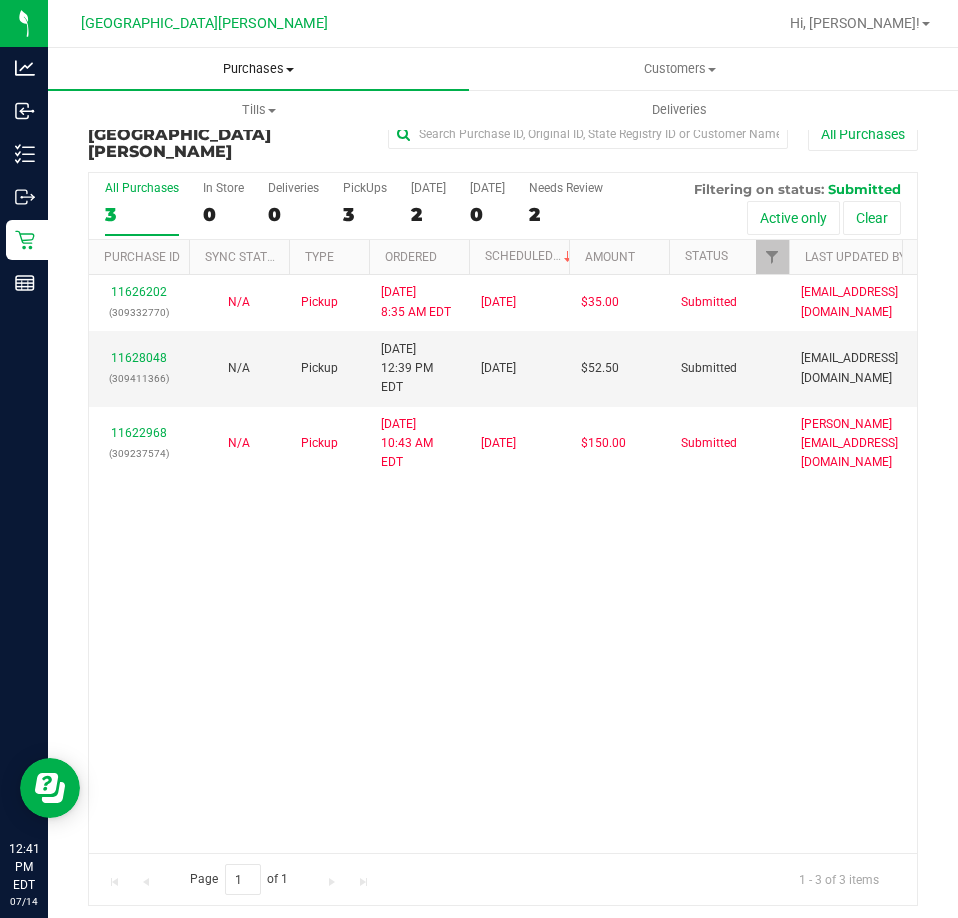 click on "Purchases" at bounding box center (258, 69) 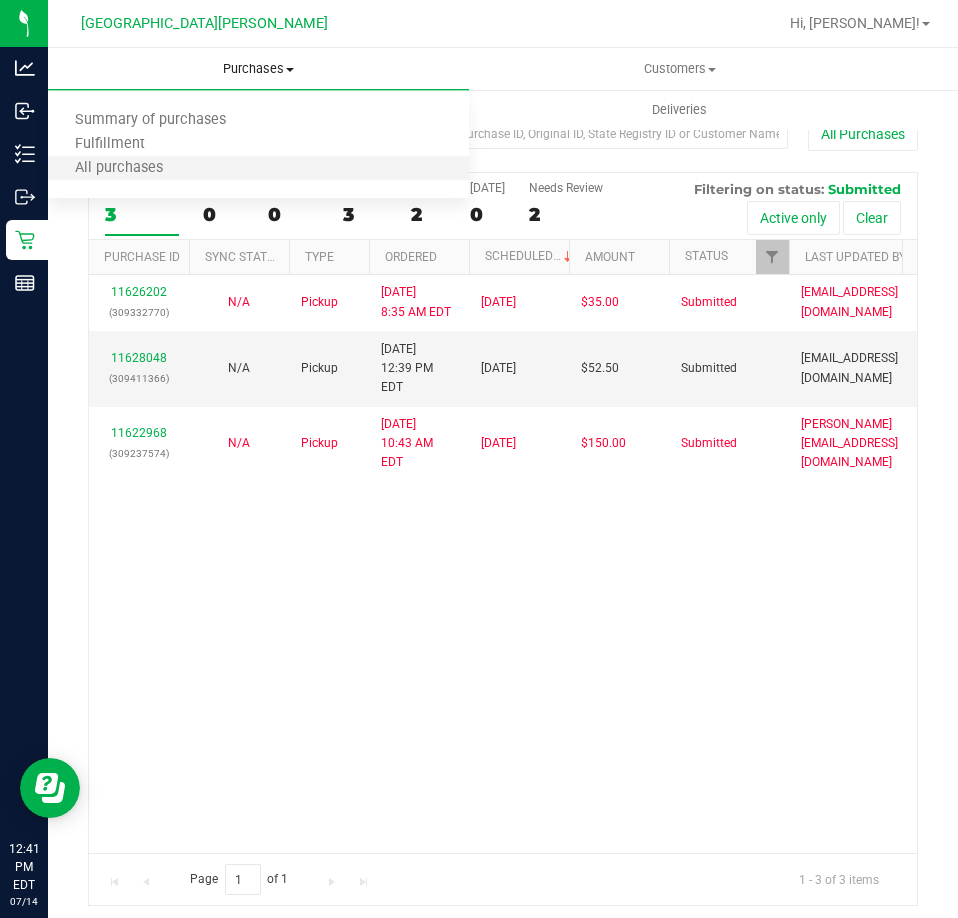 click on "All purchases" at bounding box center [258, 169] 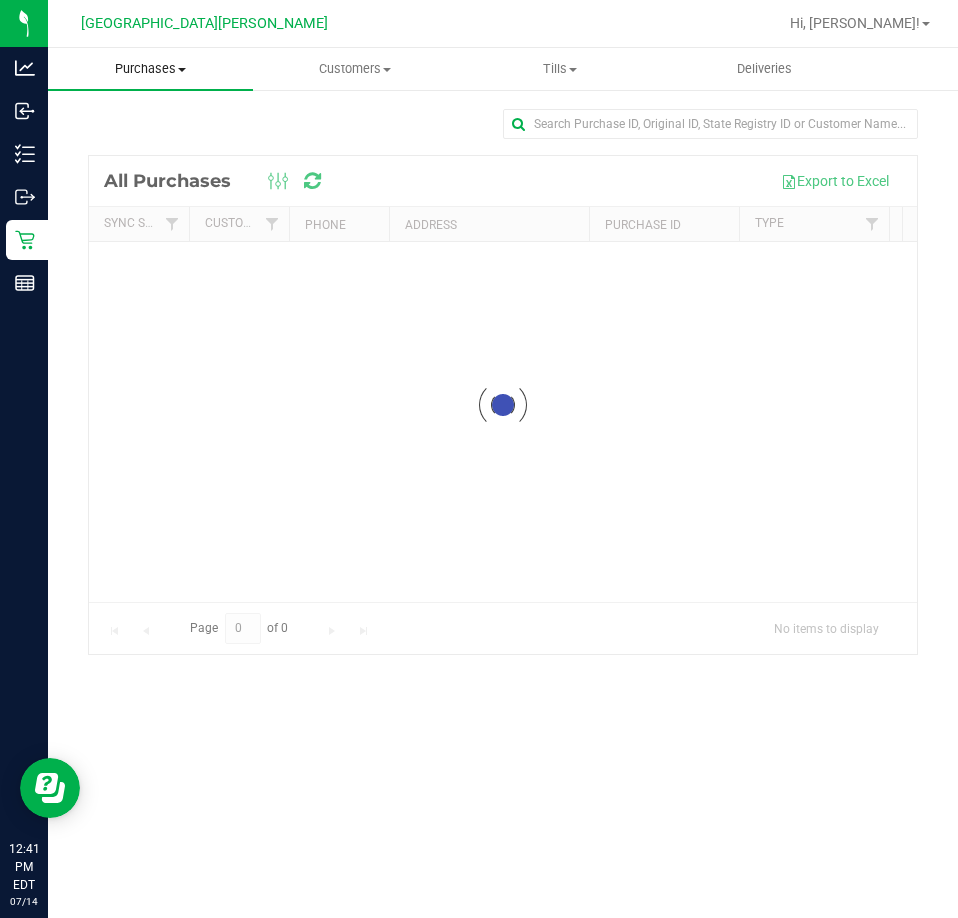click on "Purchases
Summary of purchases
Fulfillment
All purchases" at bounding box center [150, 69] 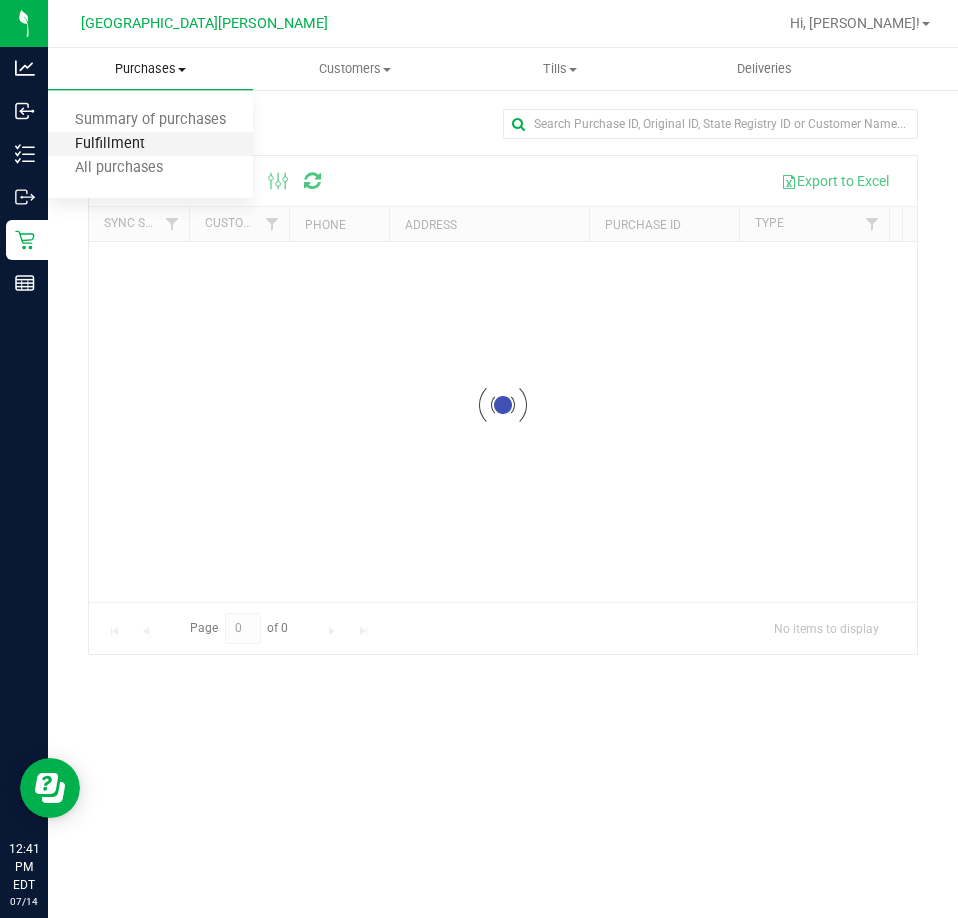 click on "Fulfillment" at bounding box center [110, 144] 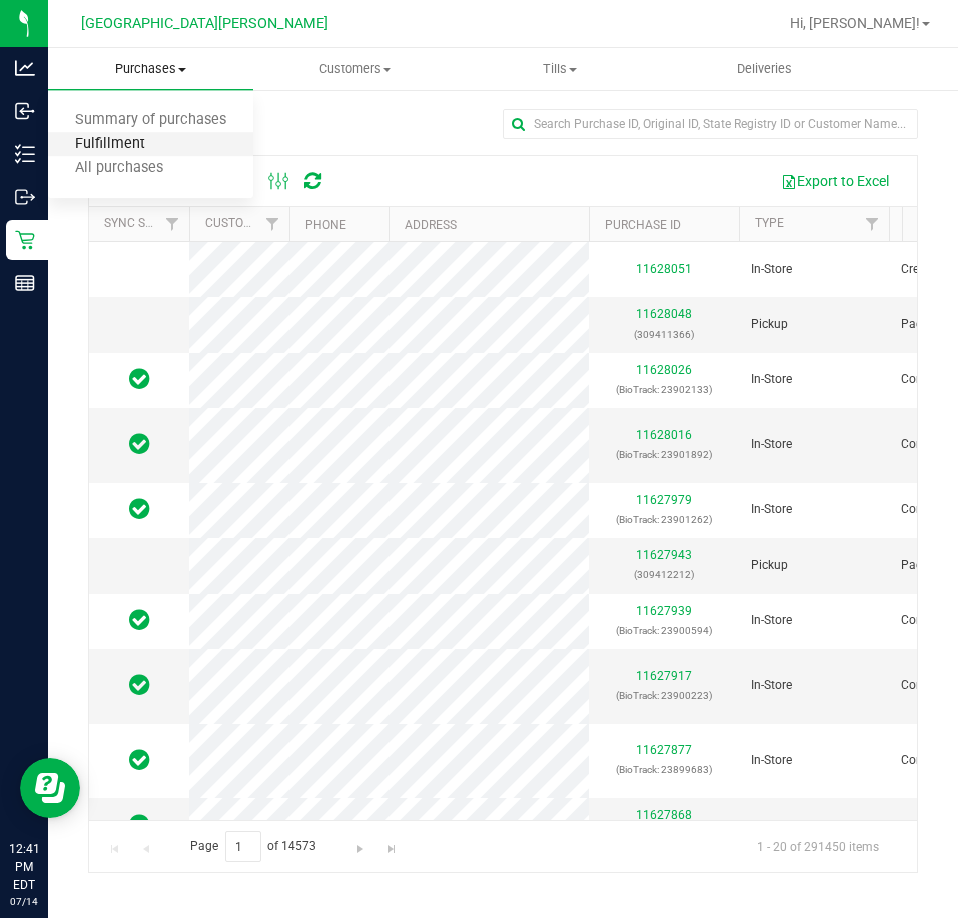 click on "Fulfillment" at bounding box center [110, 144] 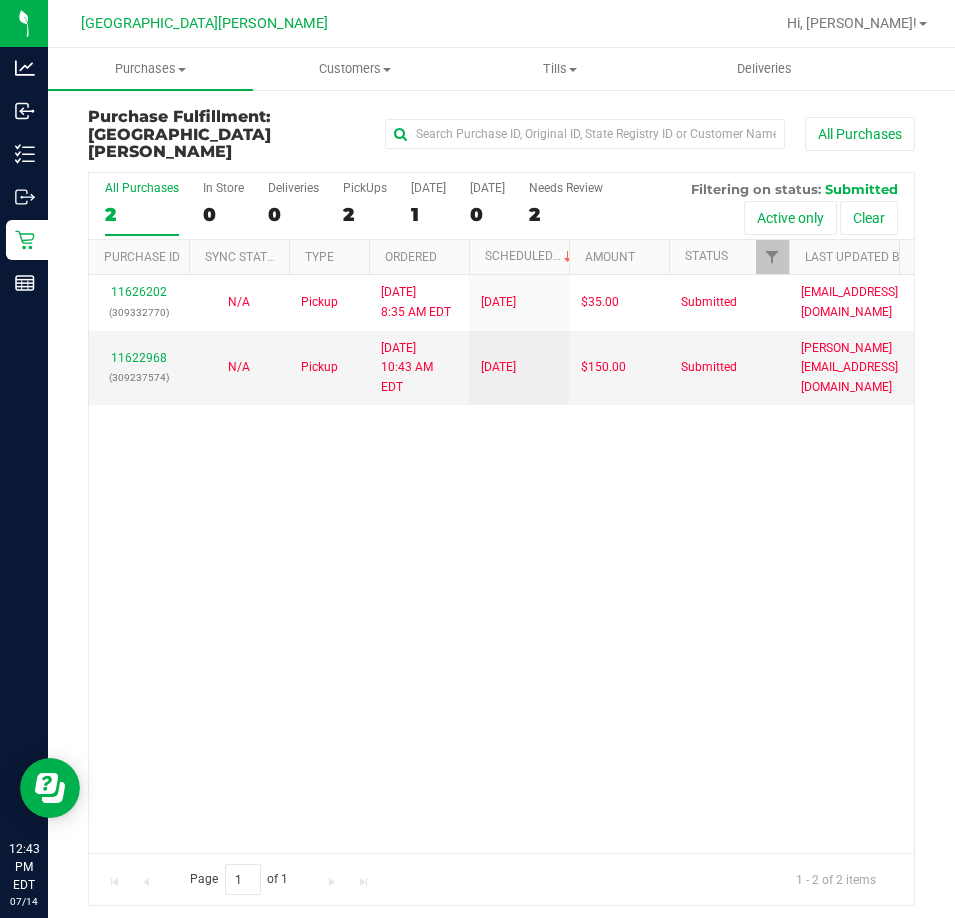 click on "Purchase Fulfillment:
[GEOGRAPHIC_DATA][PERSON_NAME]
All Purchases
All Purchases
2
In Store
0
Deliveries
0
PickUps
2
[DATE]
1
[DATE]
0" at bounding box center (501, 507) 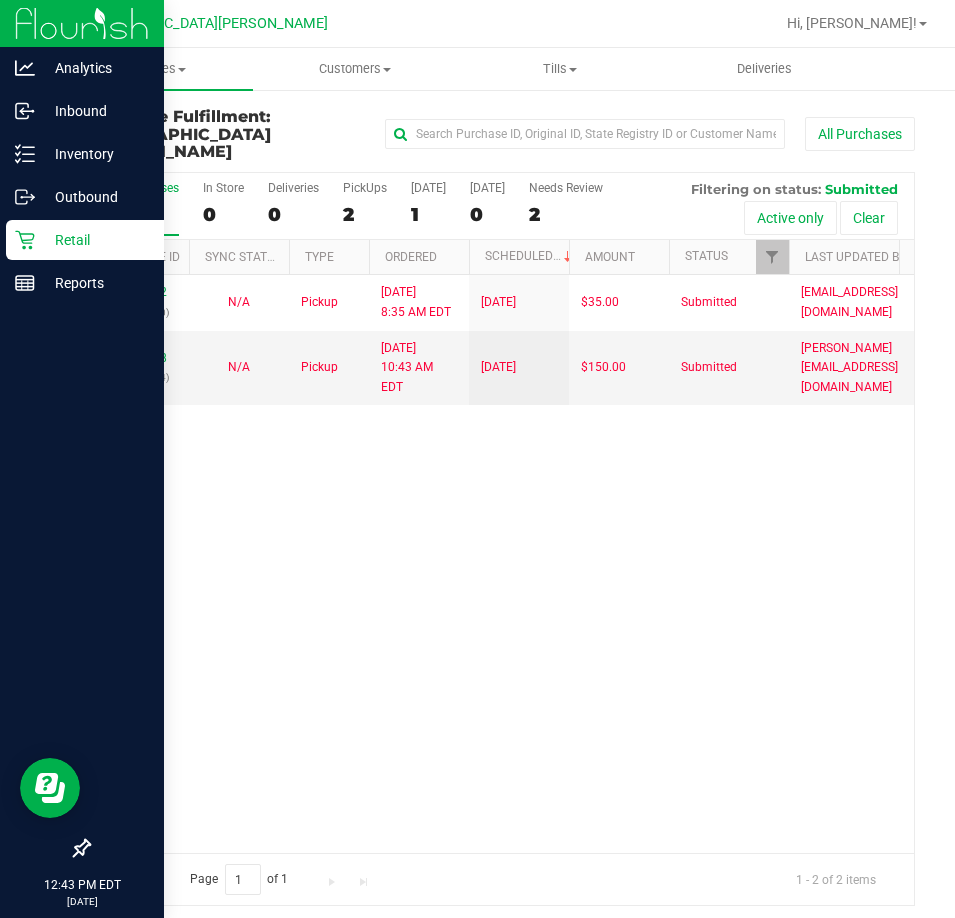 click on "Retail" at bounding box center (95, 240) 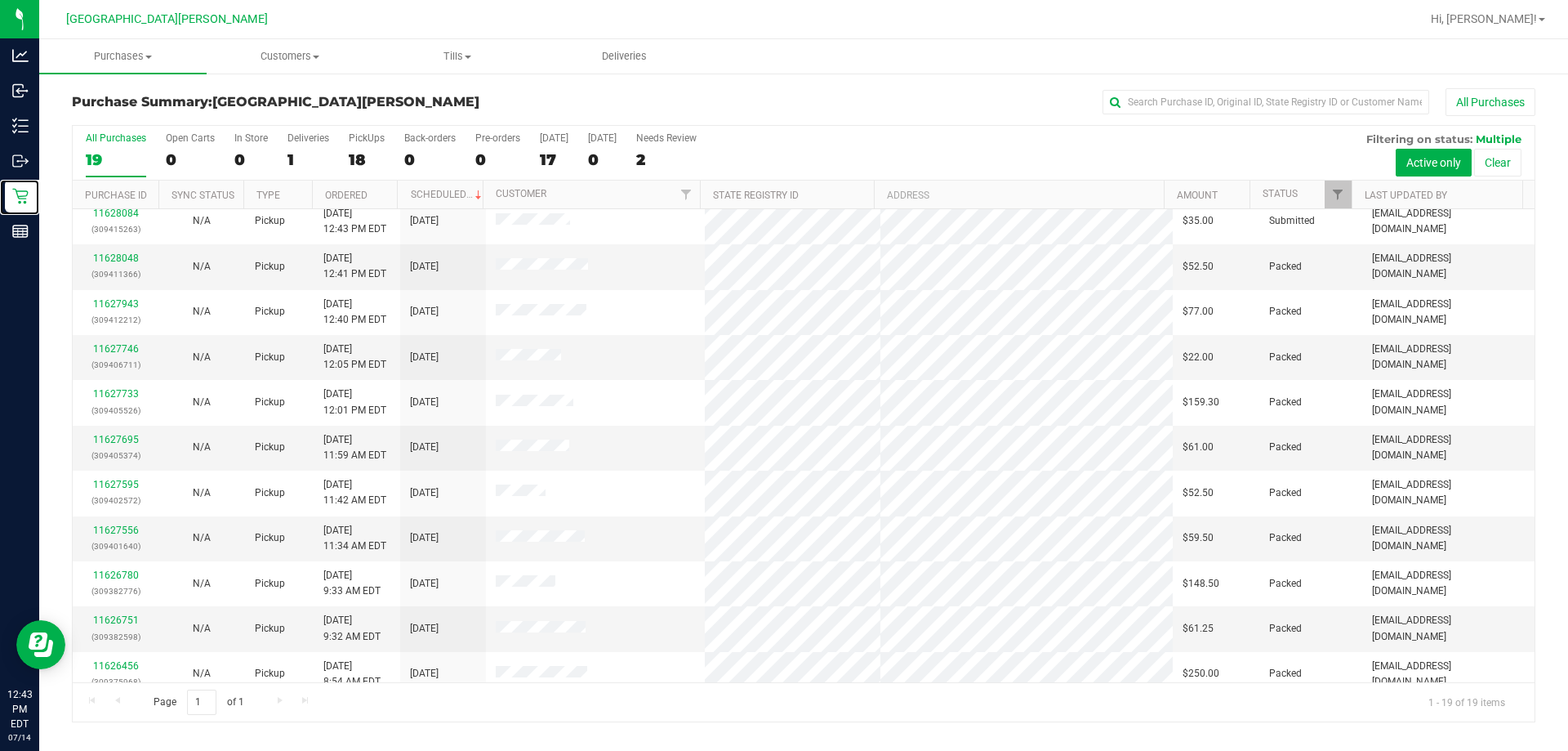 scroll, scrollTop: 0, scrollLeft: 0, axis: both 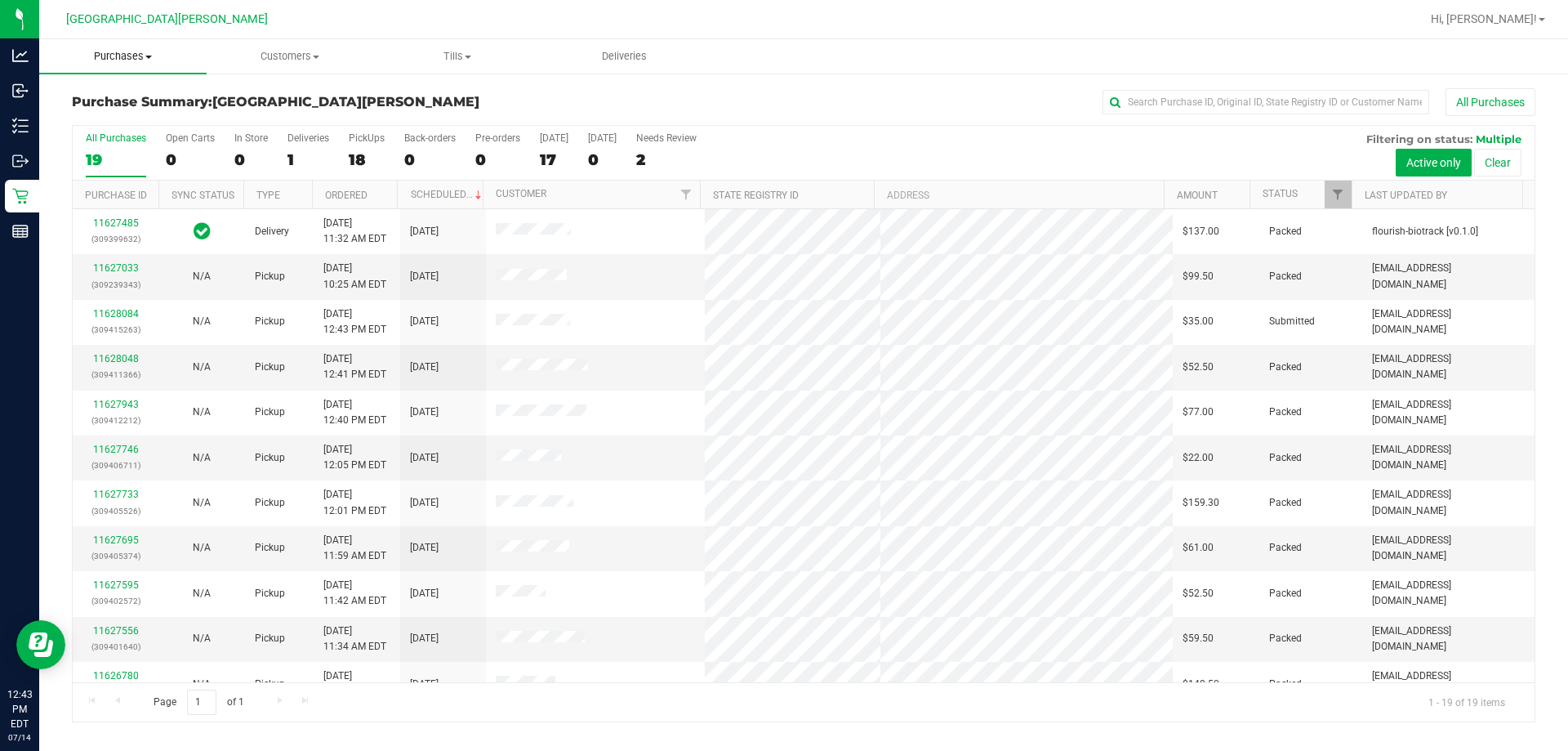 click on "Purchases" at bounding box center (122, 56) 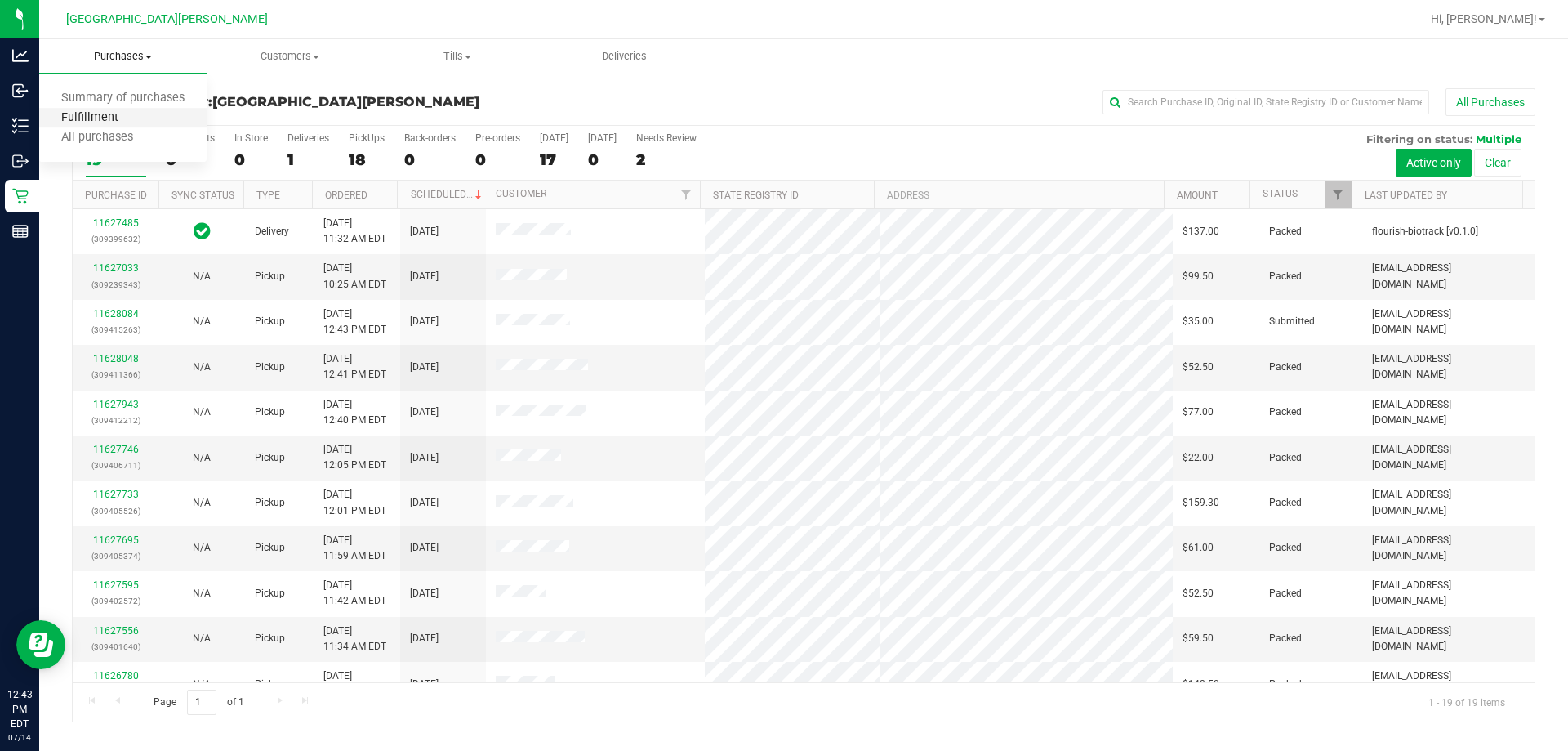 click on "Fulfillment" at bounding box center [90, 118] 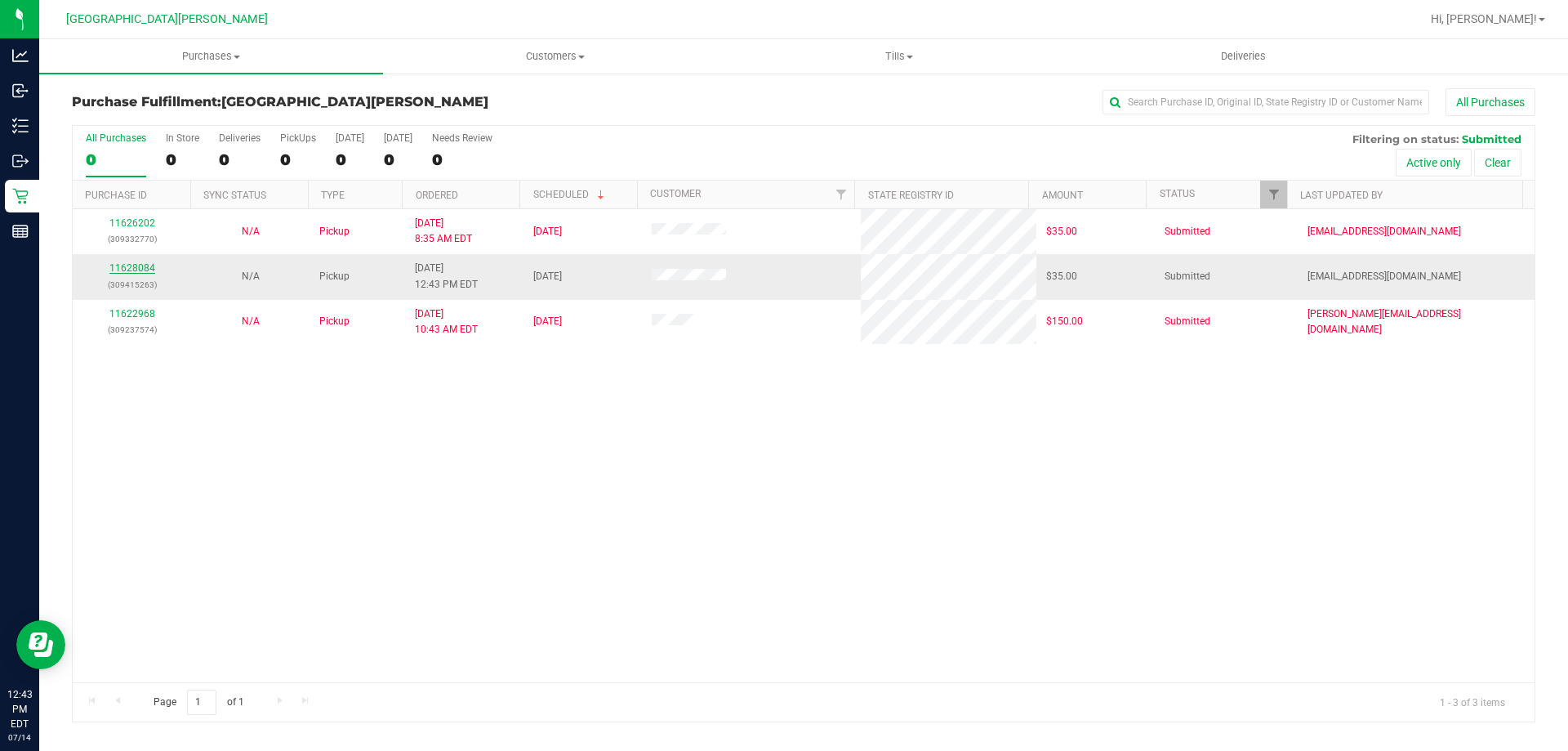 click on "11628084" at bounding box center (132, 268) 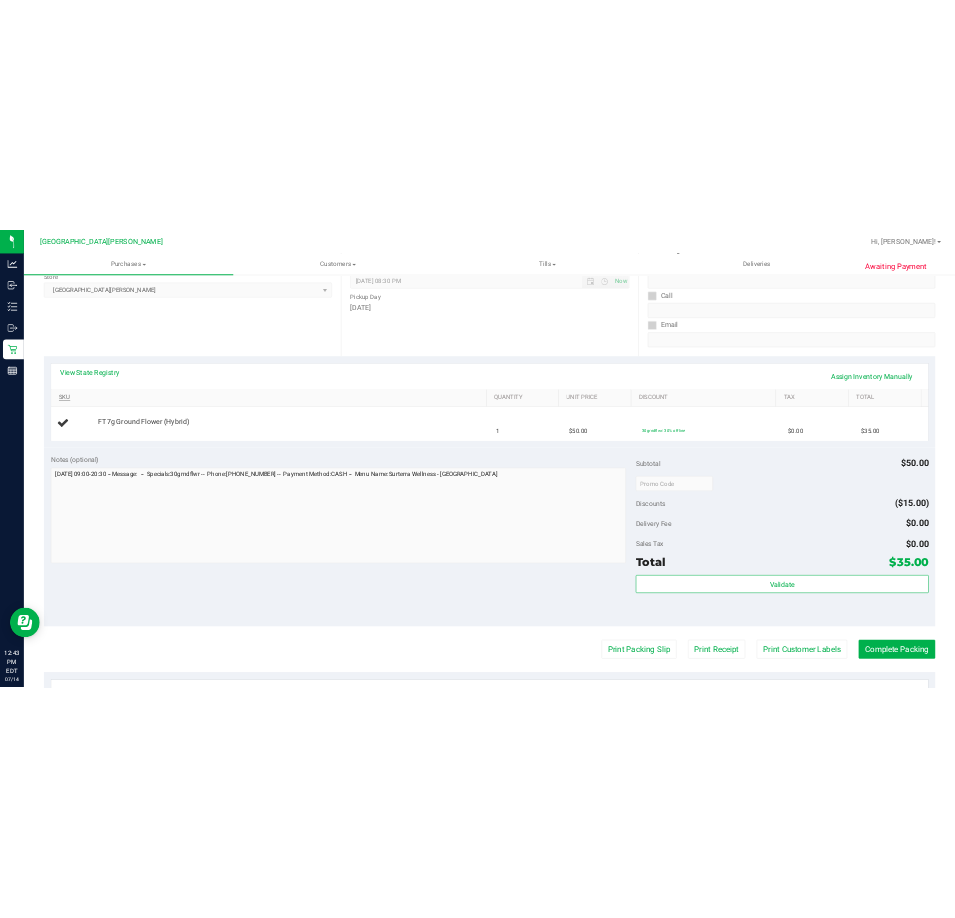 scroll, scrollTop: 300, scrollLeft: 0, axis: vertical 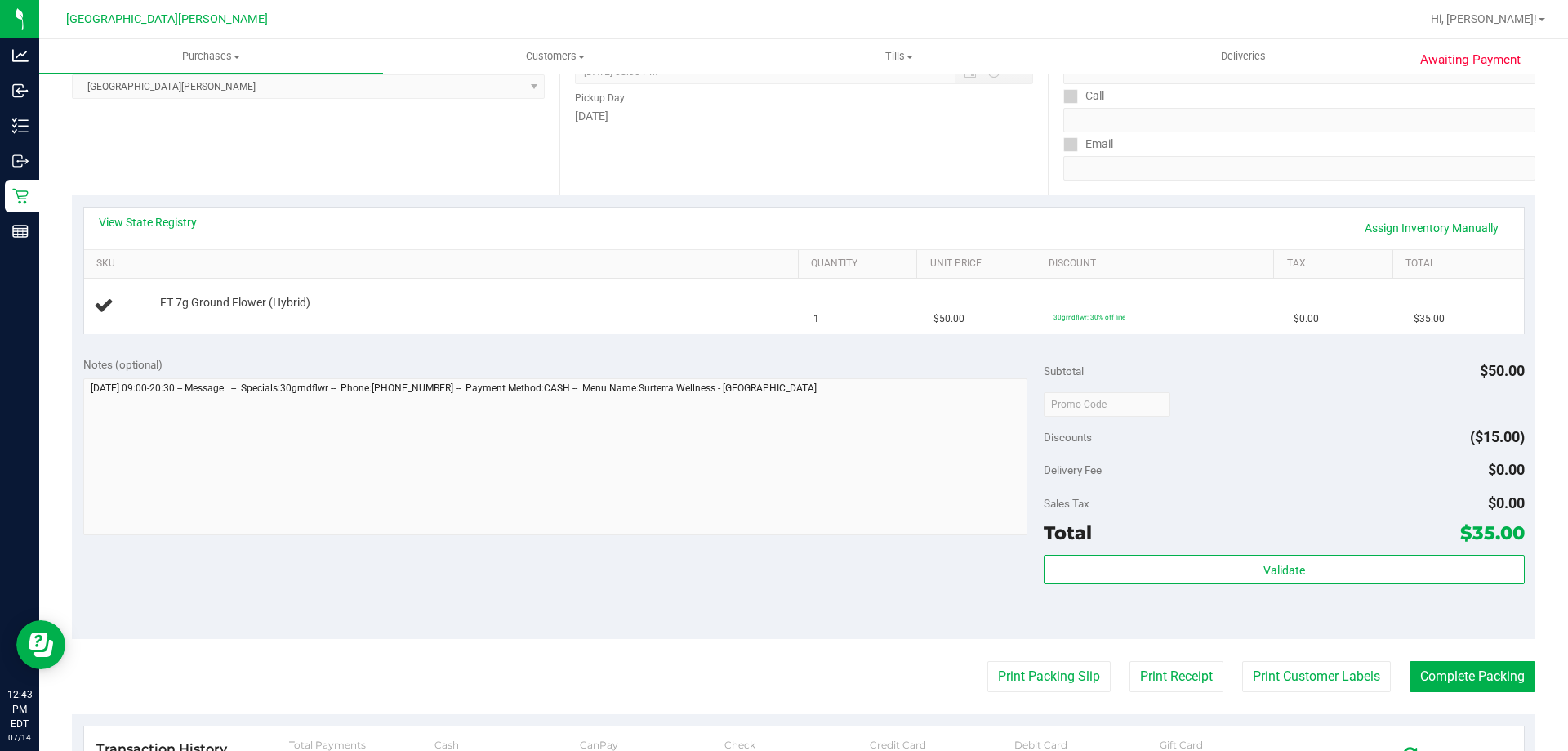 click on "View State Registry" at bounding box center (148, 222) 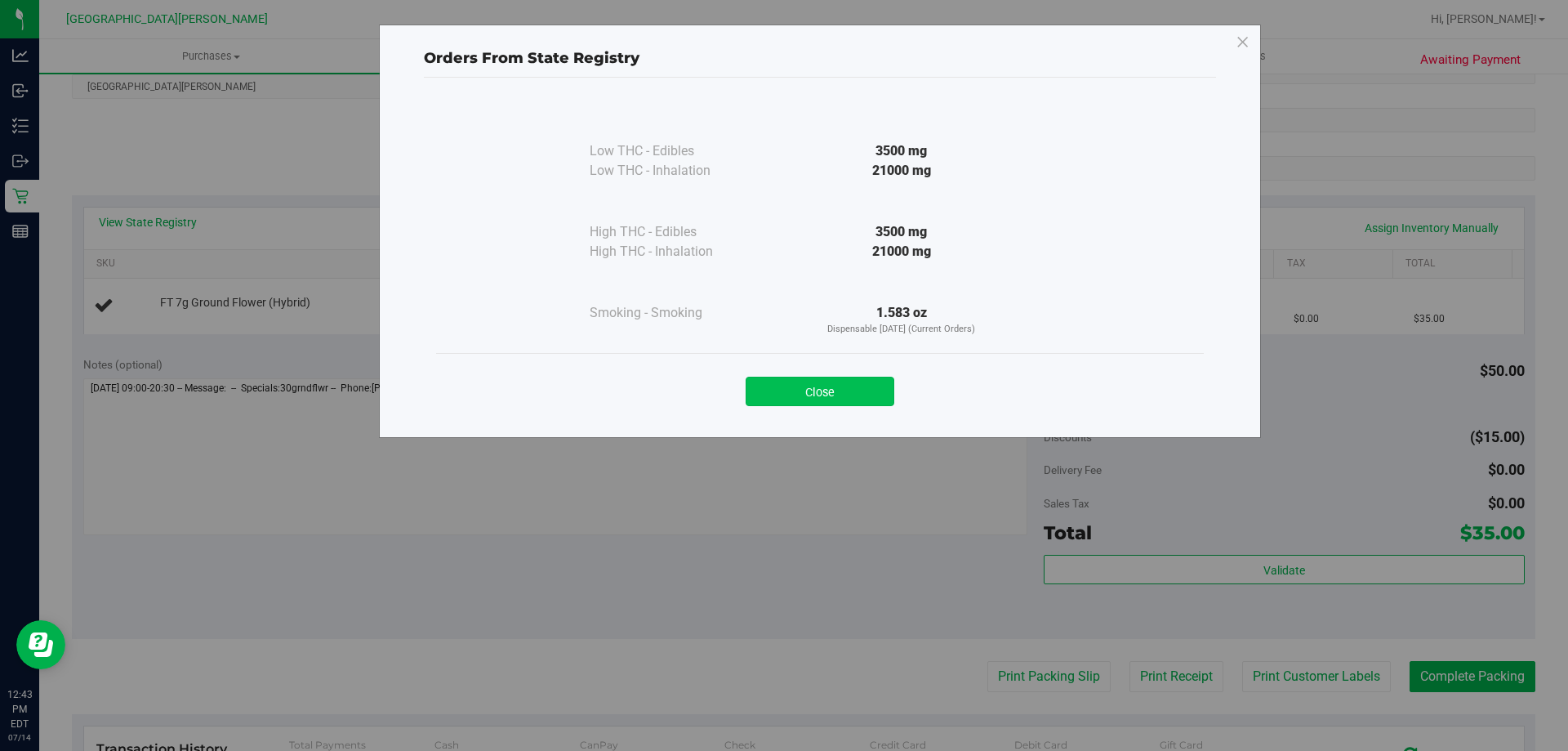 click on "Close" at bounding box center (820, 391) 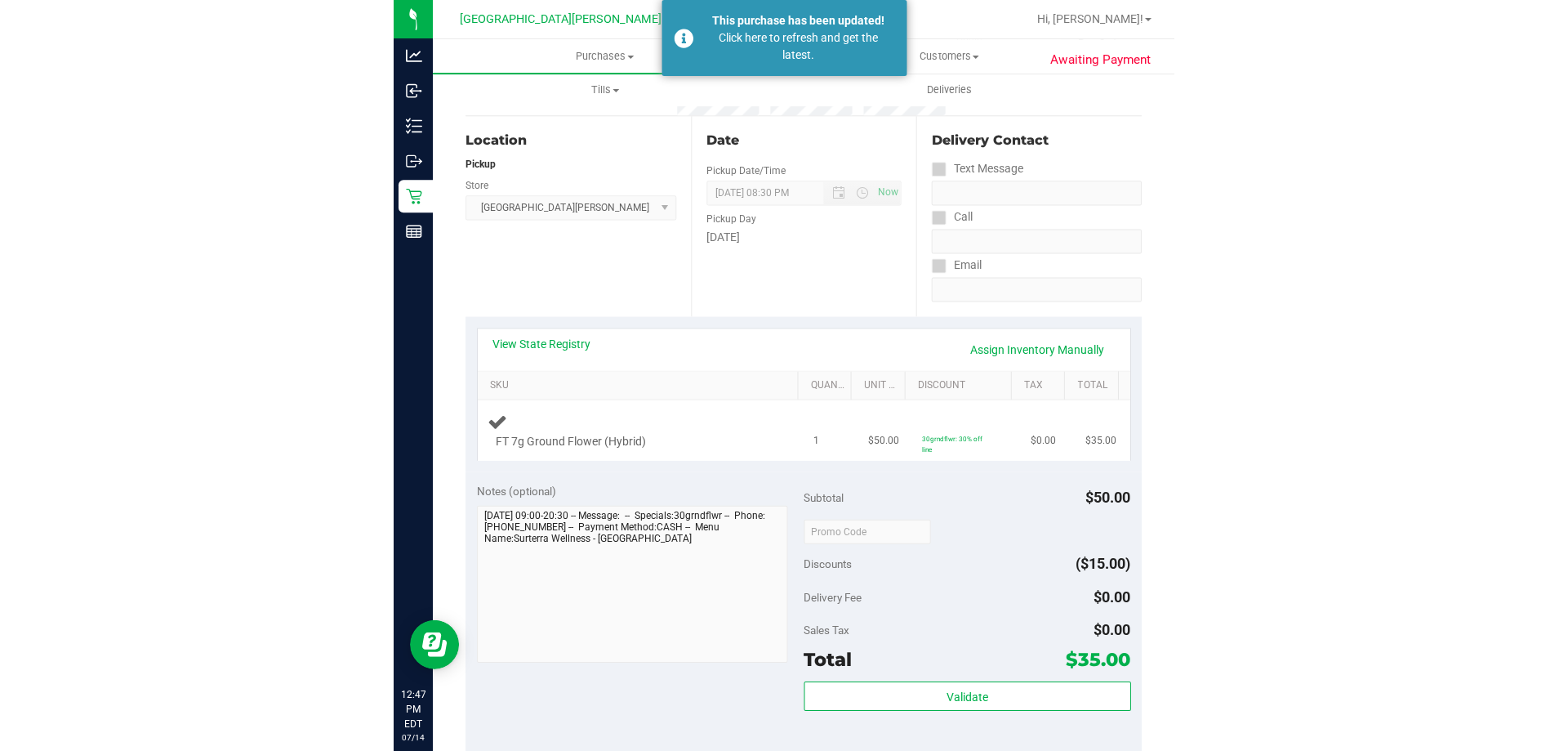 scroll, scrollTop: 0, scrollLeft: 0, axis: both 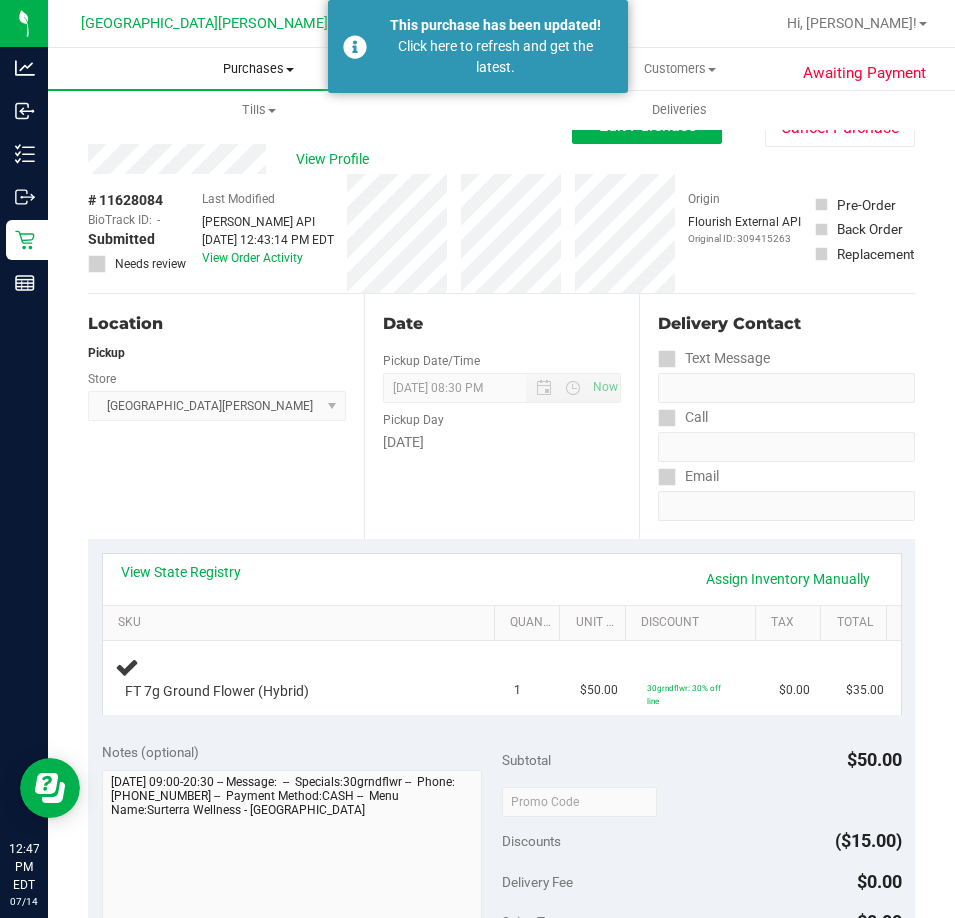 click on "Purchases" at bounding box center [258, 69] 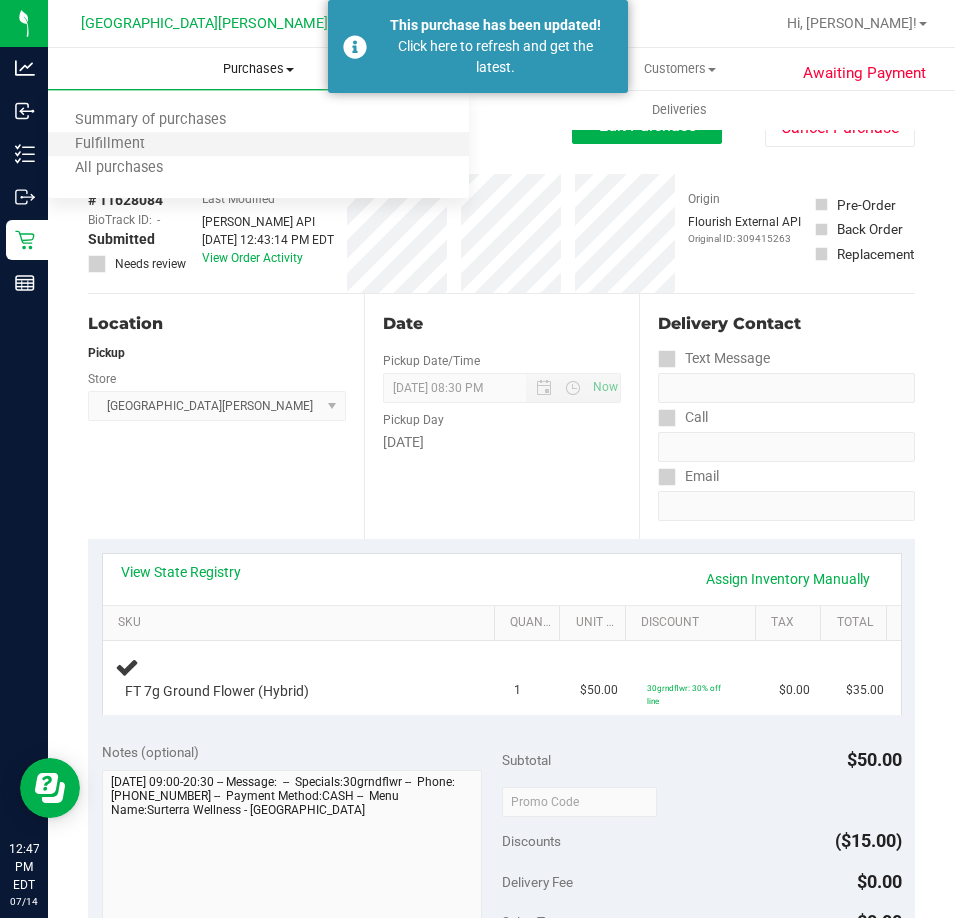 click on "Fulfillment" at bounding box center [258, 145] 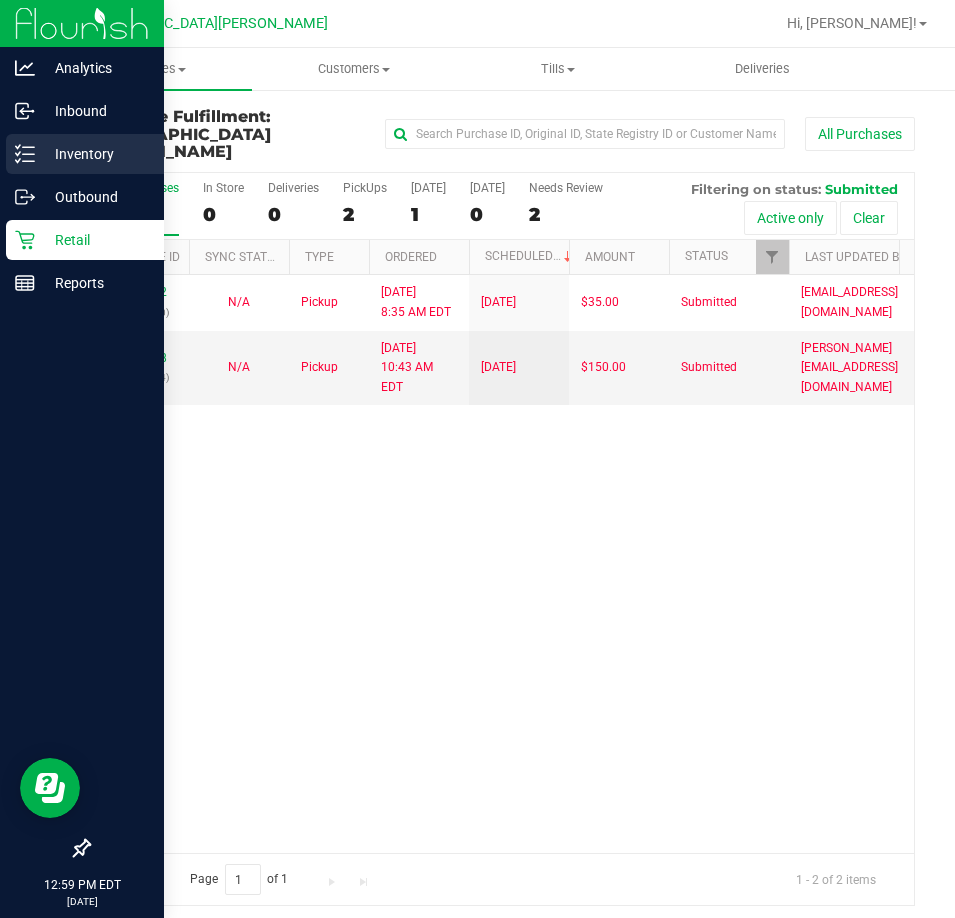 click on "Inventory" at bounding box center [85, 154] 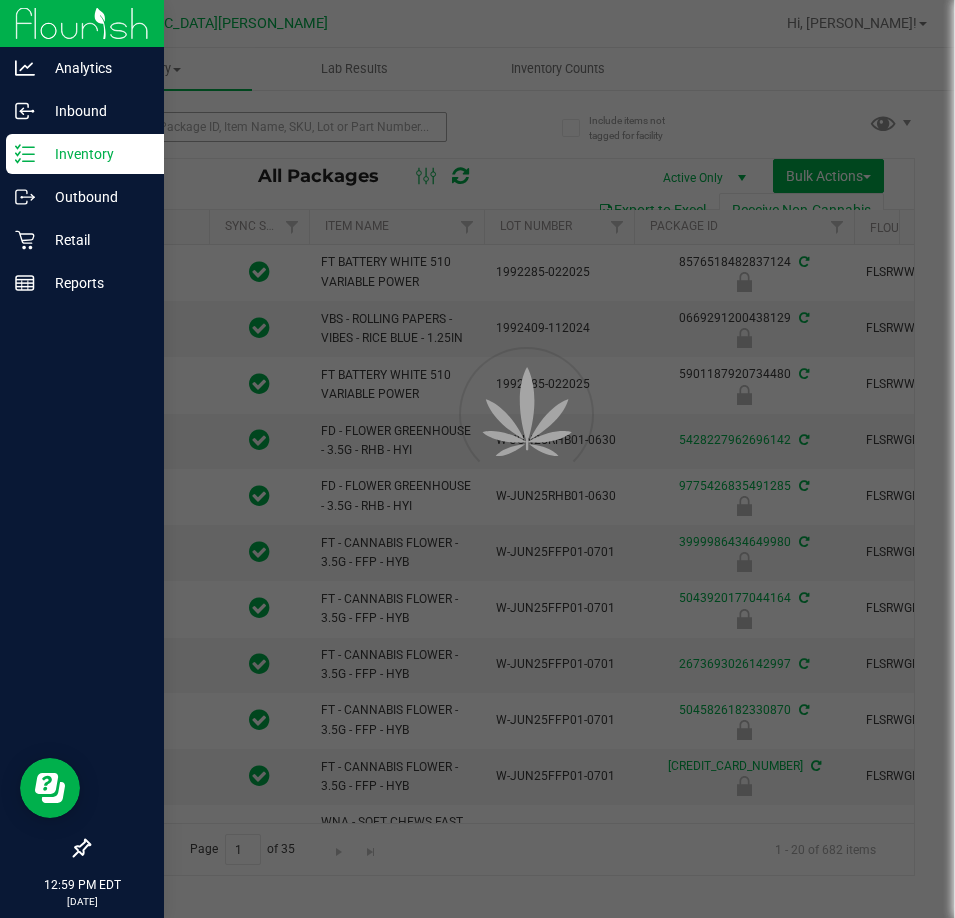click at bounding box center (477, 459) 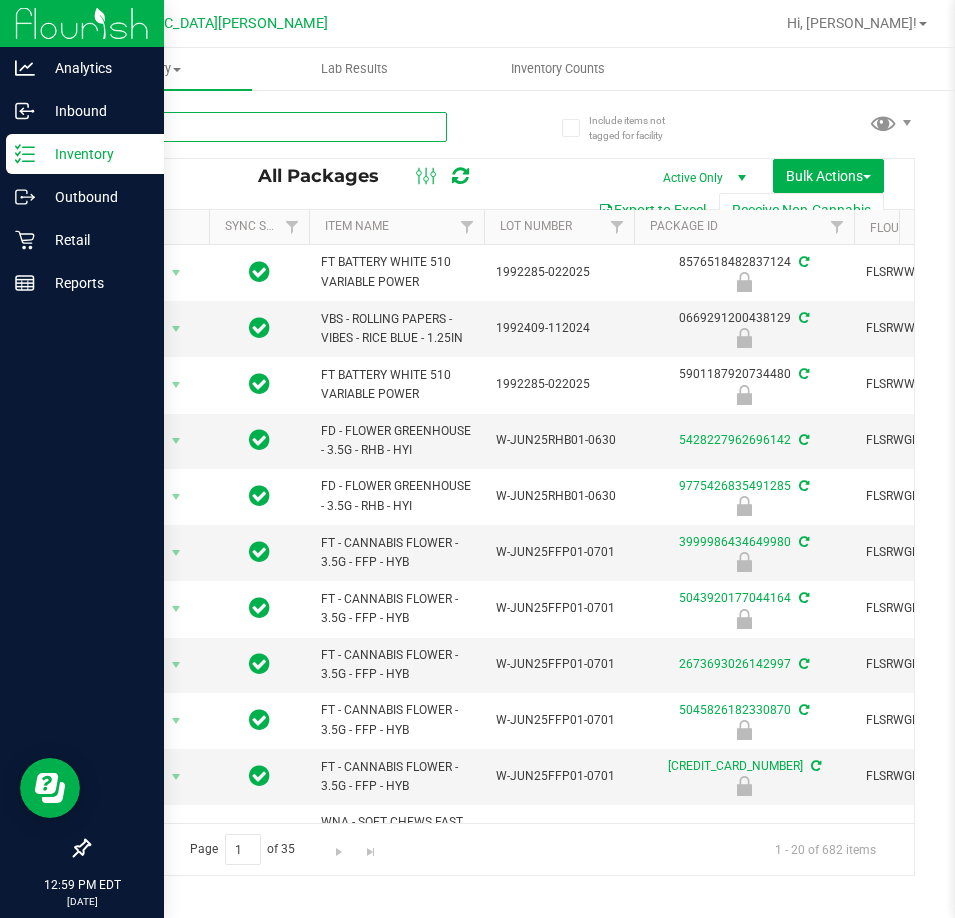 click at bounding box center (267, 127) 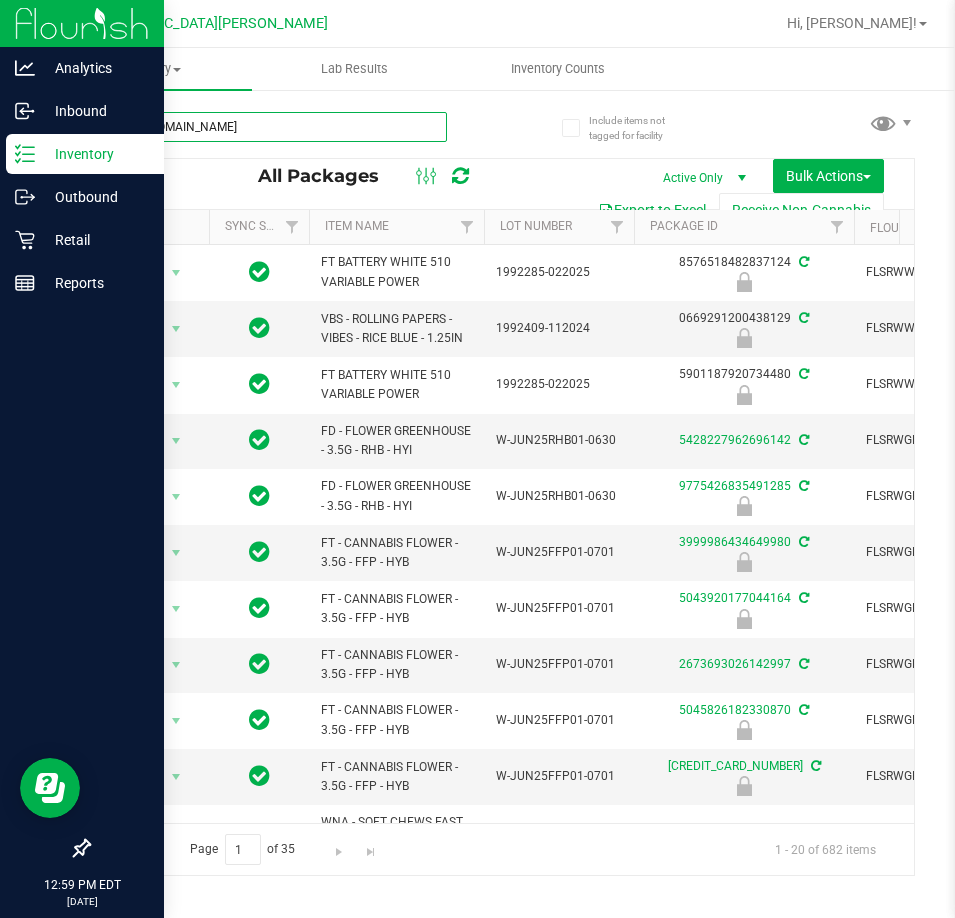 click on "[URL][DOMAIN_NAME]" at bounding box center [267, 127] 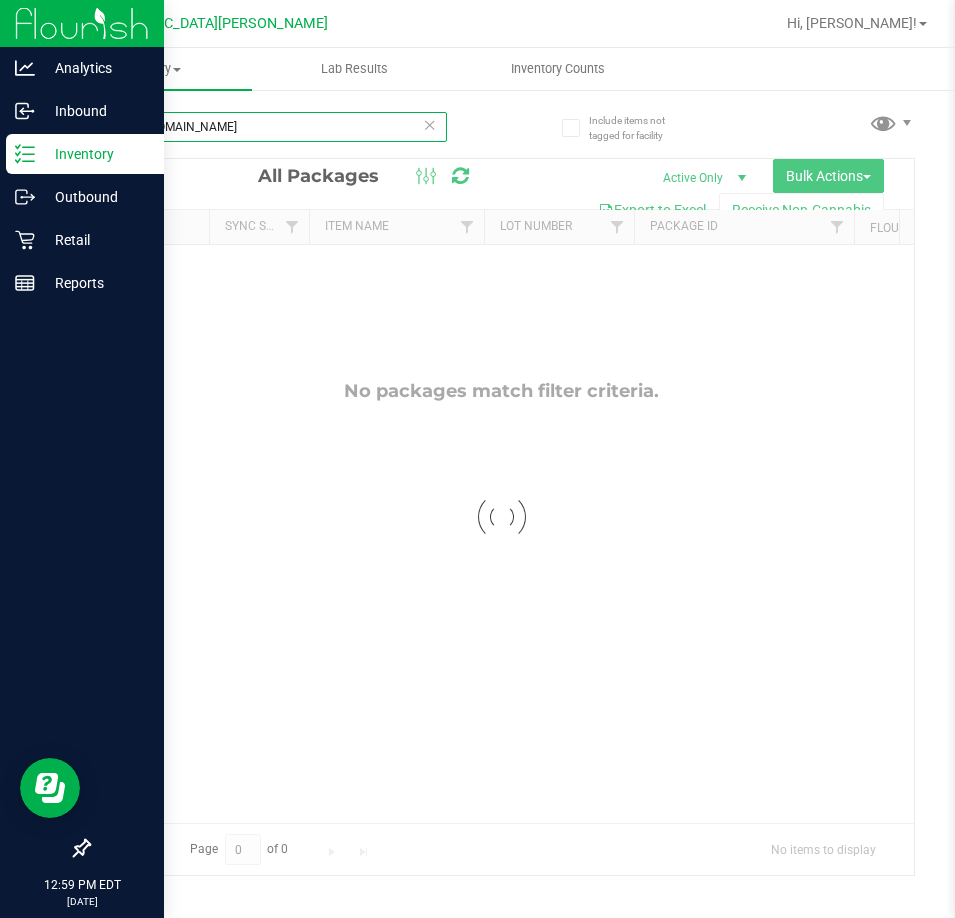 click on "[URL][DOMAIN_NAME]" at bounding box center [267, 127] 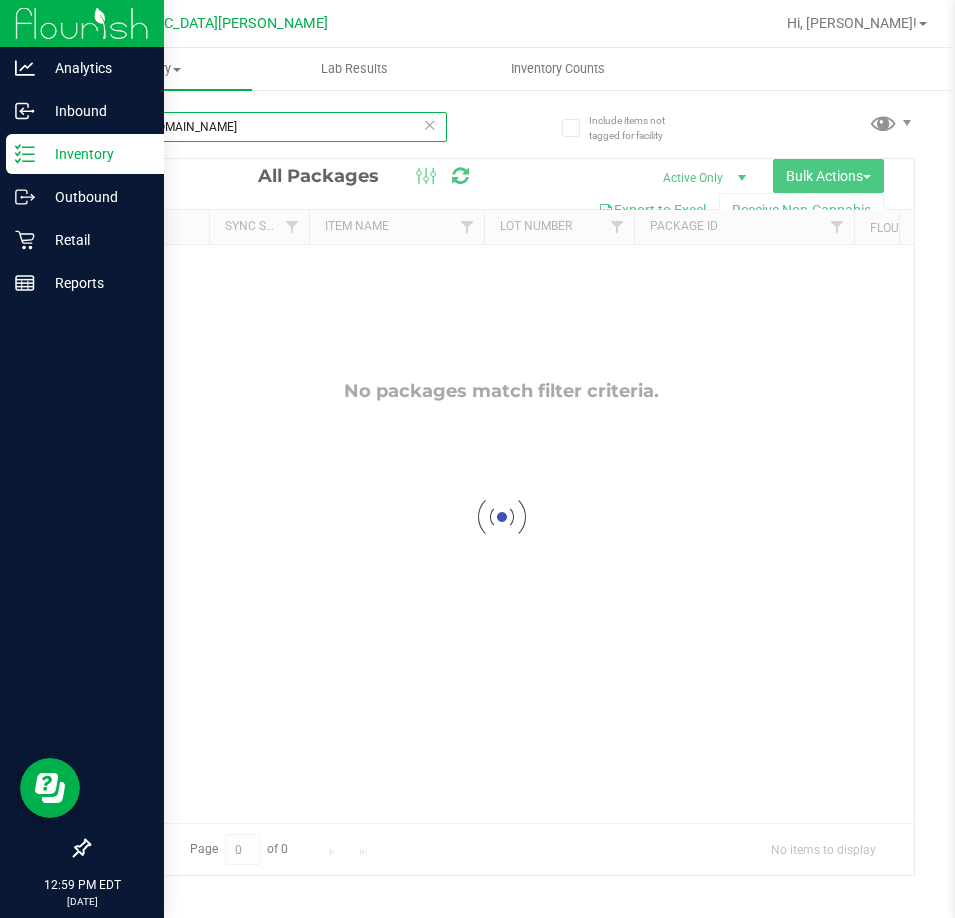 click on "[URL][DOMAIN_NAME]" at bounding box center (267, 127) 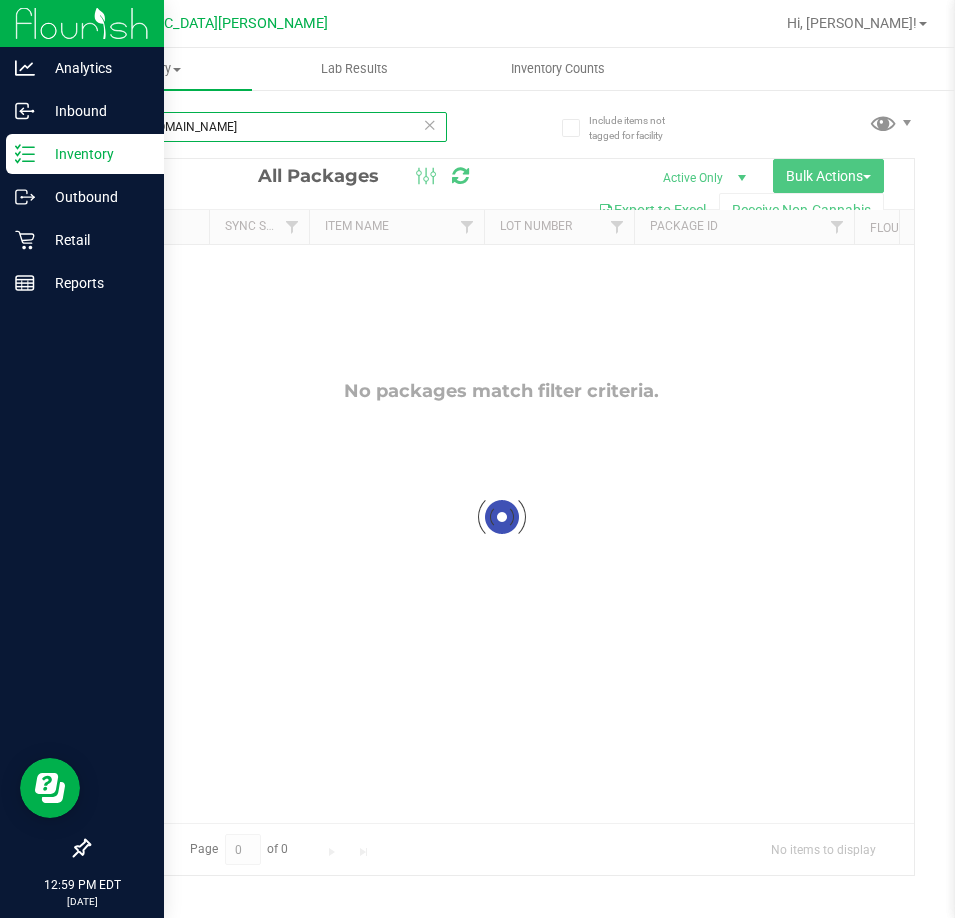 click on "[URL][DOMAIN_NAME]" at bounding box center [267, 127] 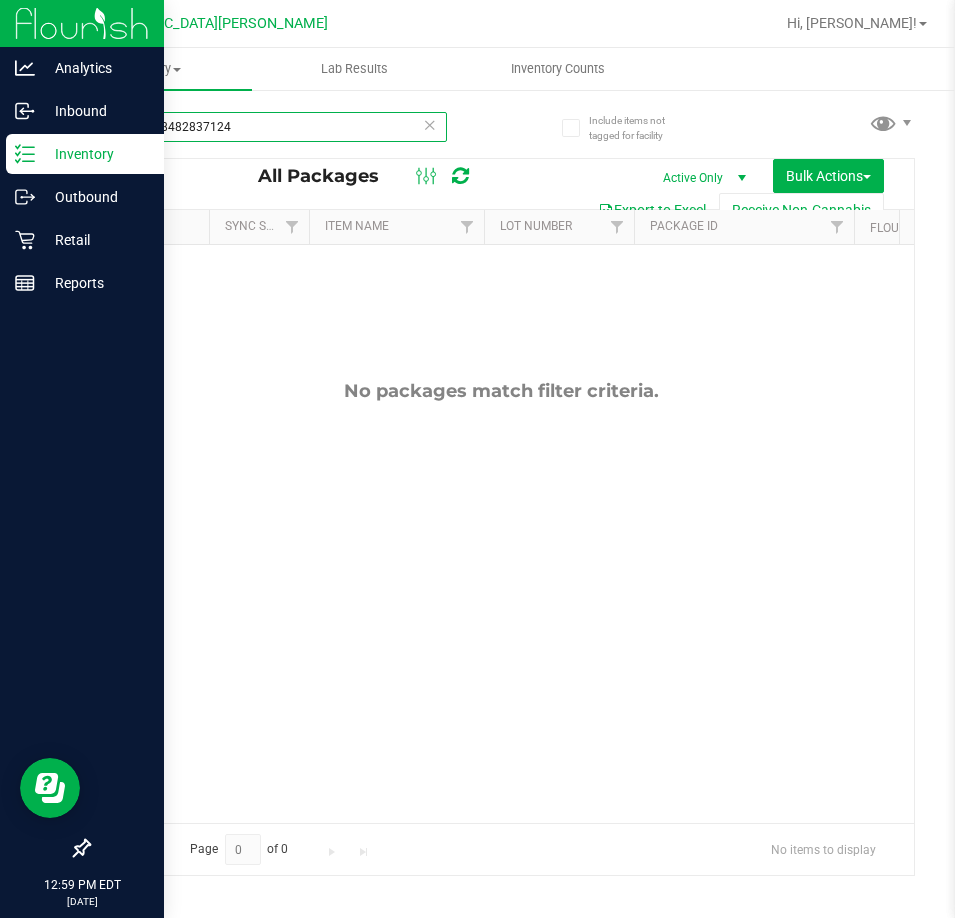 type on "8576518482837124" 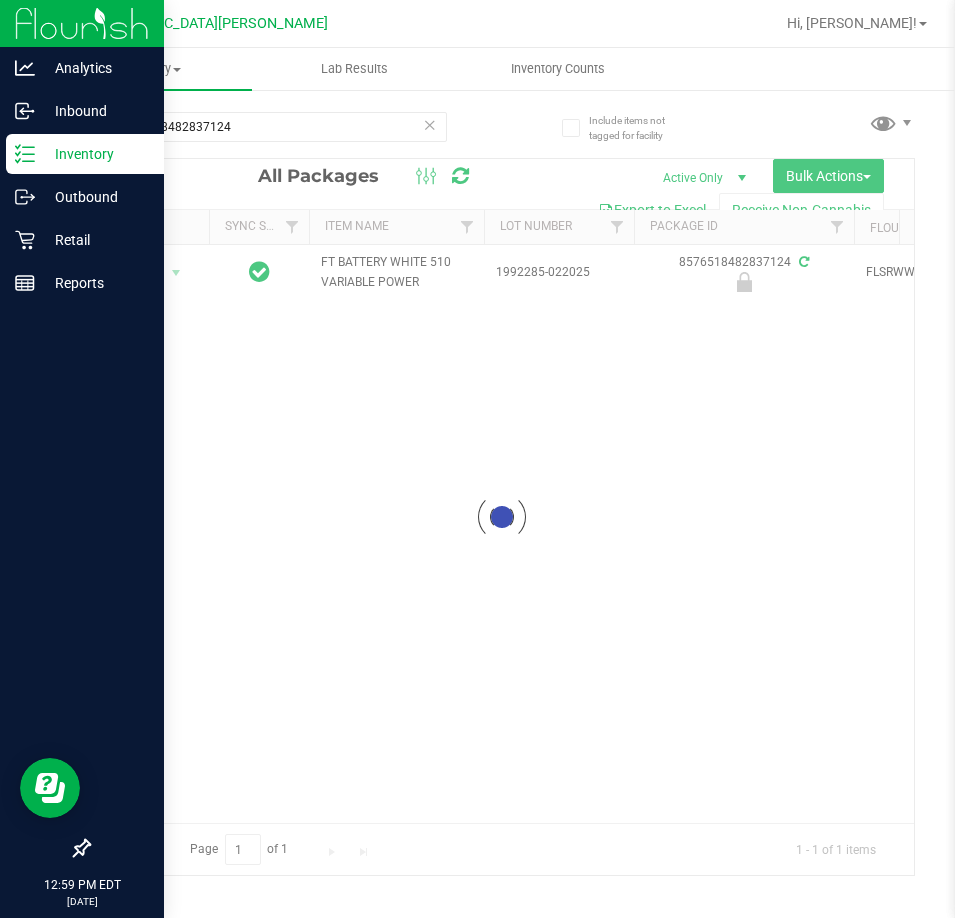 click at bounding box center (501, 517) 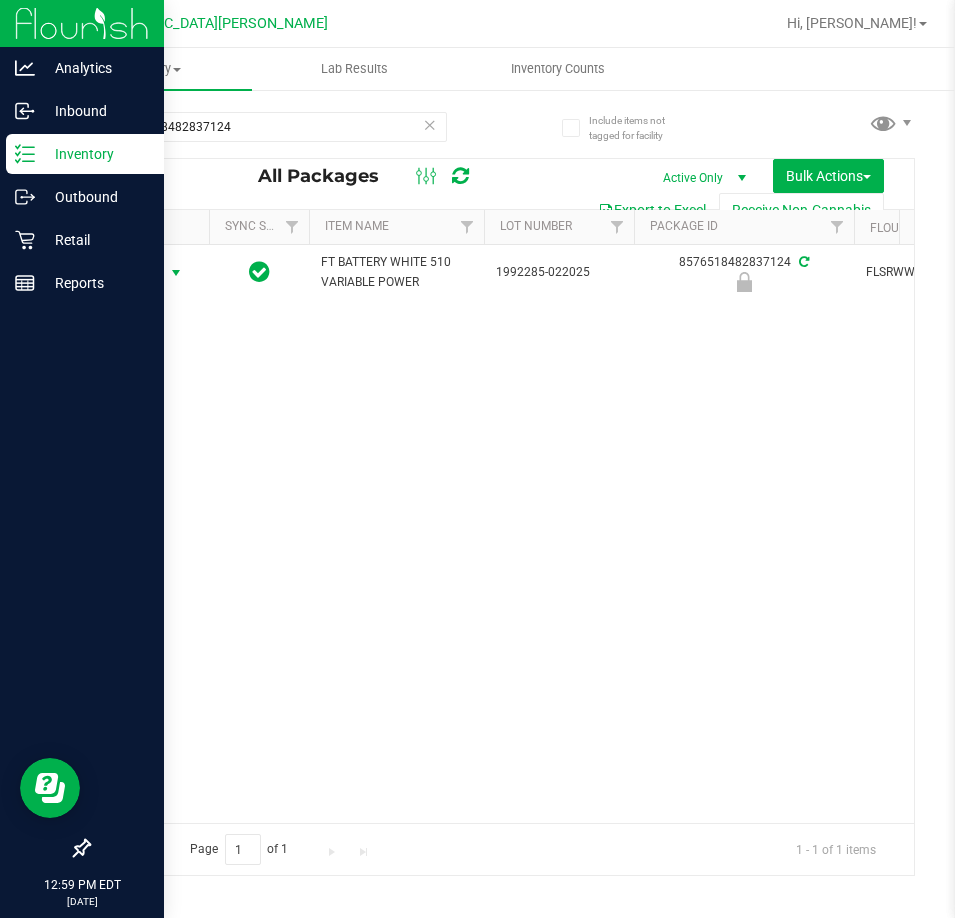 click at bounding box center [176, 273] 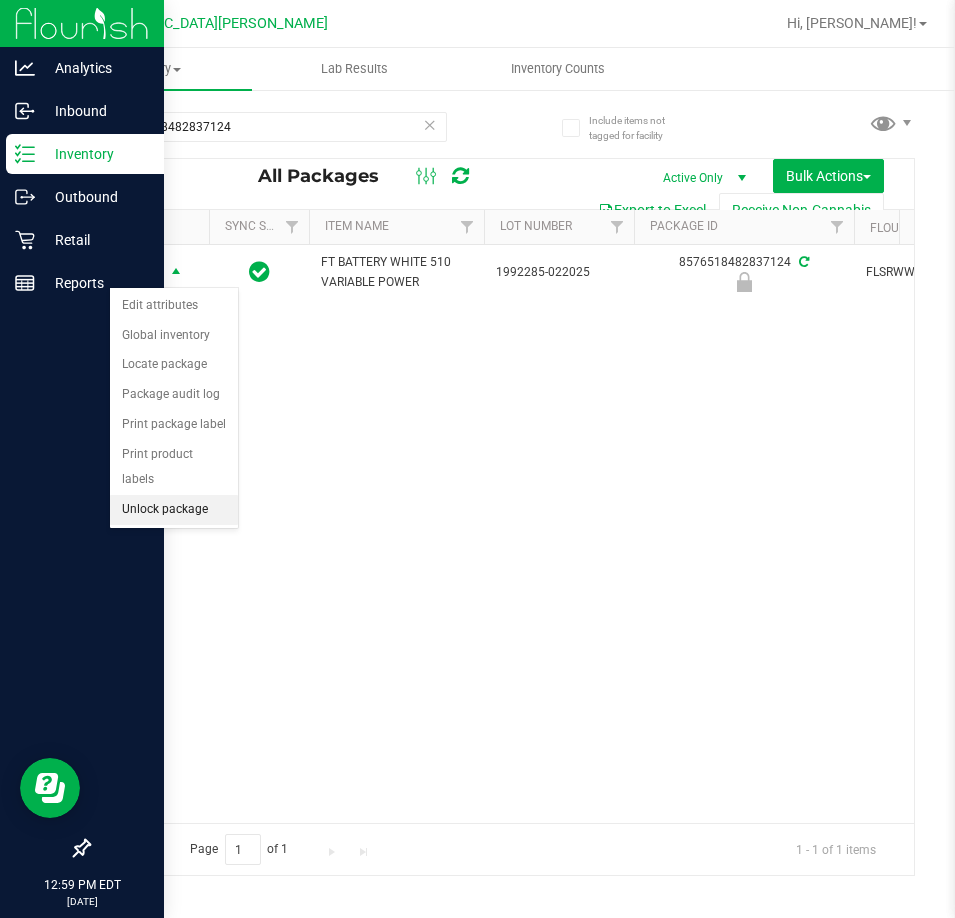 click on "Unlock package" at bounding box center [174, 510] 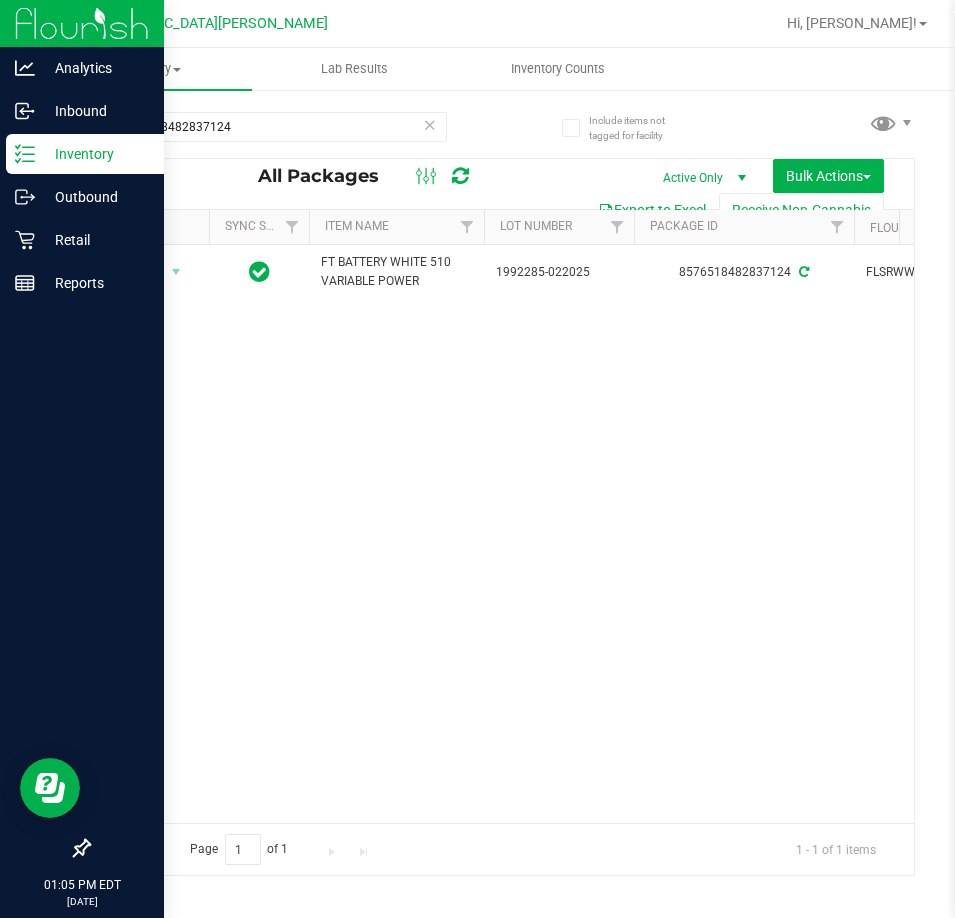 click on "Action Action Adjust qty Create package Edit attributes Global inventory Locate package Lock package Package audit log Print package label Print product labels Schedule for destruction
FT BATTERY WHITE 510 VARIABLE POWER
1992285-022025
8576518482837124
FLSRWWD-20250711-001
20
0
20
$10.00000
ACC-VAP-FT-BATWHTVAR
00000925
Now
Created" at bounding box center (501, 534) 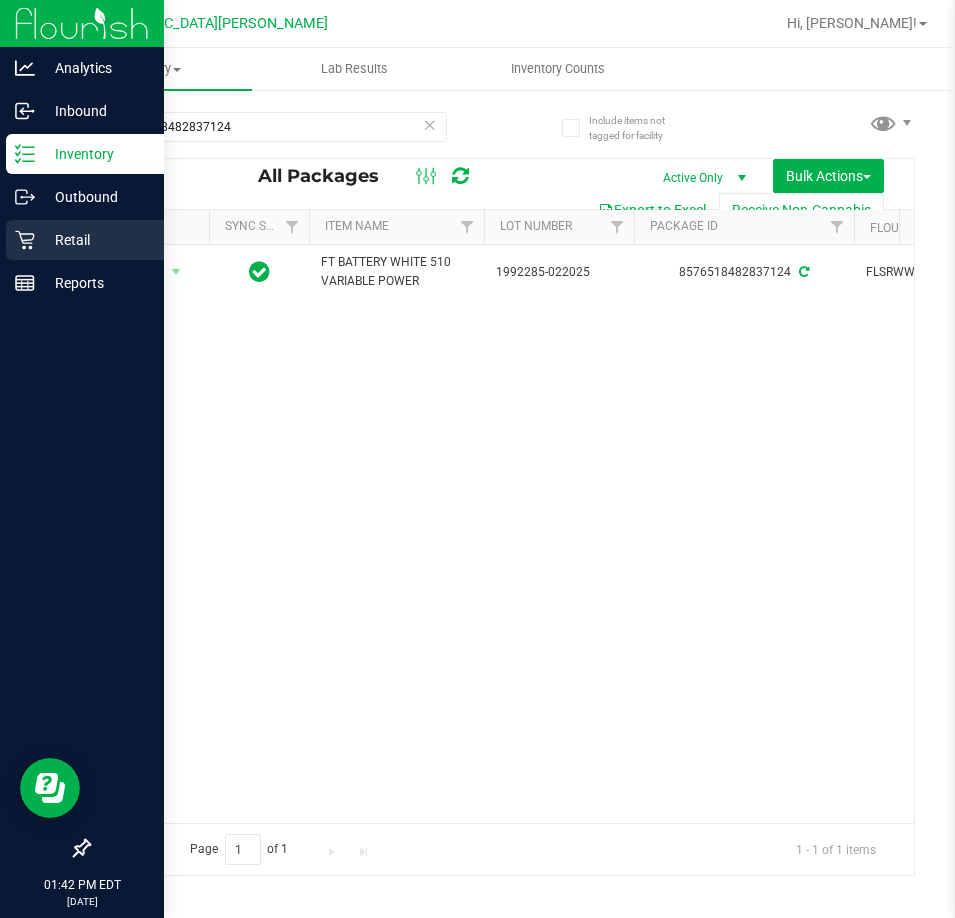 click on "Retail" at bounding box center (95, 240) 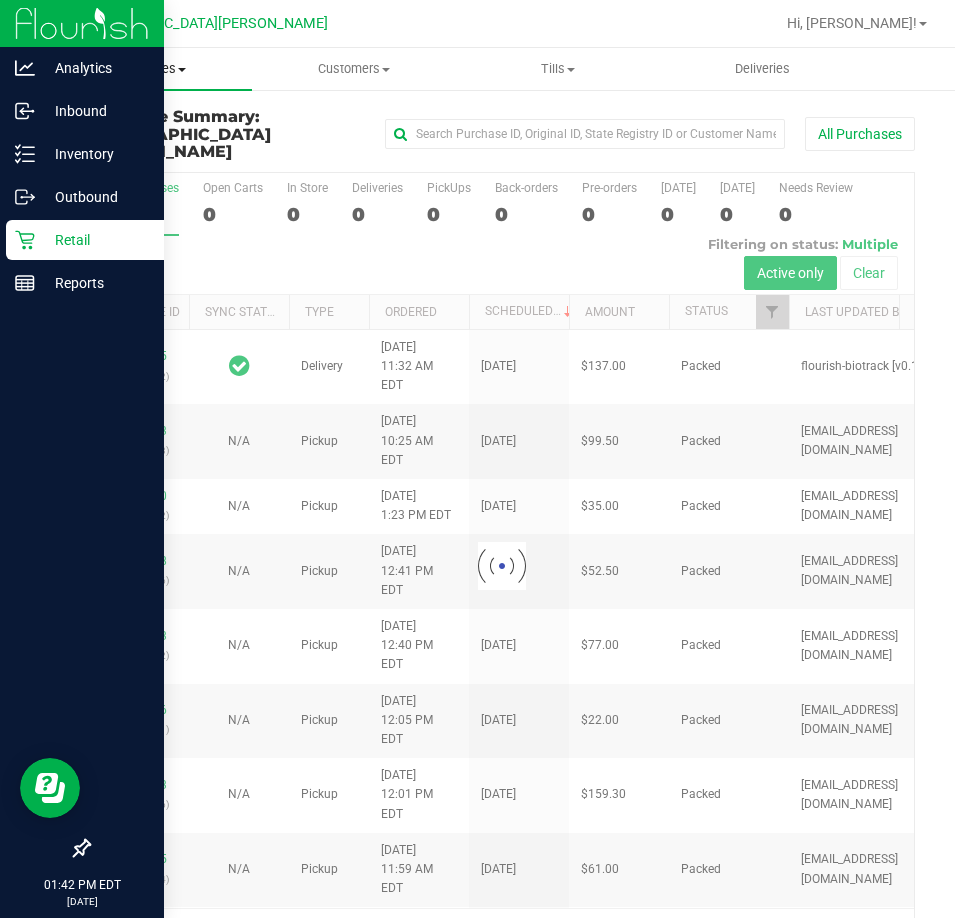 click on "Purchases" at bounding box center [150, 69] 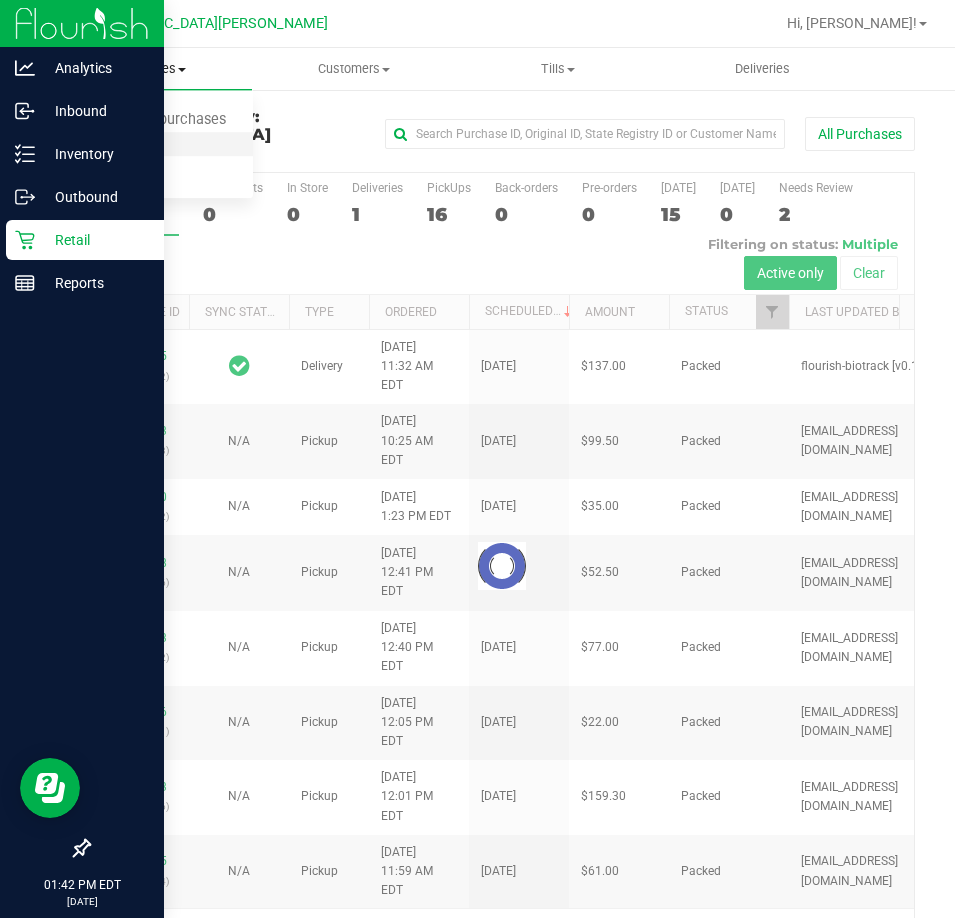 click on "Fulfillment" at bounding box center (110, 144) 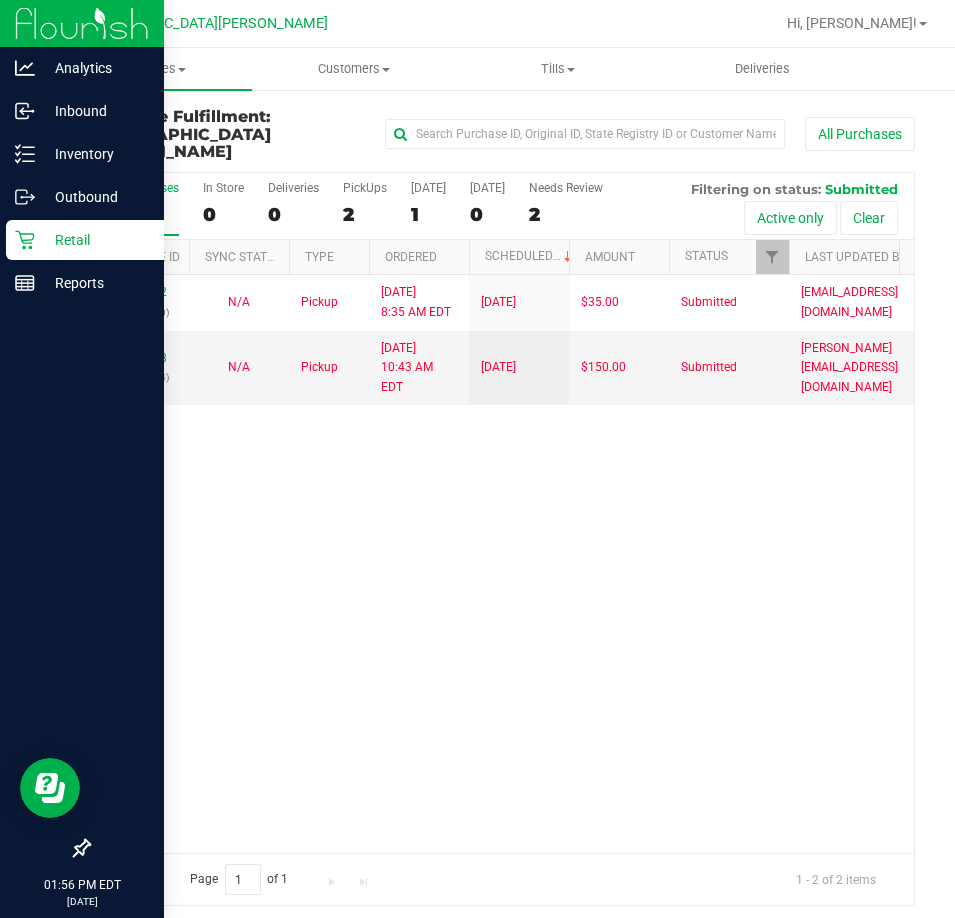 drag, startPoint x: 396, startPoint y: 565, endPoint x: 372, endPoint y: 555, distance: 26 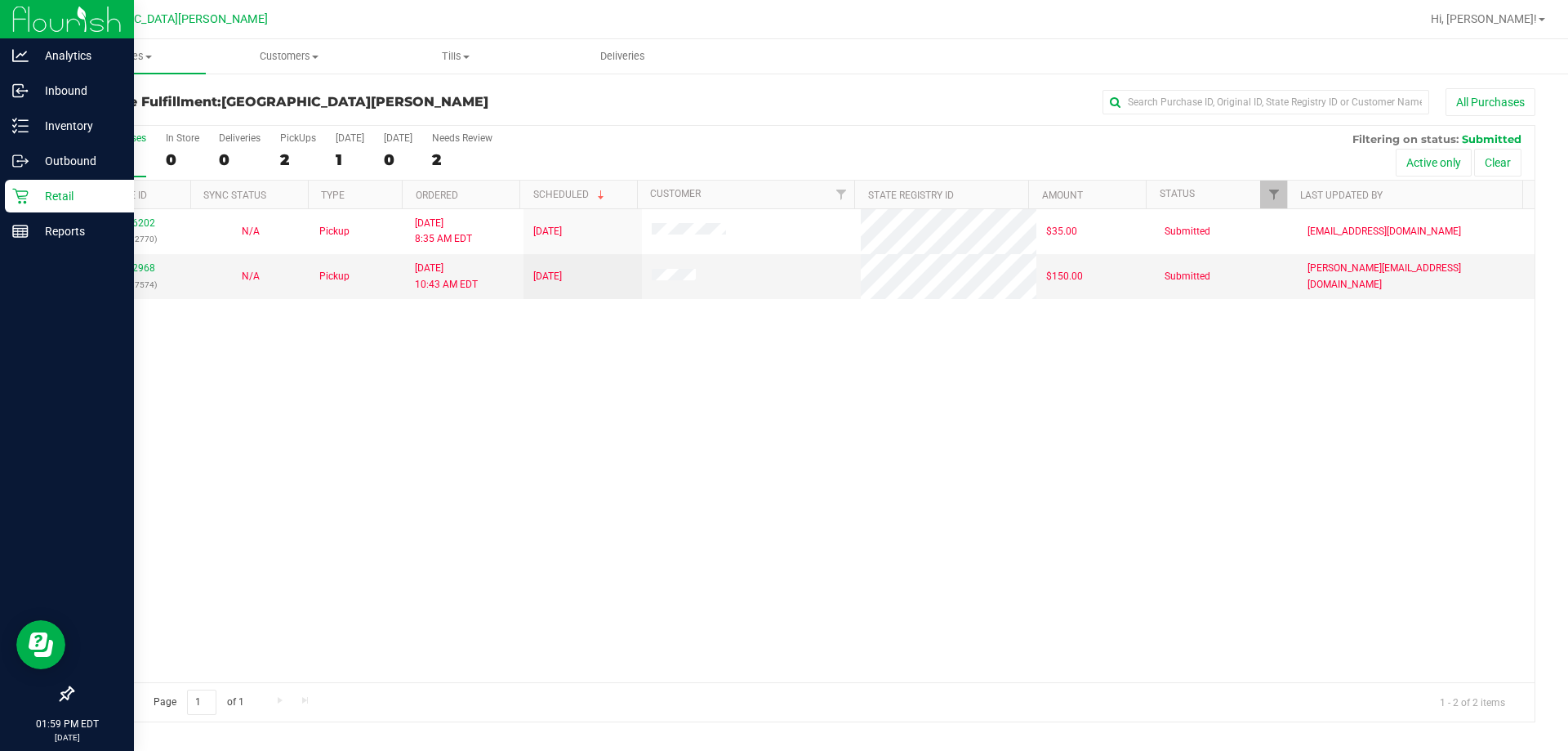 click on "11626202
(309332770)
N/A
Pickup [DATE] 8:35 AM EDT 7/14/2025
$35.00
Submitted [EMAIL_ADDRESS][DOMAIN_NAME]
11622968
(309237574)
N/A
Pickup [DATE] 10:43 AM EDT 7/13/2025
$150.00
Submitted [PERSON_NAME][EMAIL_ADDRESS][DOMAIN_NAME]" at bounding box center [804, 445] 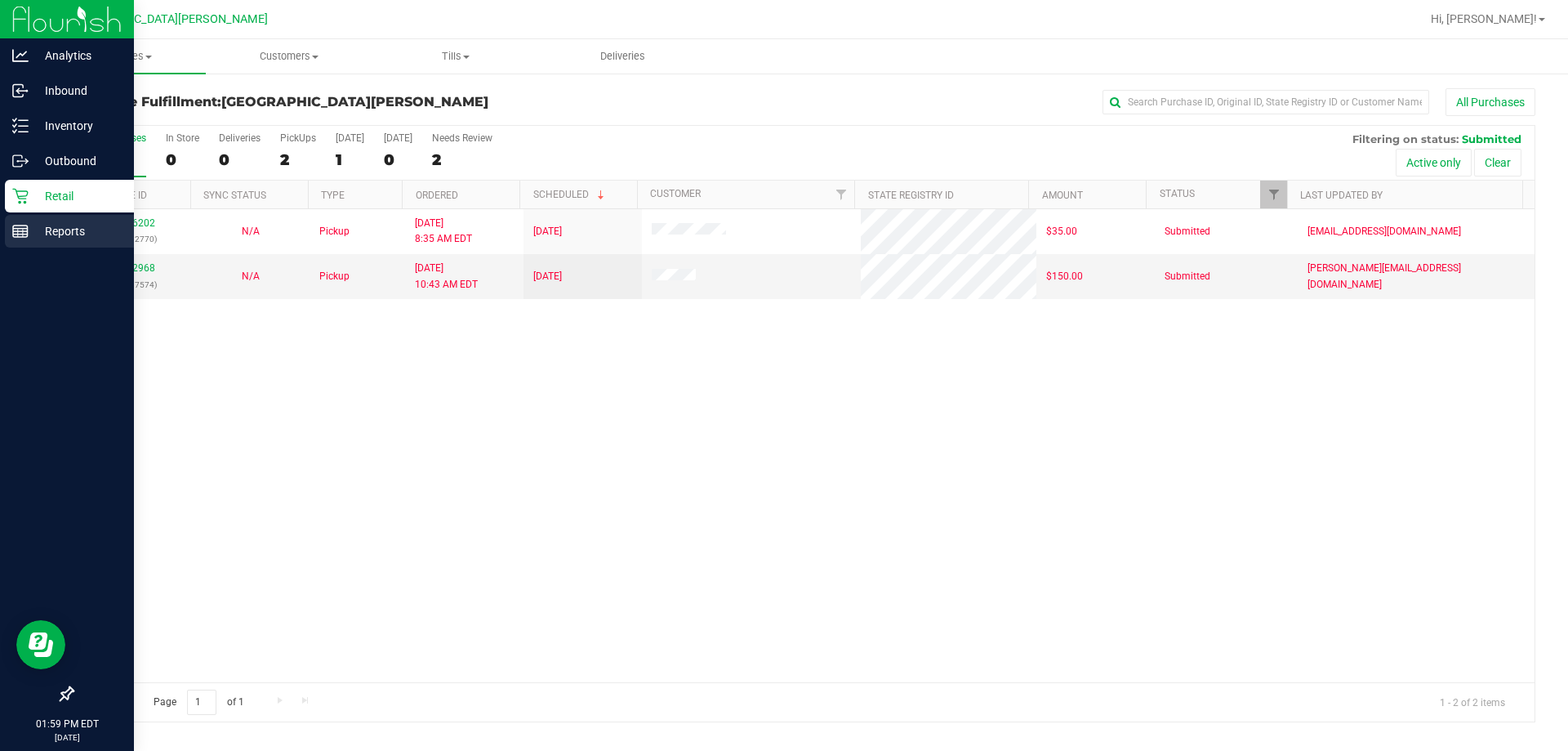 click on "Reports" at bounding box center [69, 231] 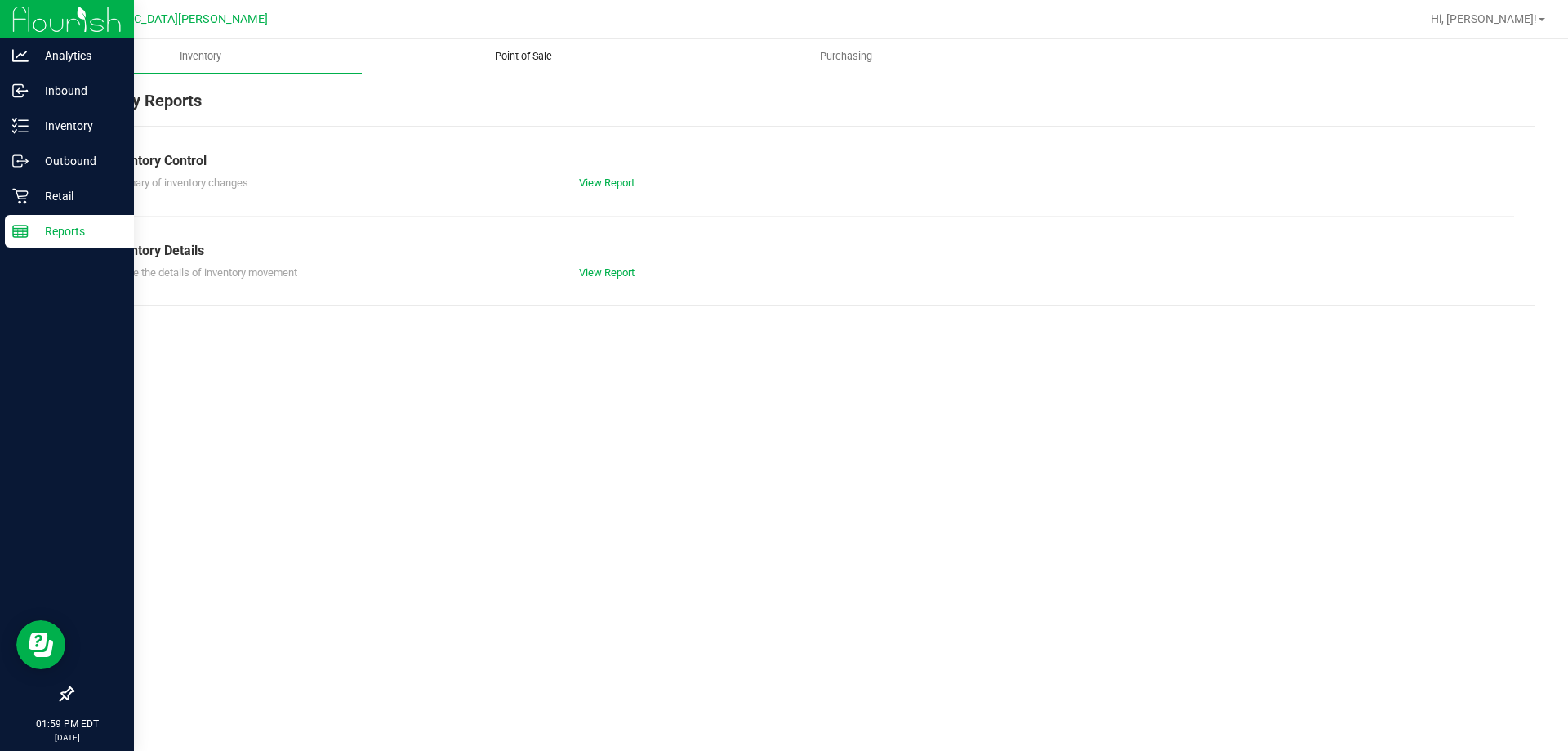 click on "Point of Sale" at bounding box center (523, 56) 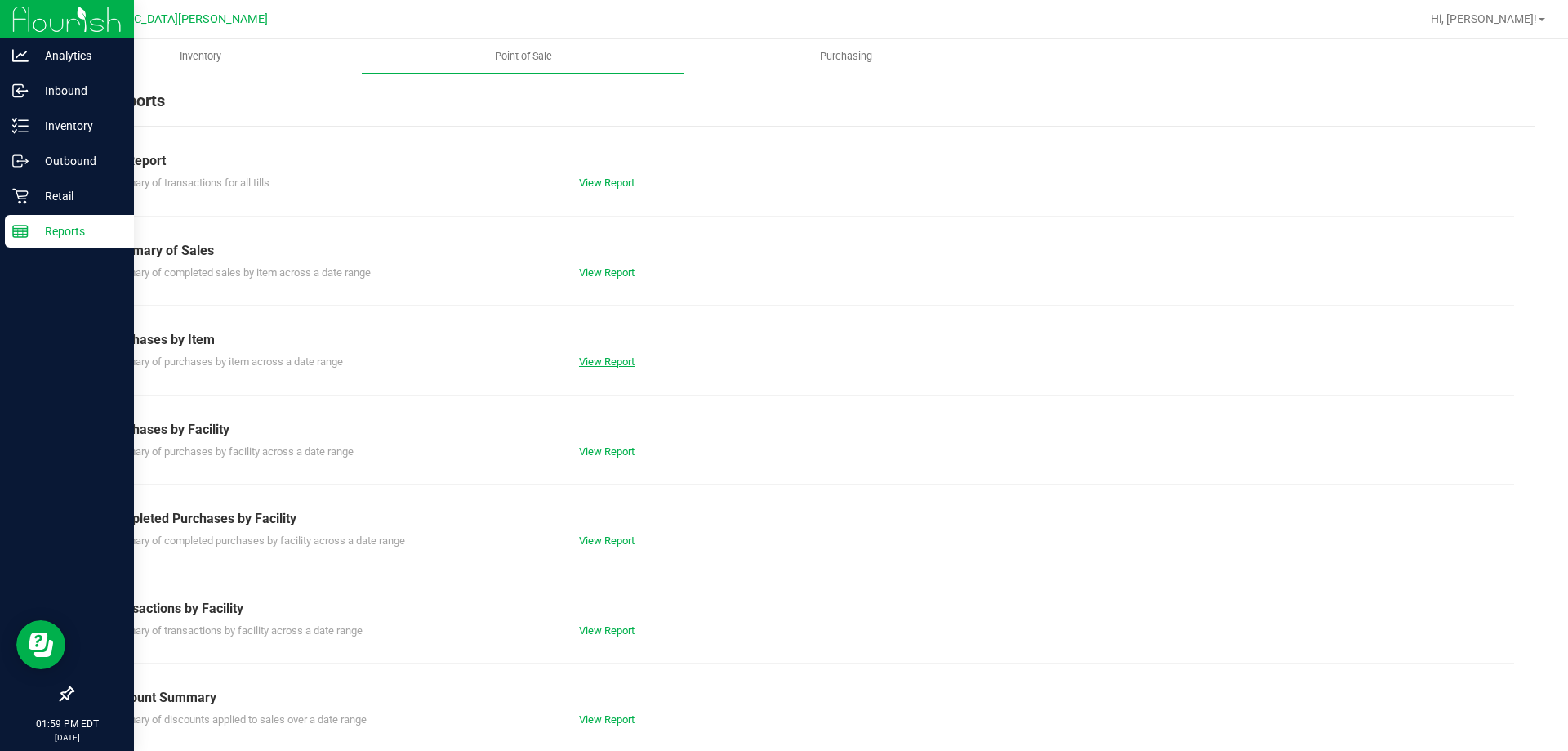 click on "View Report" at bounding box center [607, 361] 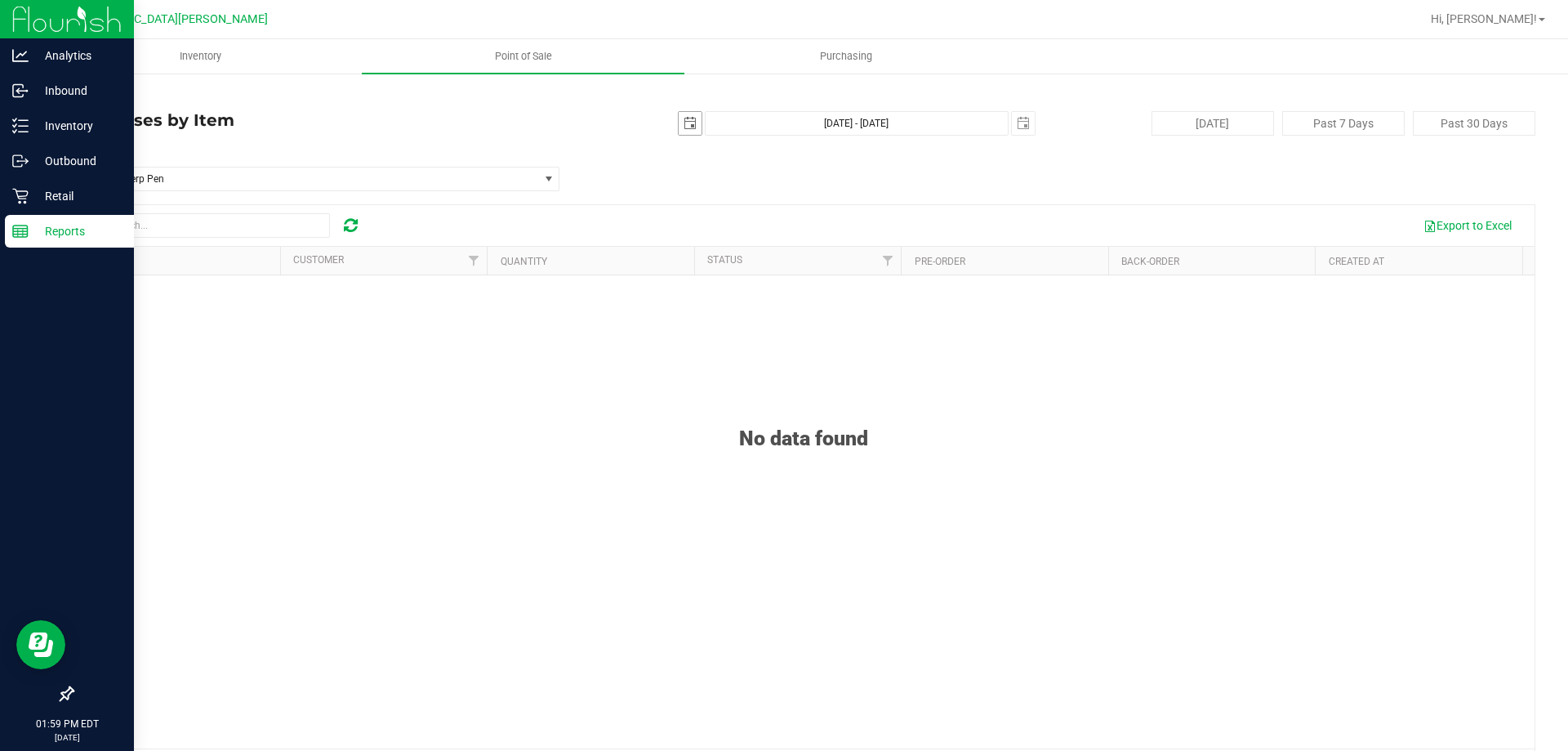 click at bounding box center (690, 123) 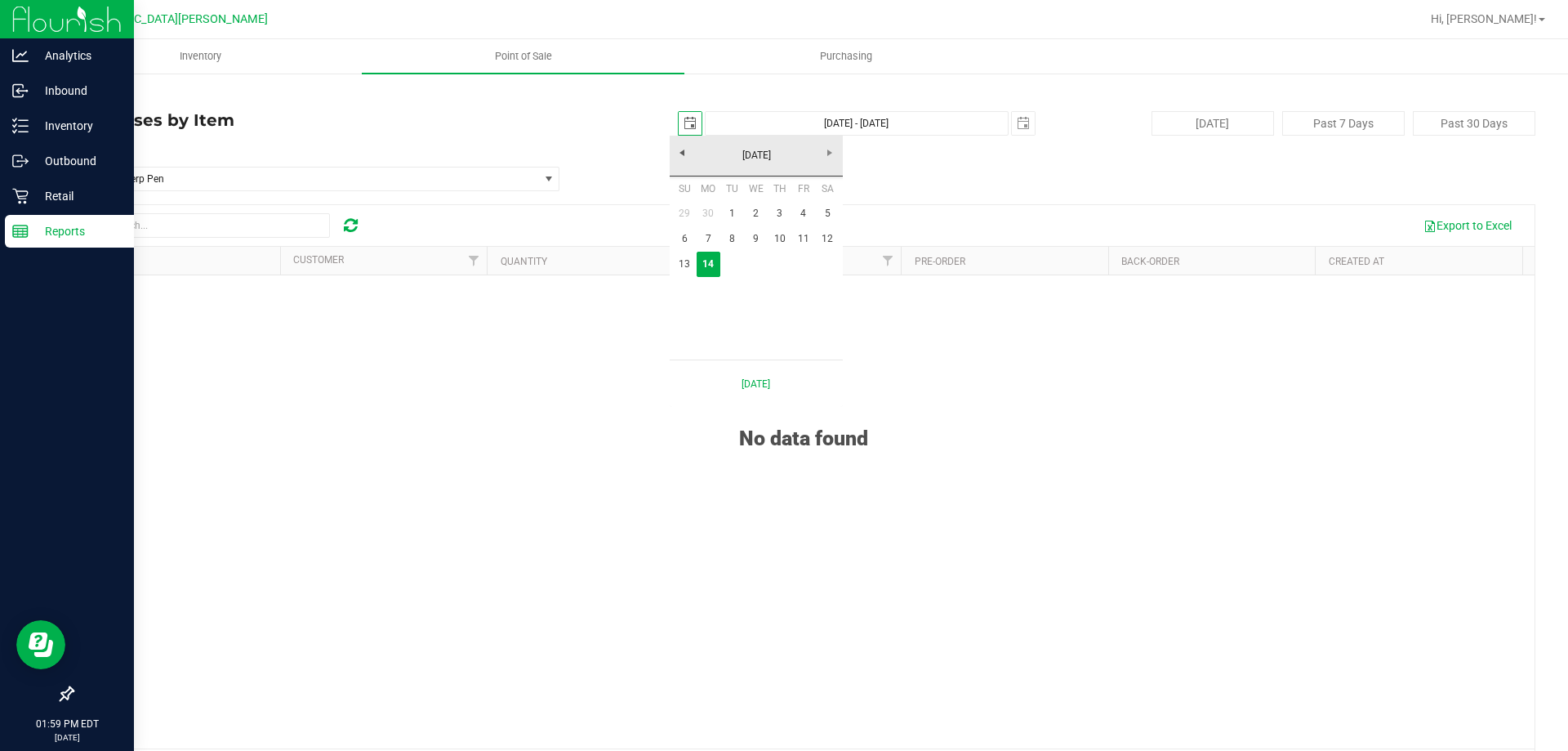 scroll, scrollTop: 0, scrollLeft: 41, axis: horizontal 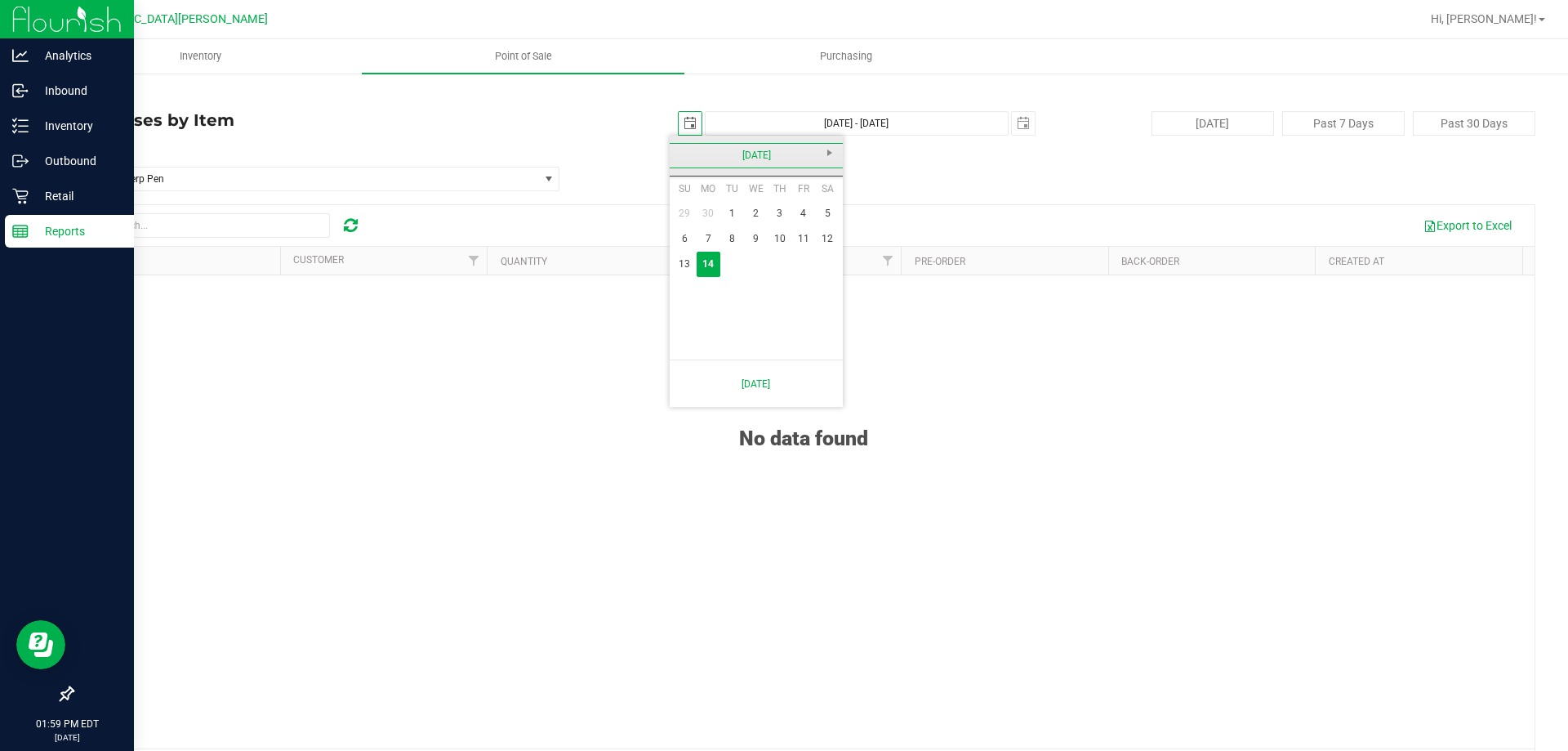 click on "[DATE]" at bounding box center (756, 155) 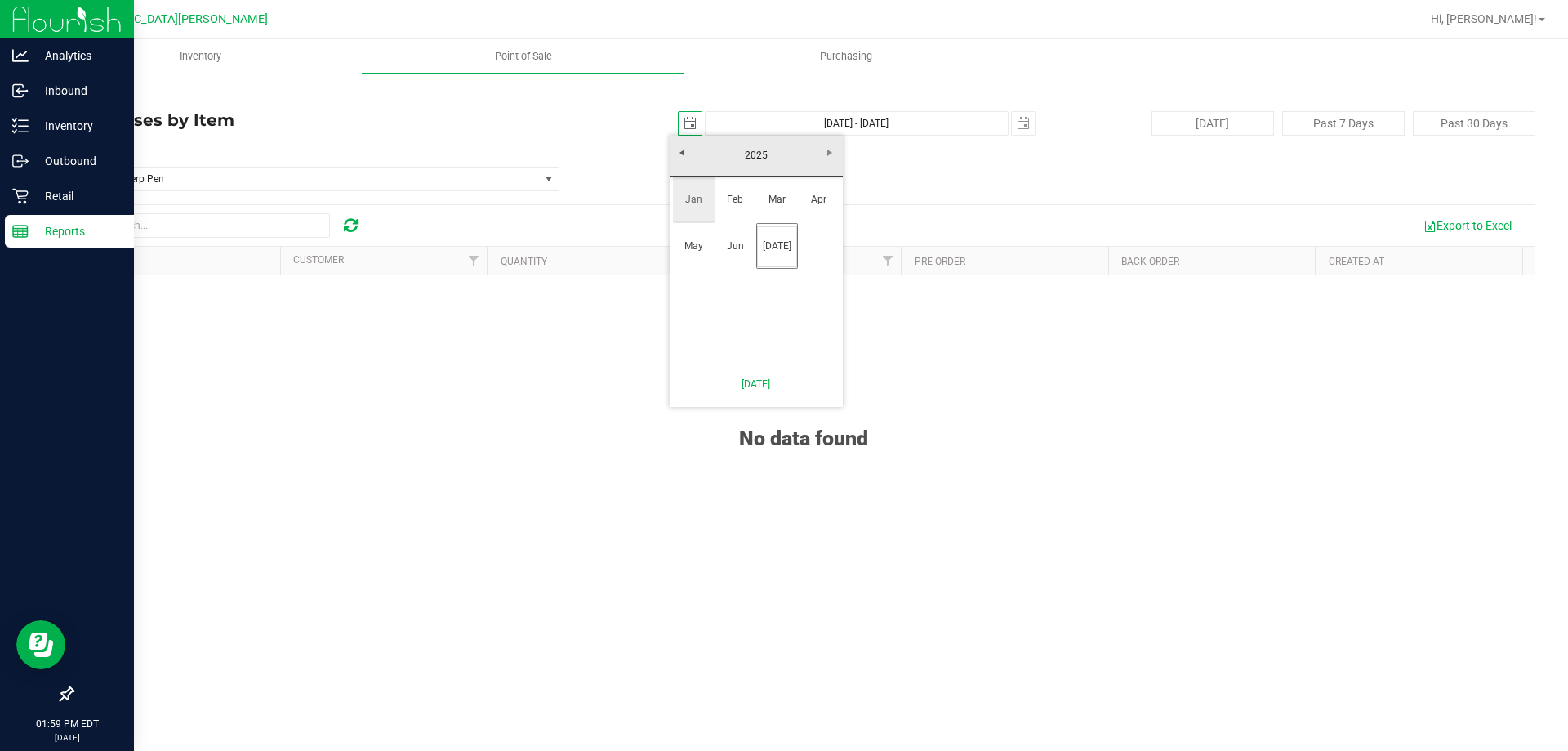 click on "Jan" at bounding box center (693, 199) 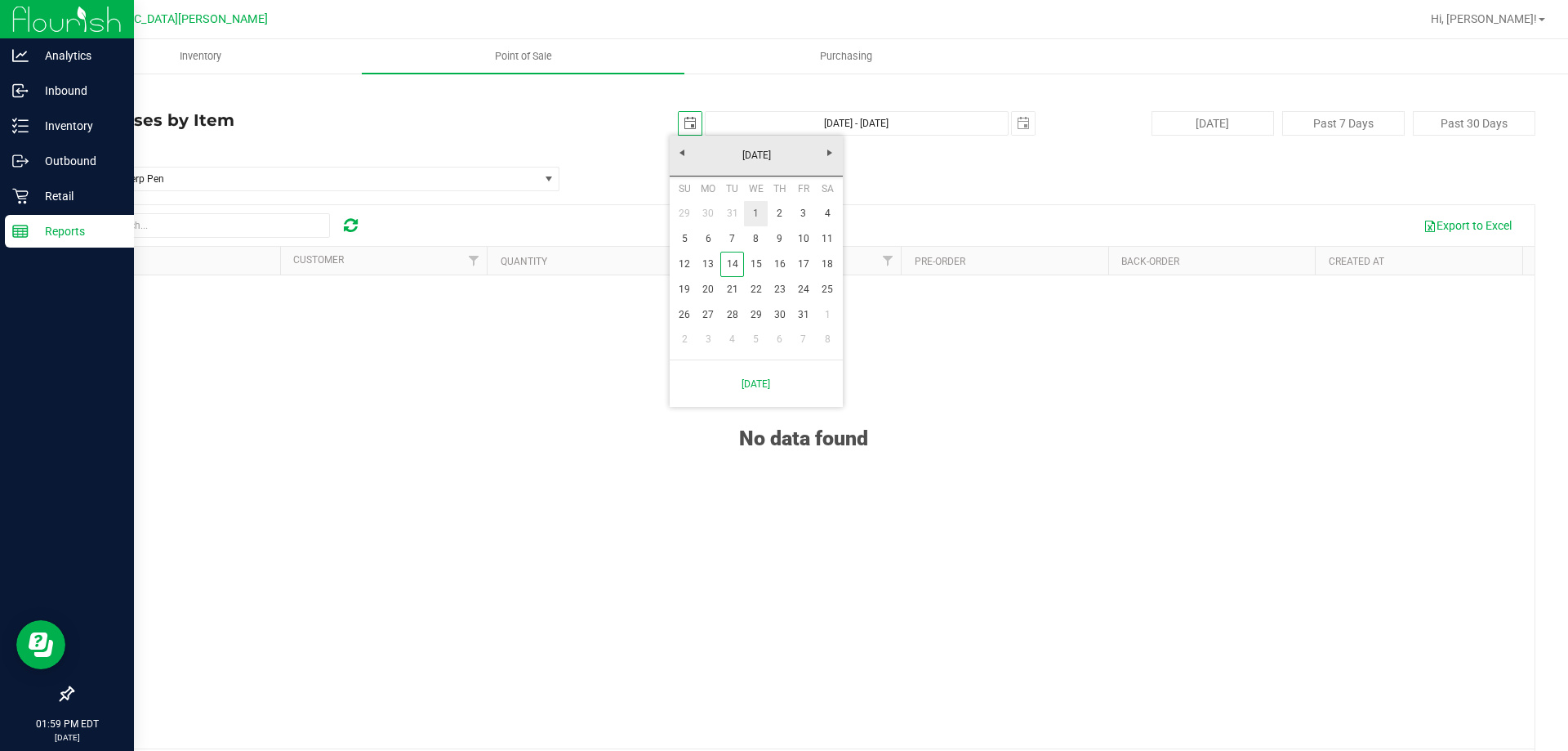 click on "1" at bounding box center [755, 213] 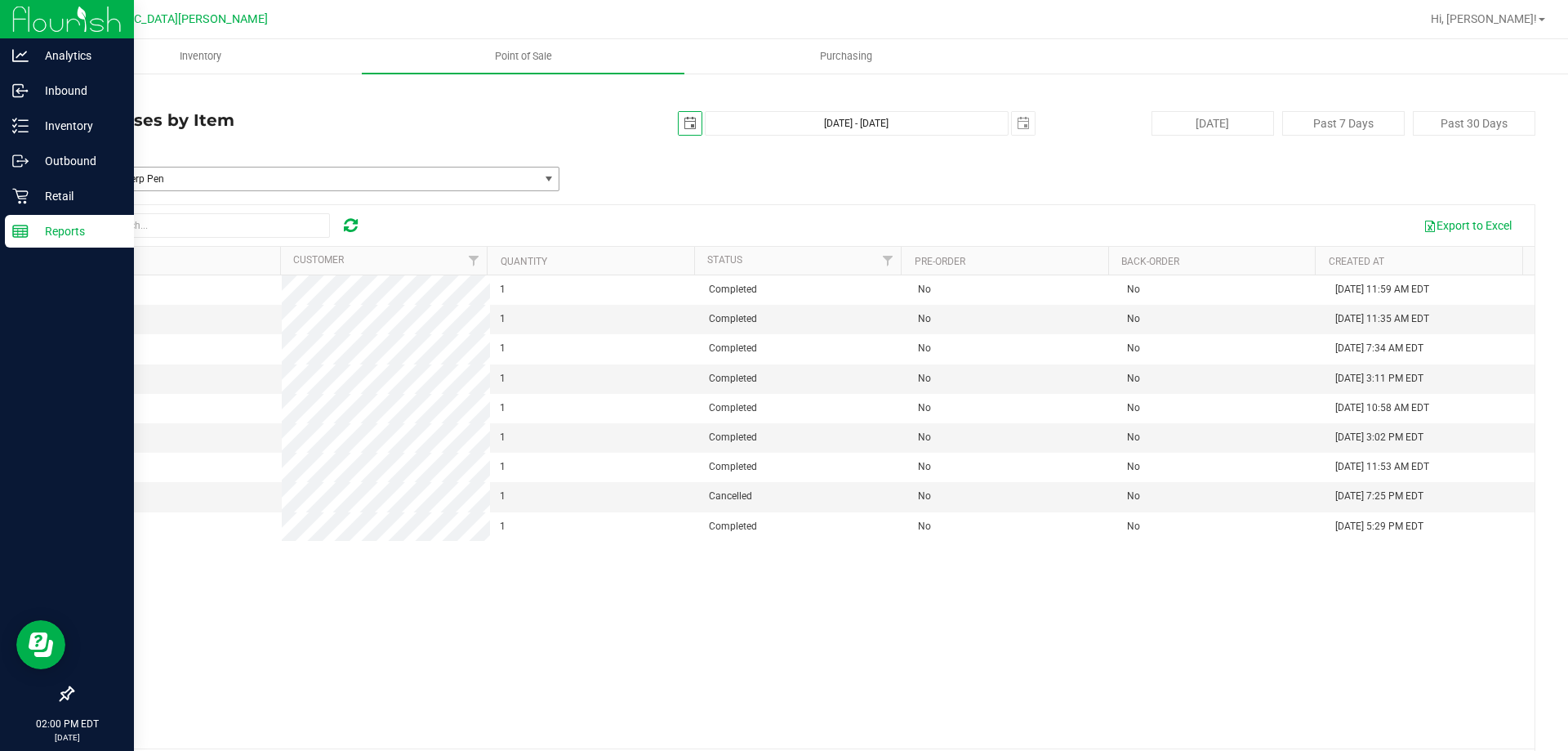 scroll, scrollTop: 0, scrollLeft: 0, axis: both 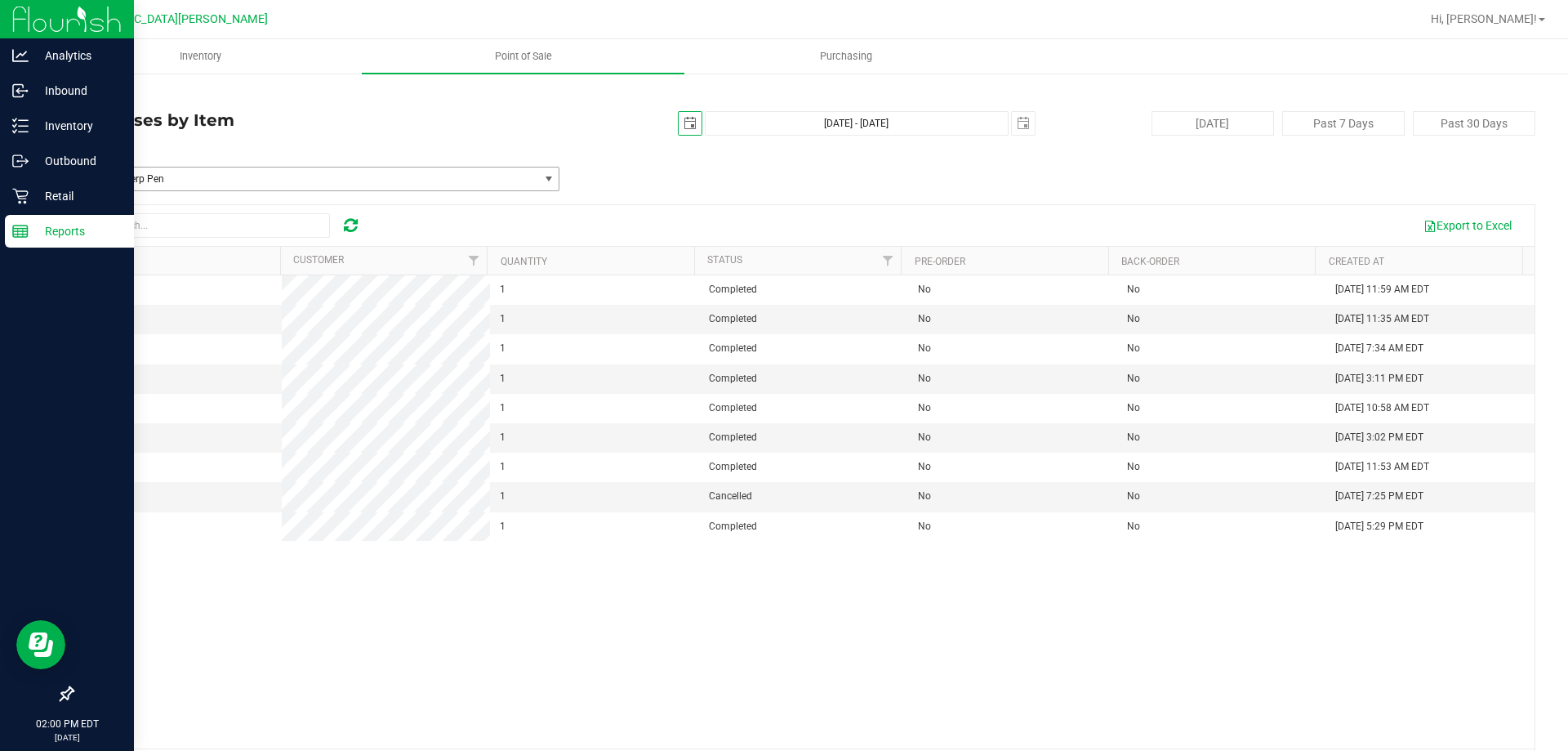 click on "BDS Black Terp Pen" at bounding box center [305, 179] 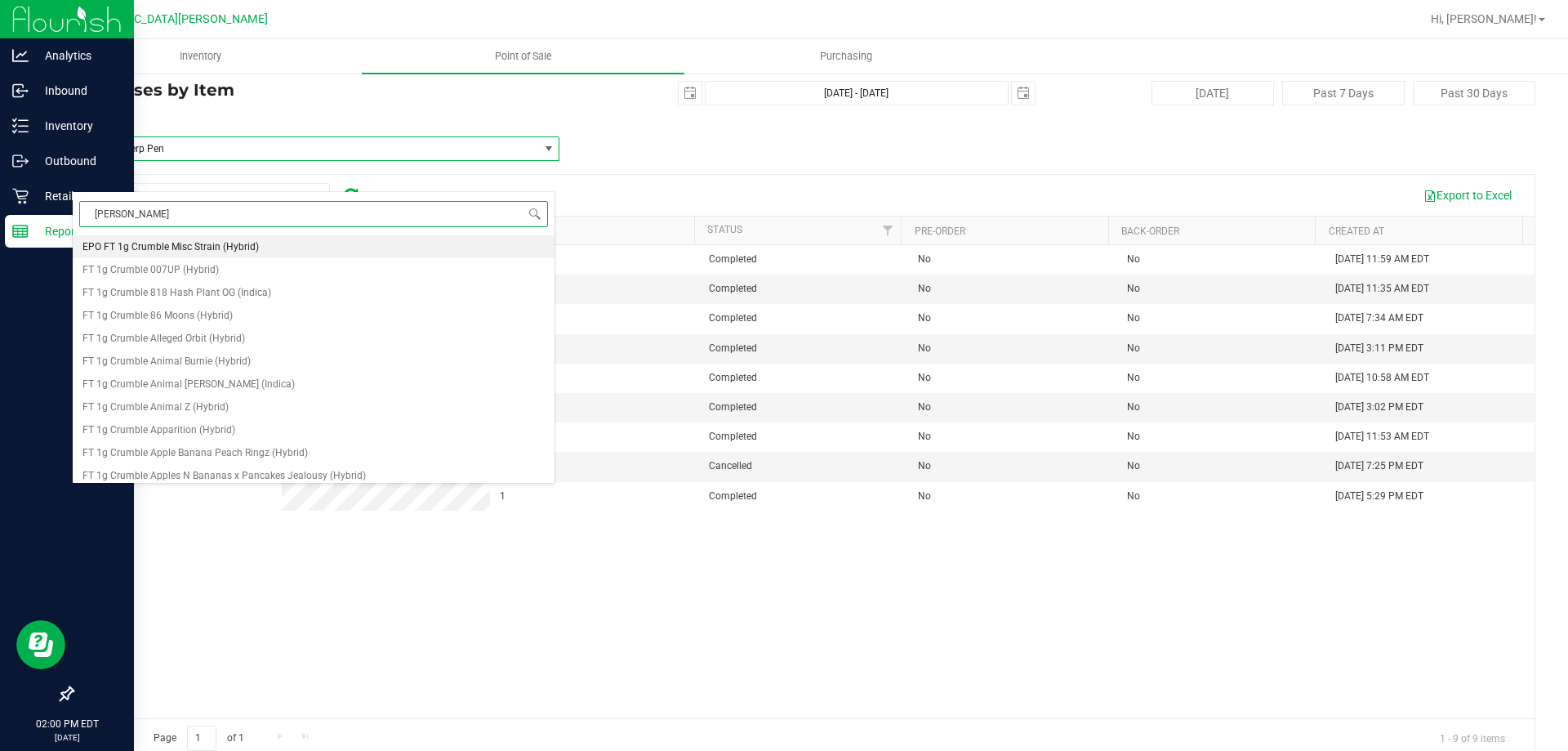scroll, scrollTop: 54, scrollLeft: 0, axis: vertical 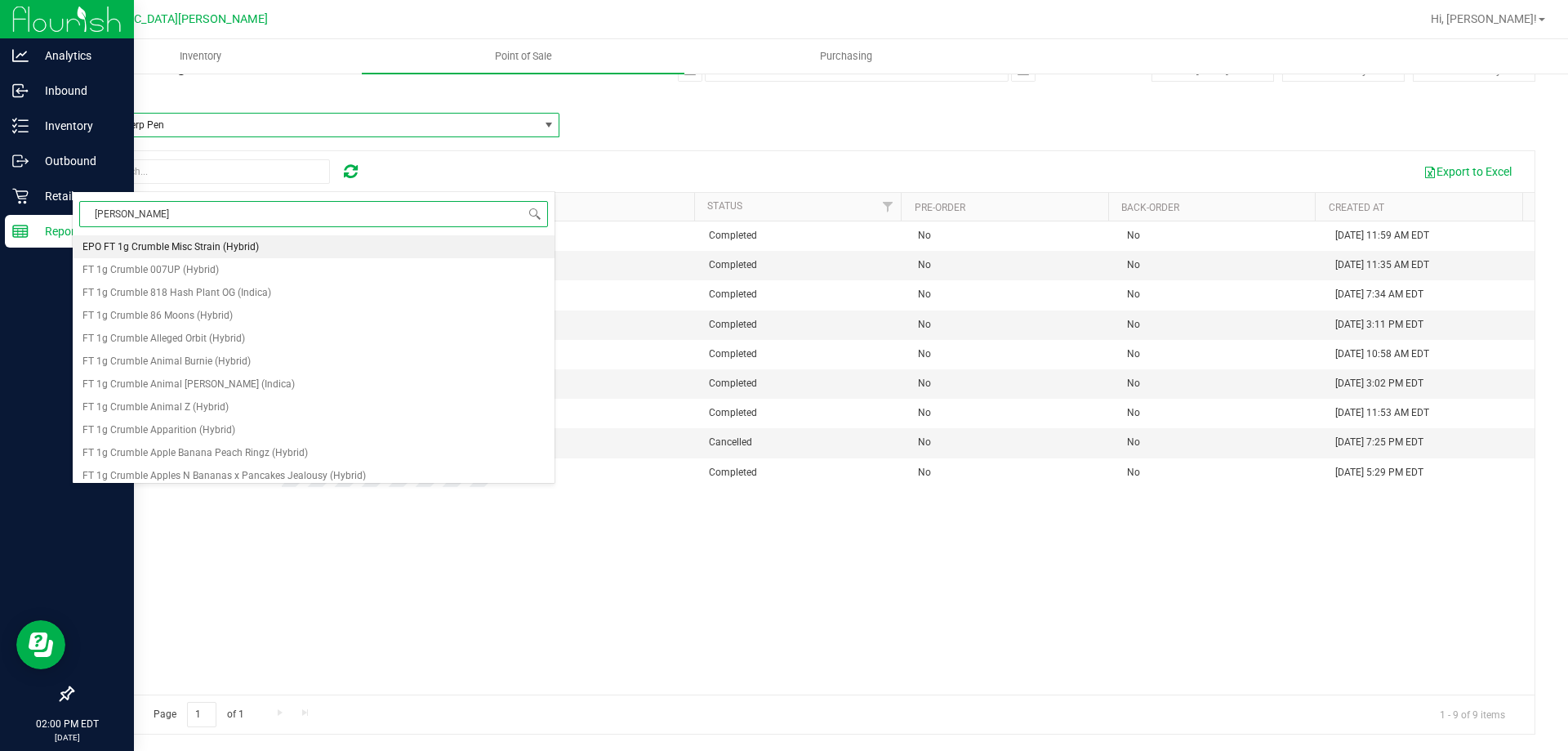 type on "[PERSON_NAME]" 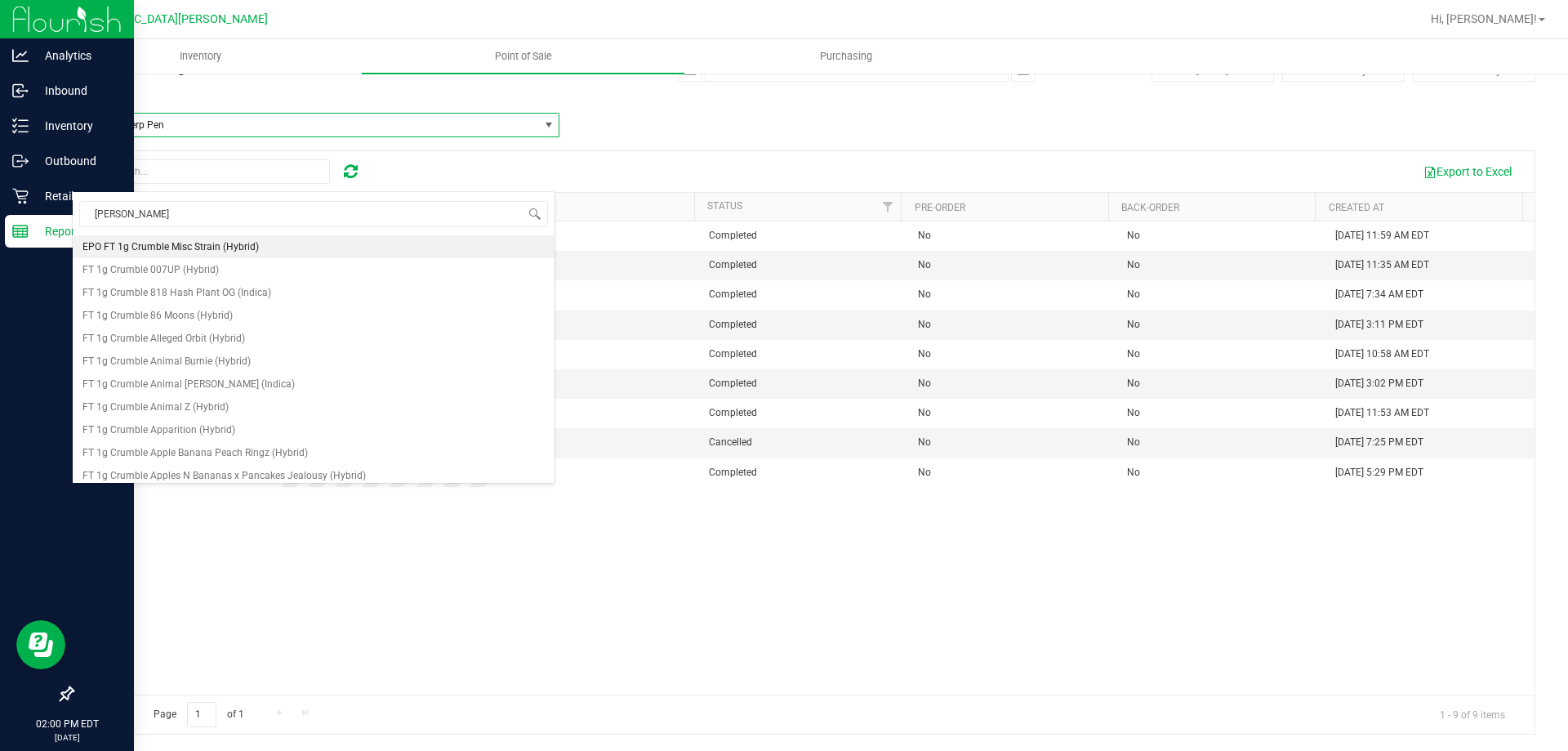 click on "Item Name
BDS Black Terp Pen
Select Item EPO FT 1g Crumble Misc Strain (Hybrid) FT 1g Crumble 007UP (Hybrid) FT 1g Crumble 818 Hash Plant OG (Indica) FT 1g Crumble 86 Moons (Hybrid) FT 1g Crumble Alleged Orbit (Hybrid) FT 1g Crumble Animal Burnie (Hybrid) FT 1g Crumble Animal [PERSON_NAME] (Indica) FT 1g Crumble Animal Z (Hybrid) FT 1g Crumble Apparition (Hybrid) FT 1g Crumble Apple Banana Peach Ringz (Hybrid) FT 1g Crumble Apples N Bananas x Pancakes Jealousy (Hybrid) FT 1g Crumble Apples N Bananas x Pancakes Jealousy X Guava (Hybrid) FT 1g Crumble B Wuntz (Hybrid) FT 1g Crumble Ballerz (Hybrid) FT 1g Crumble Banana Dulce (Indica) FT 1g Crumble Banana Soda (Hybrid-Sativa) FT 1g Crumble Banana Zoap (Sativa) FT 1g Crumble Big Bag (Indica) FT 1g Crumble Bittersweet (Hybrid) FT 1g Crumble Black Triangle Kush (Indica) FT 1g Crumble Blueberry Mojito (Sativa) FT 1g Crumble Blueberry Waffle (Sativa)" at bounding box center [804, 114] 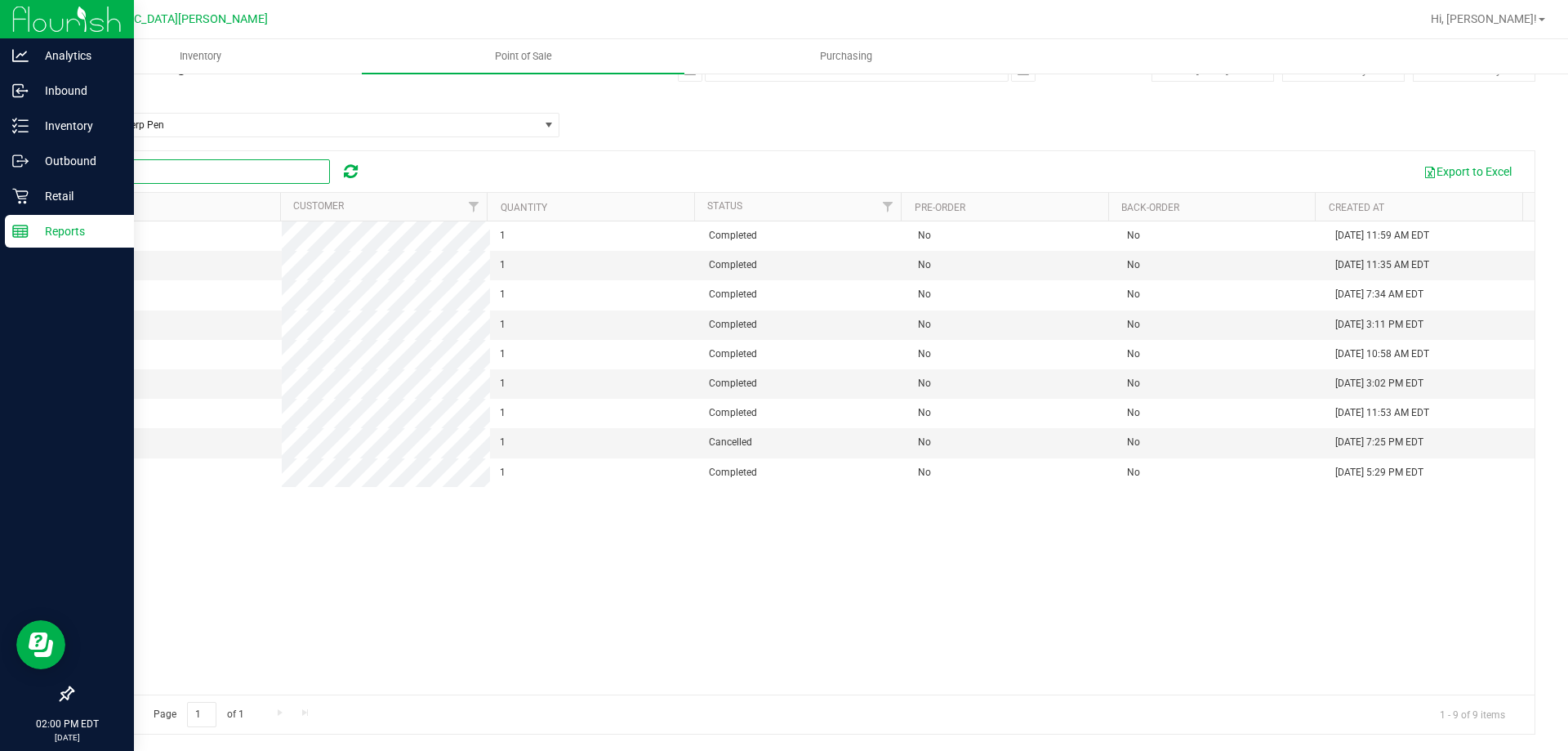 click at bounding box center (207, 172) 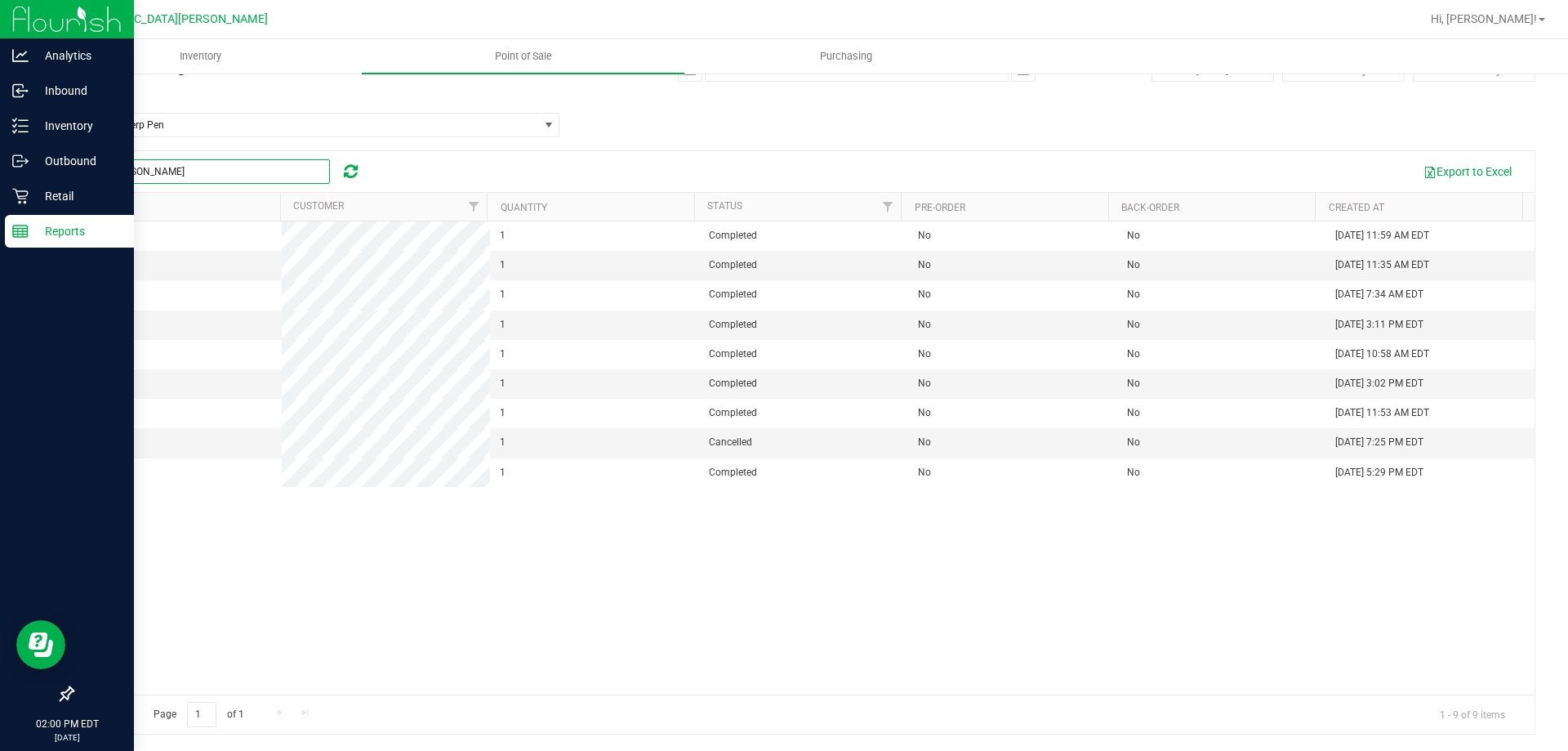type on "[PERSON_NAME]" 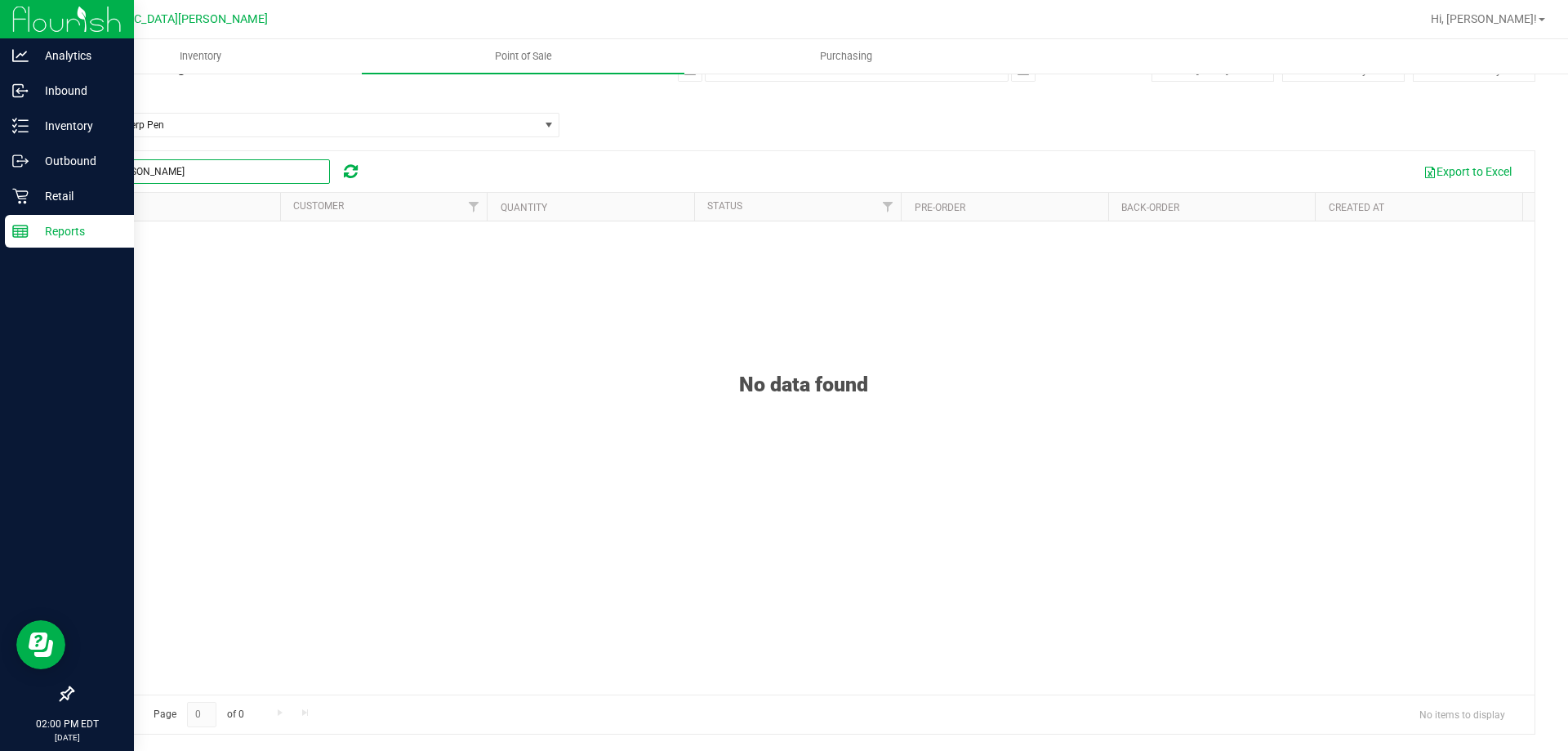 click on "[PERSON_NAME]" at bounding box center [207, 172] 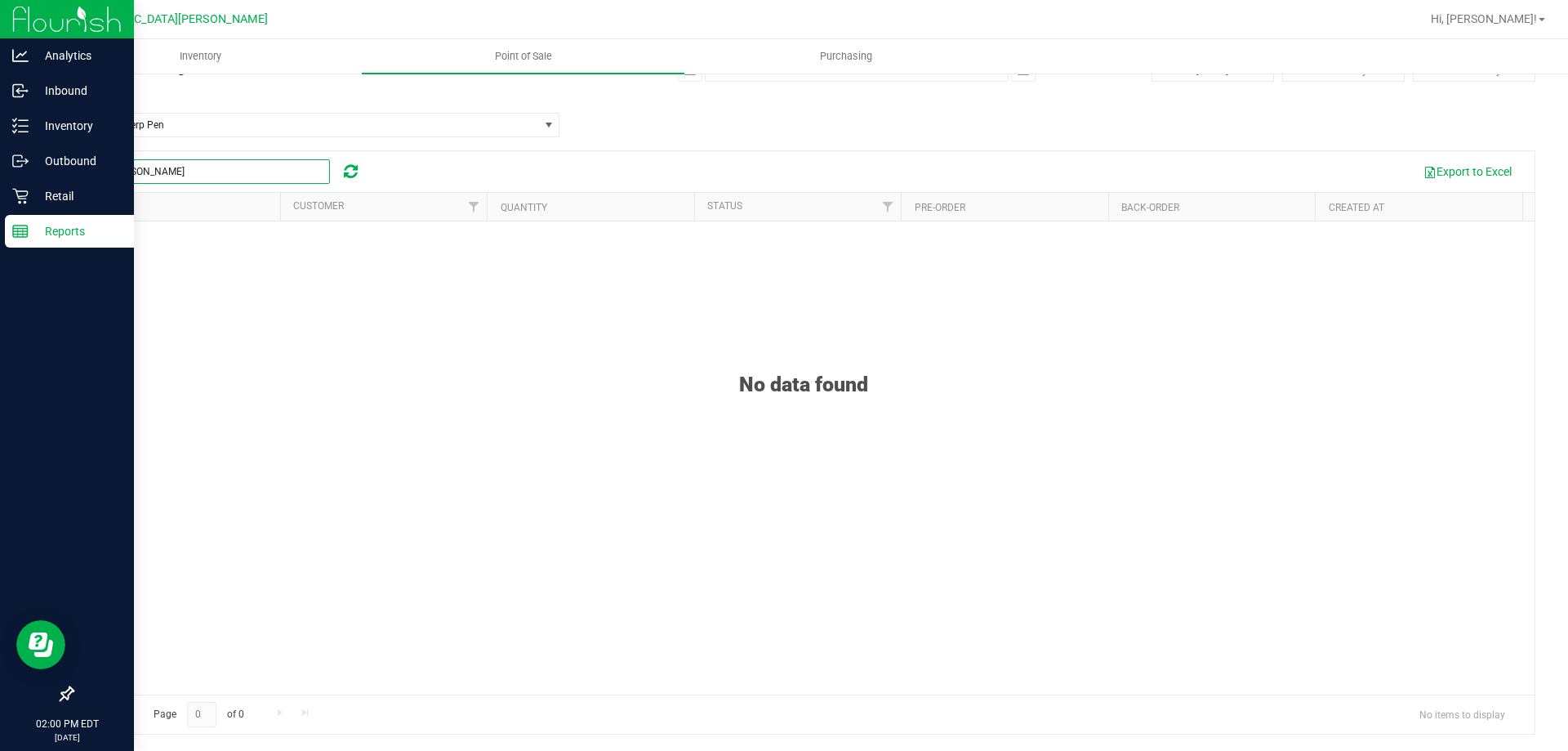 type 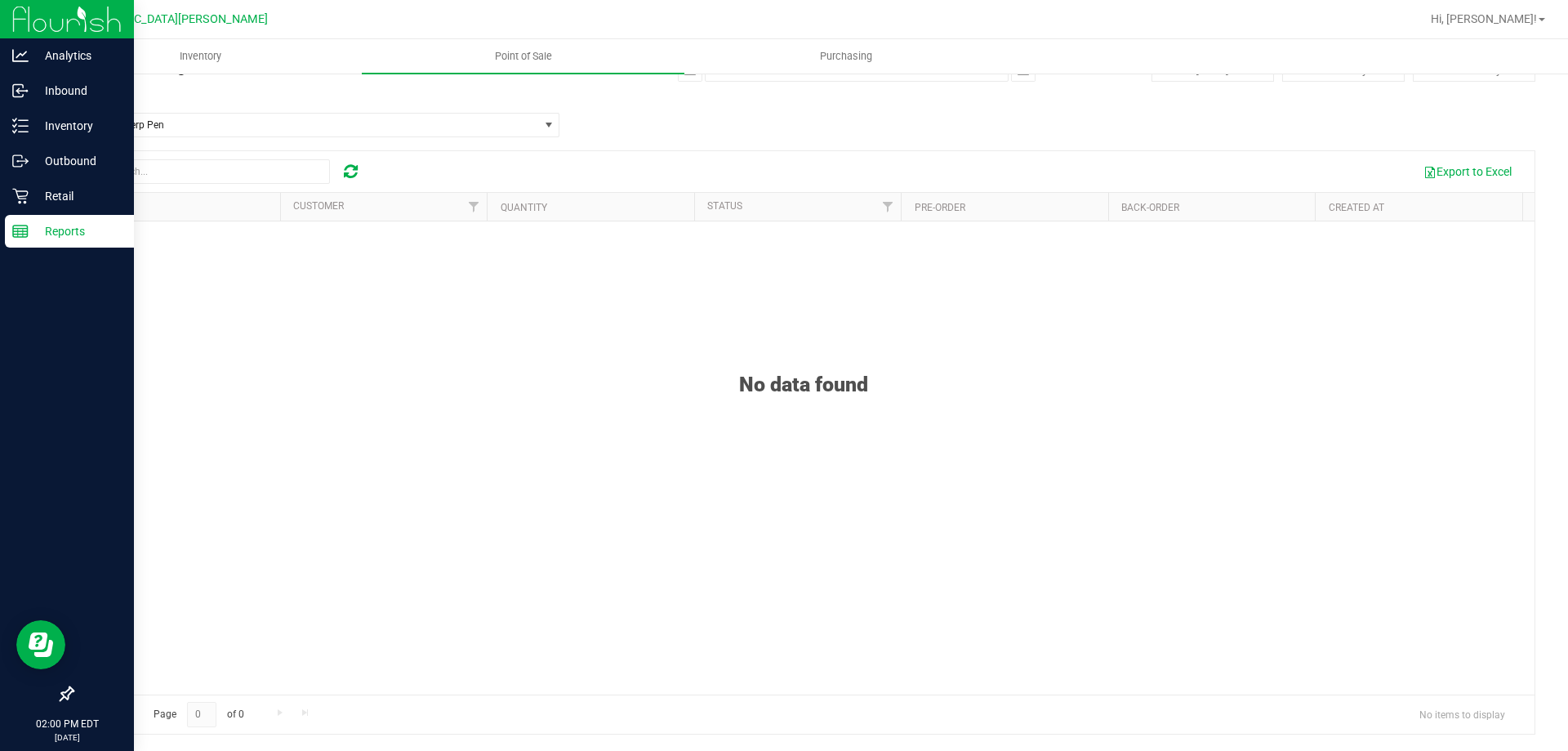 click on "Customer" at bounding box center [384, 207] 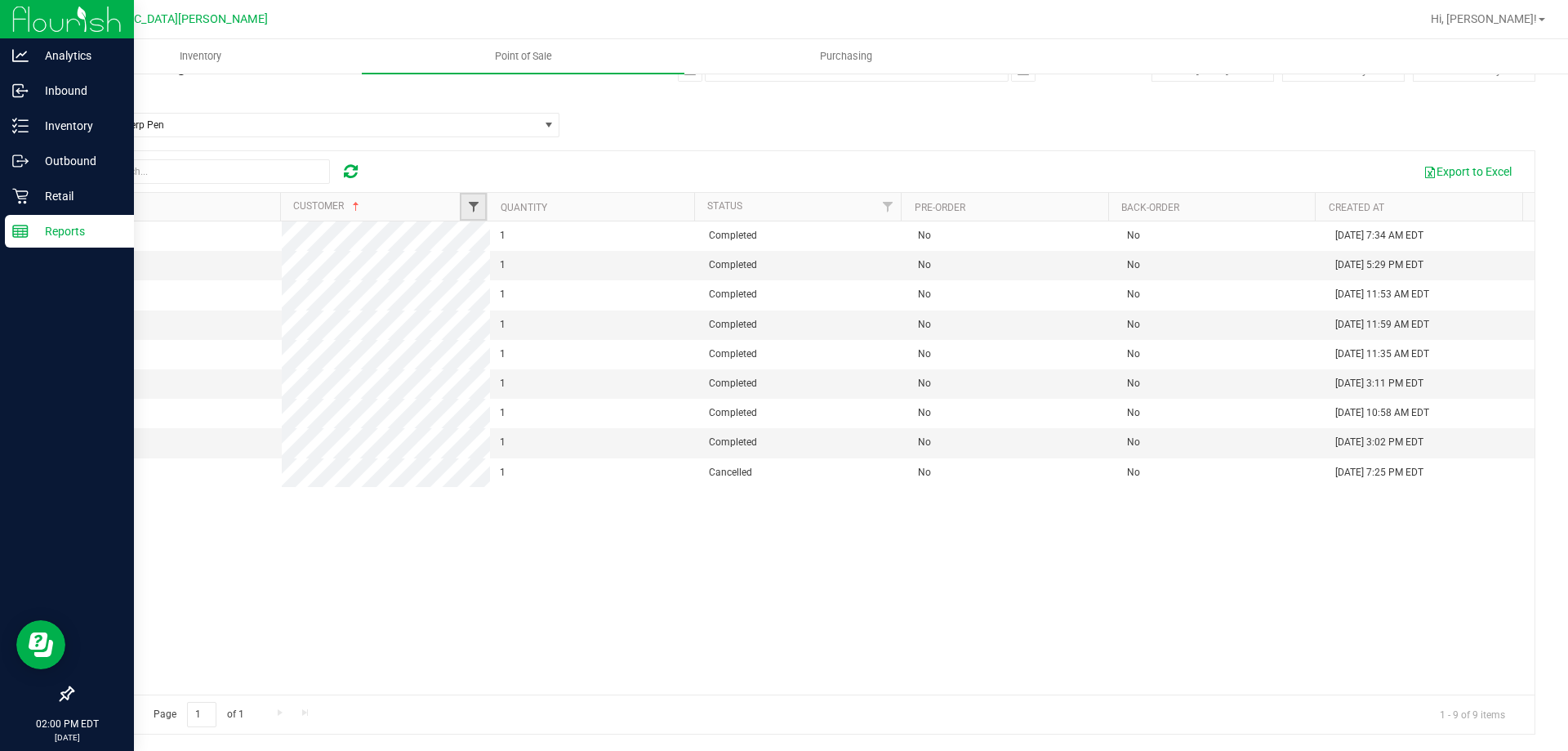 click at bounding box center (474, 207) 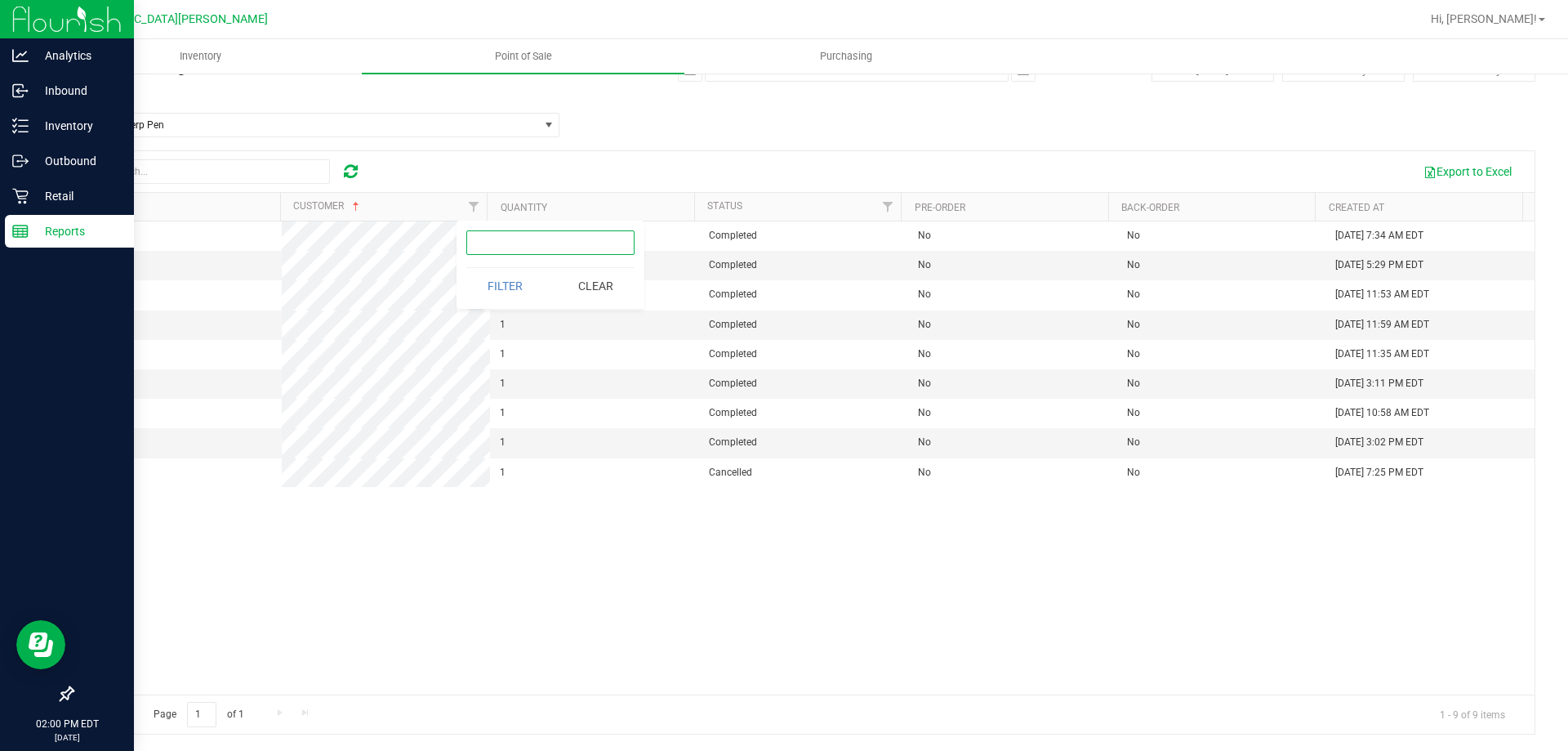 click at bounding box center (550, 243) 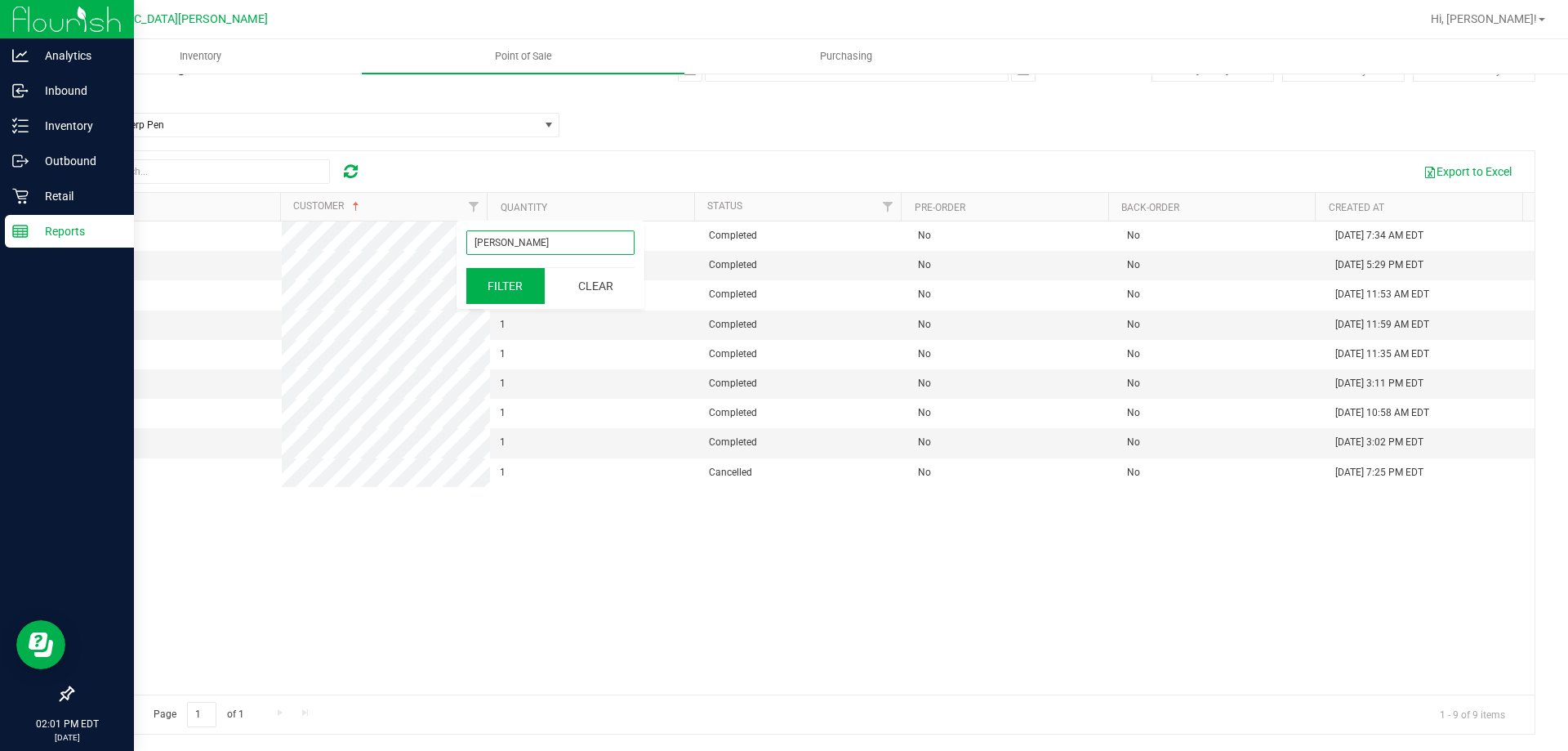 type on "[PERSON_NAME]" 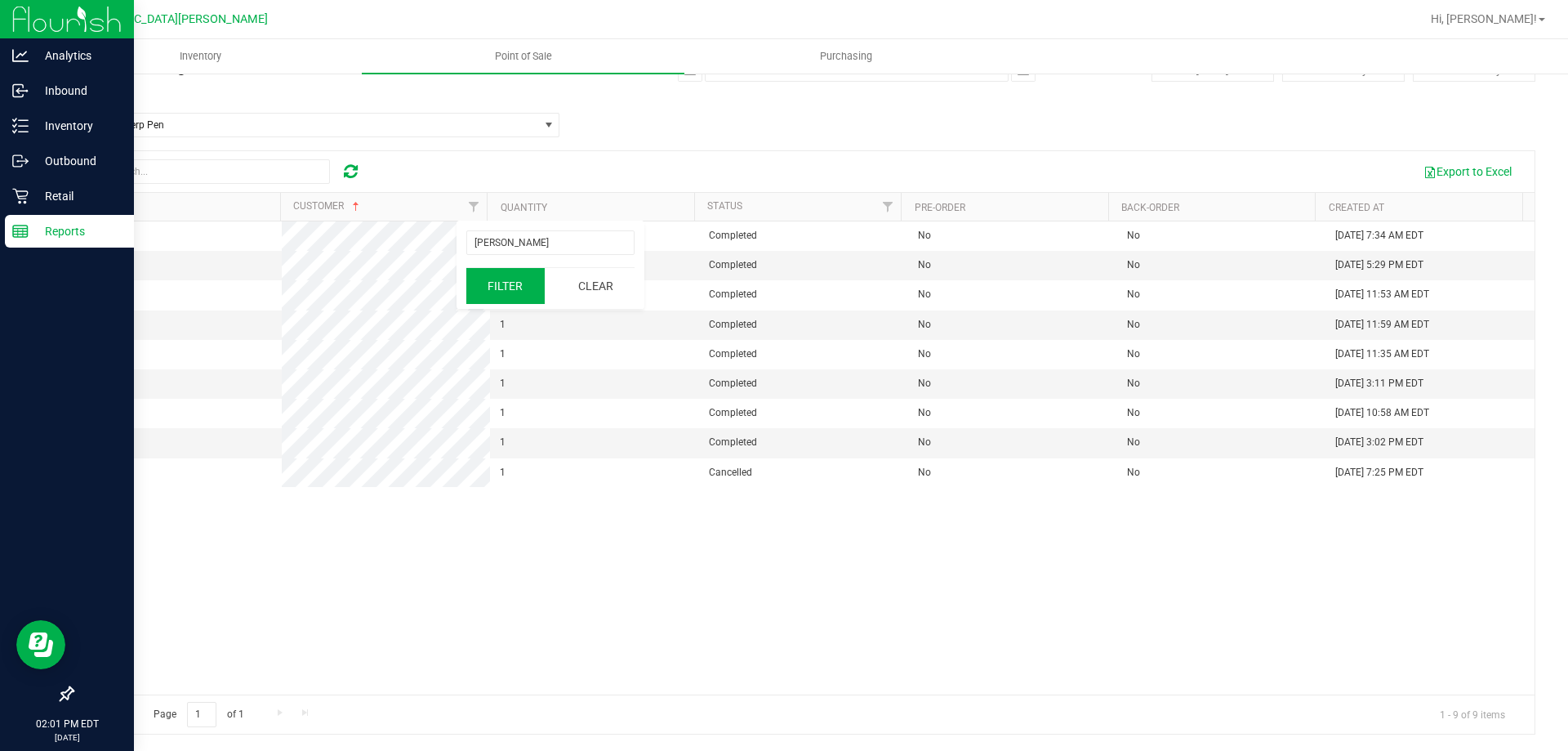 click on "Filter" at bounding box center [506, 286] 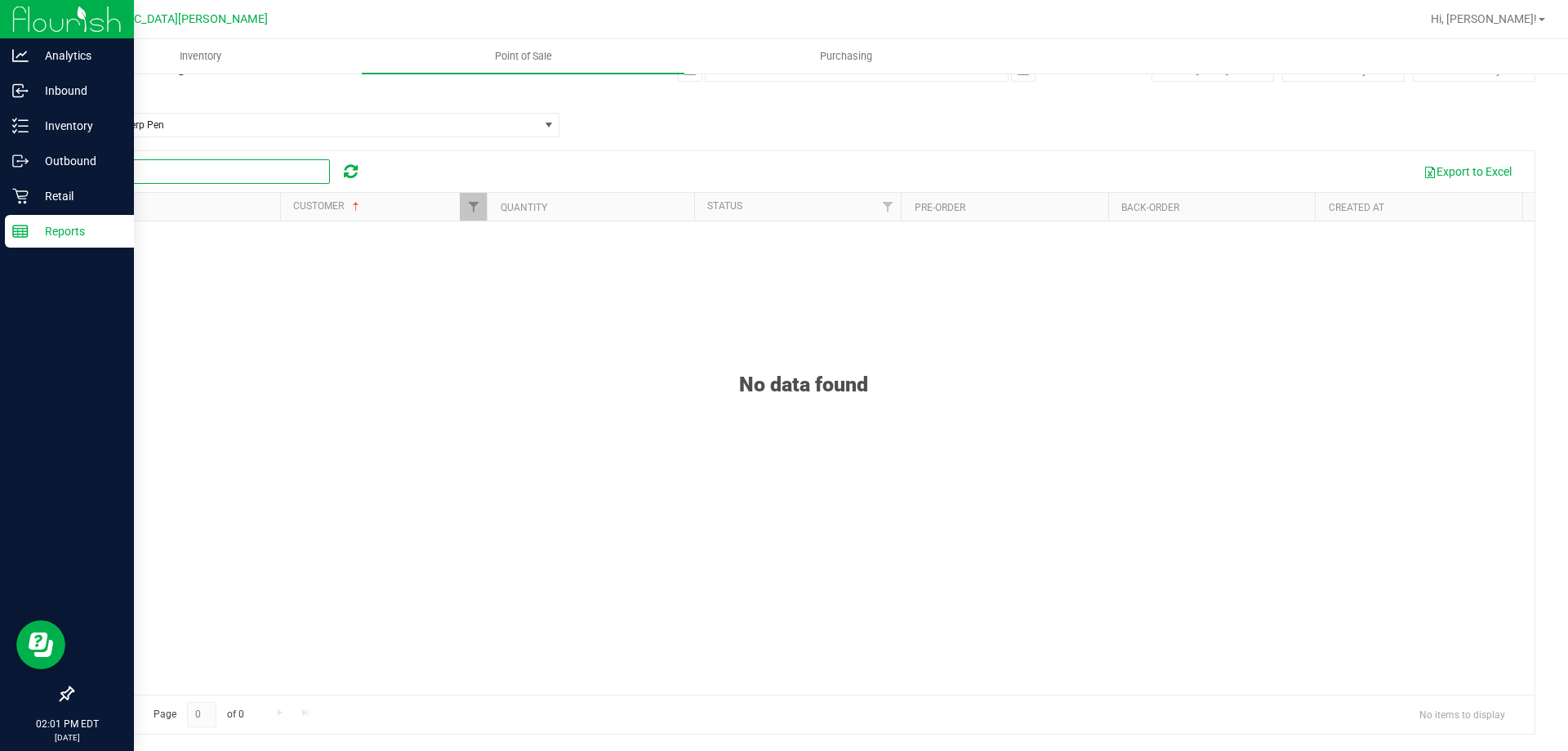 click at bounding box center (207, 172) 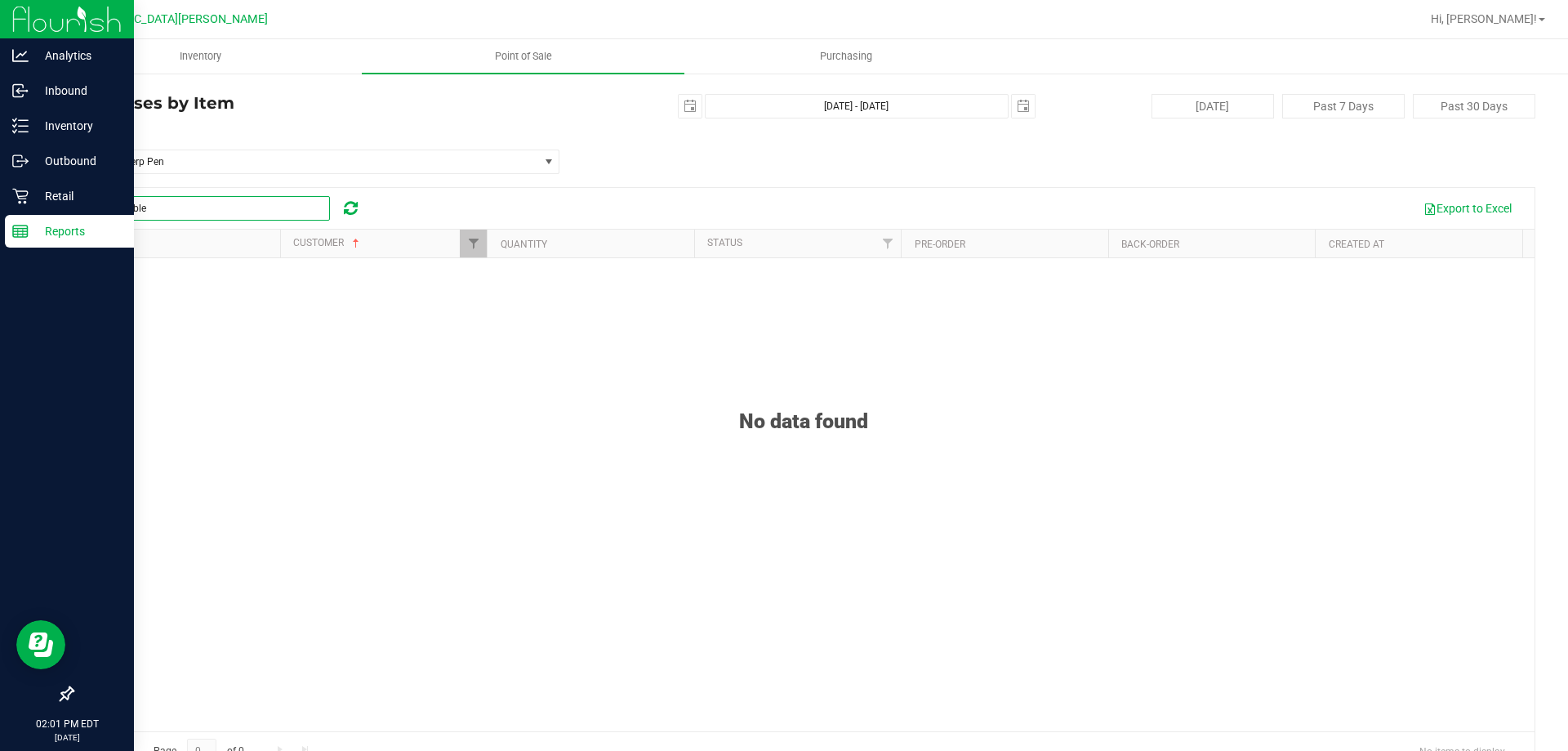 scroll, scrollTop: 0, scrollLeft: 0, axis: both 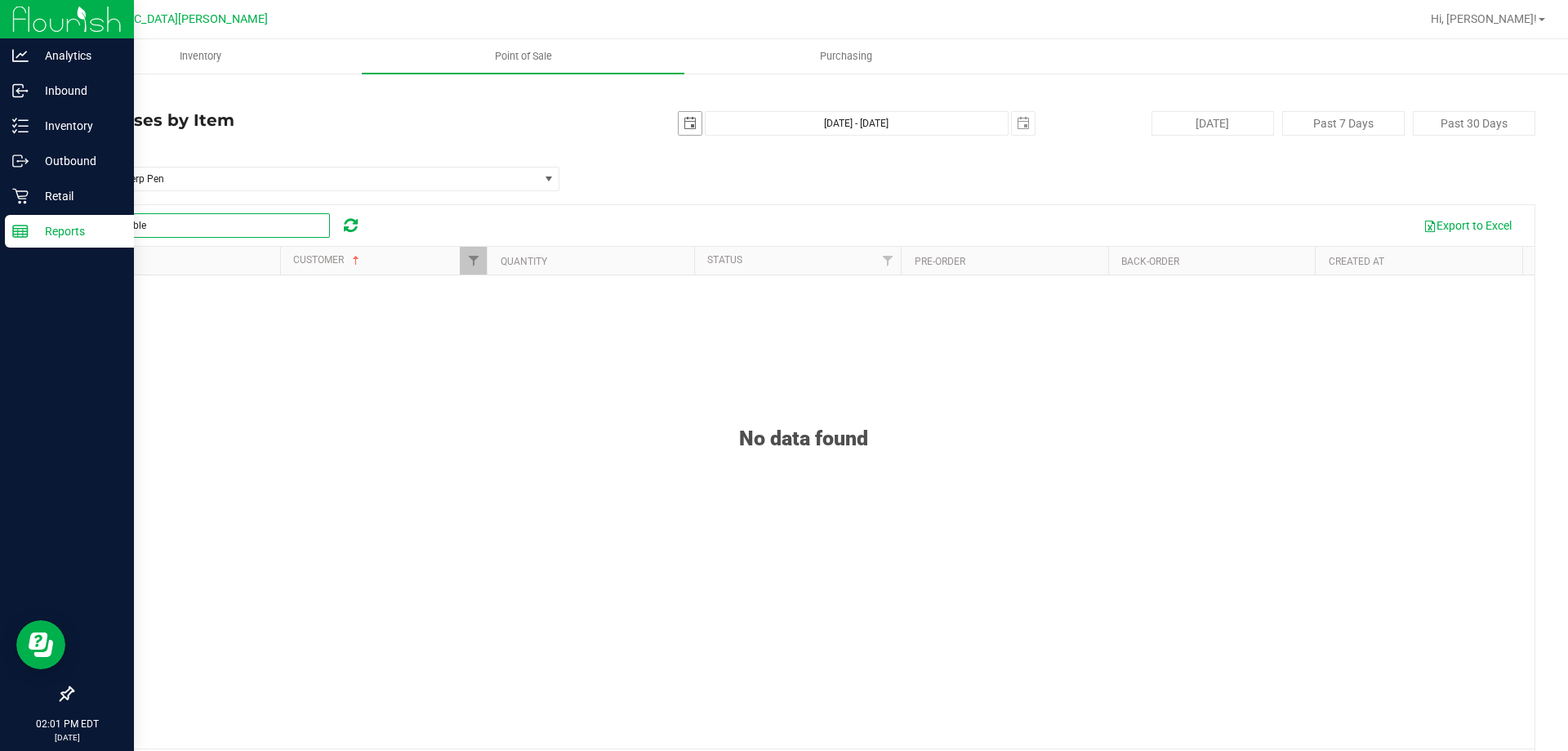 click at bounding box center [690, 123] 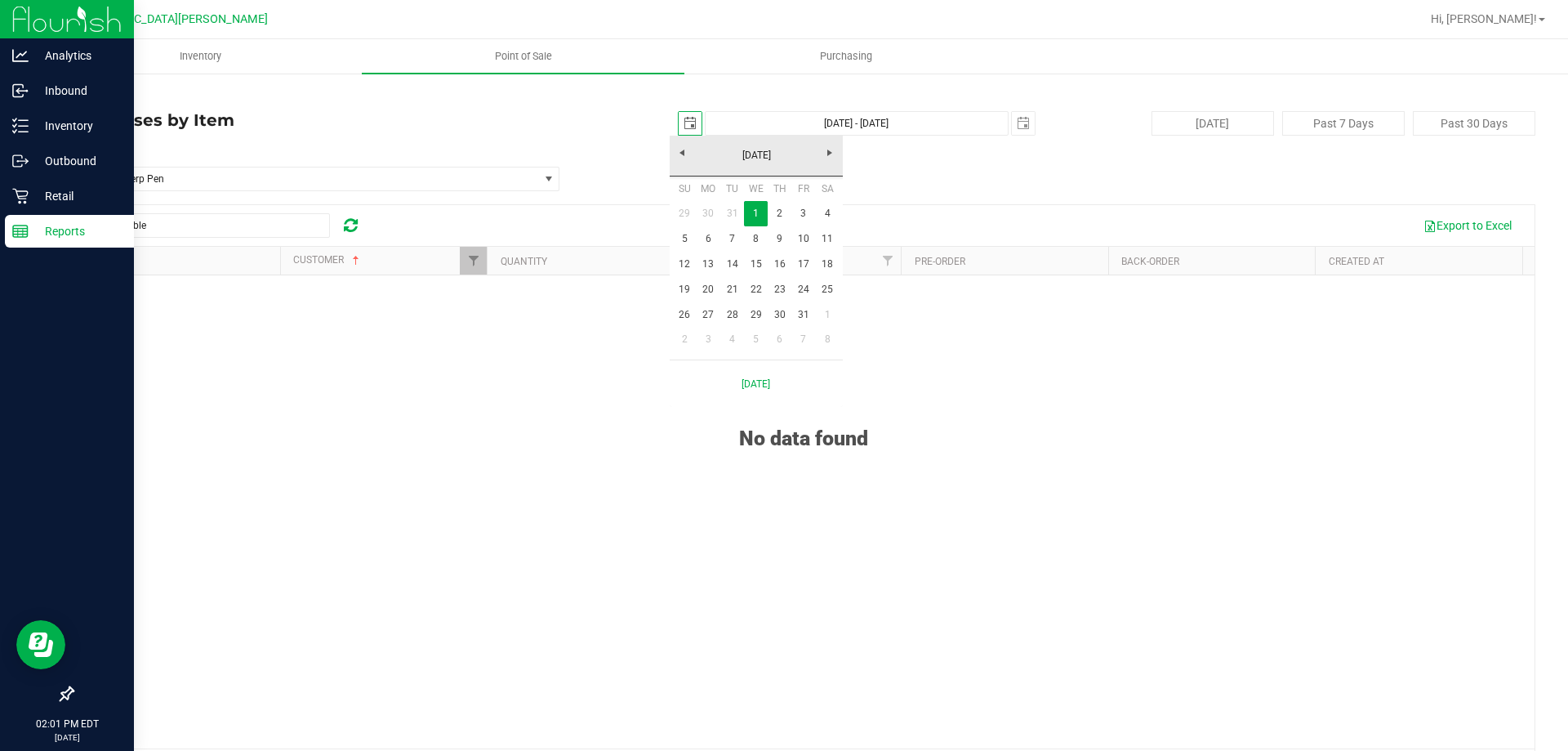 scroll, scrollTop: 0, scrollLeft: 41, axis: horizontal 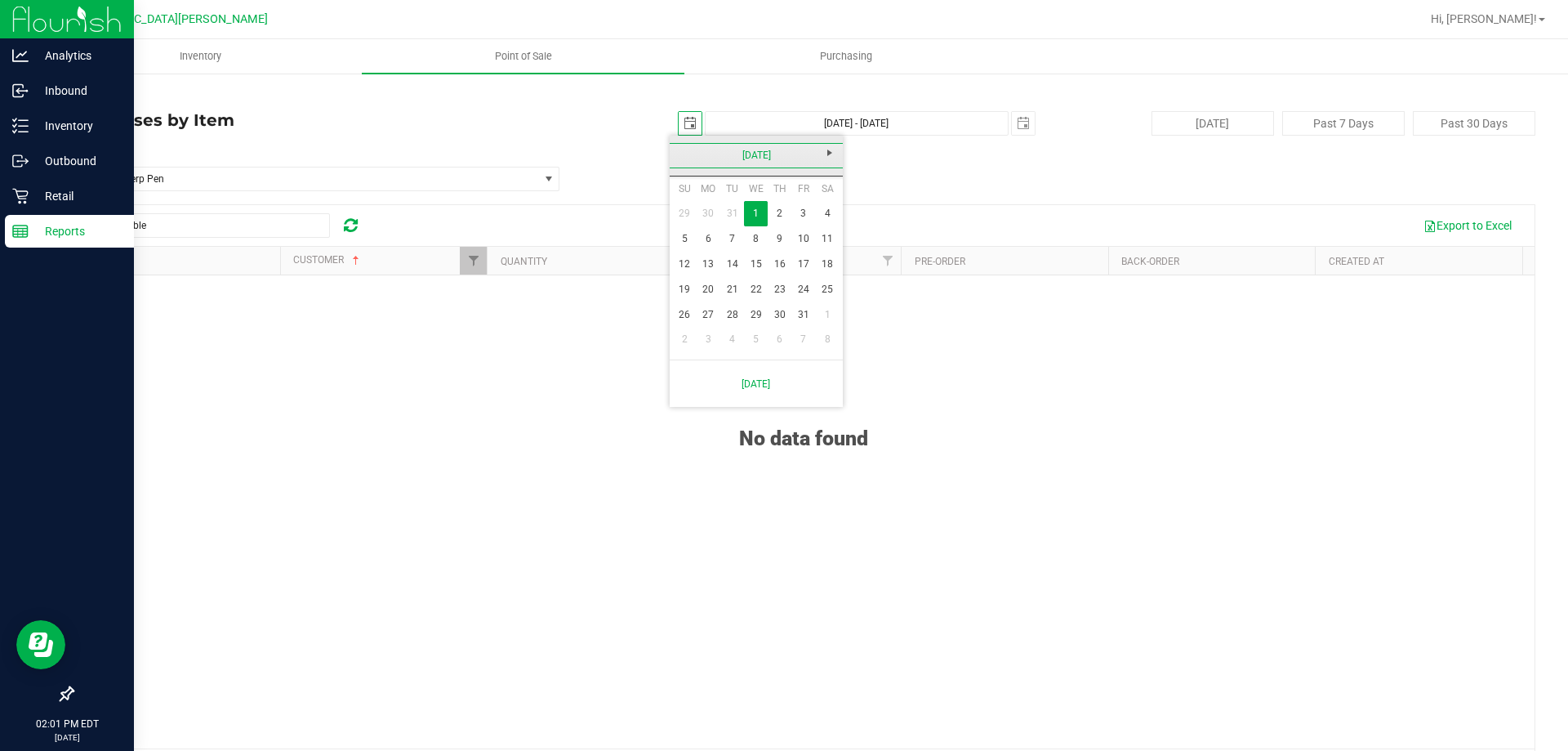 click on "[DATE]" at bounding box center [756, 155] 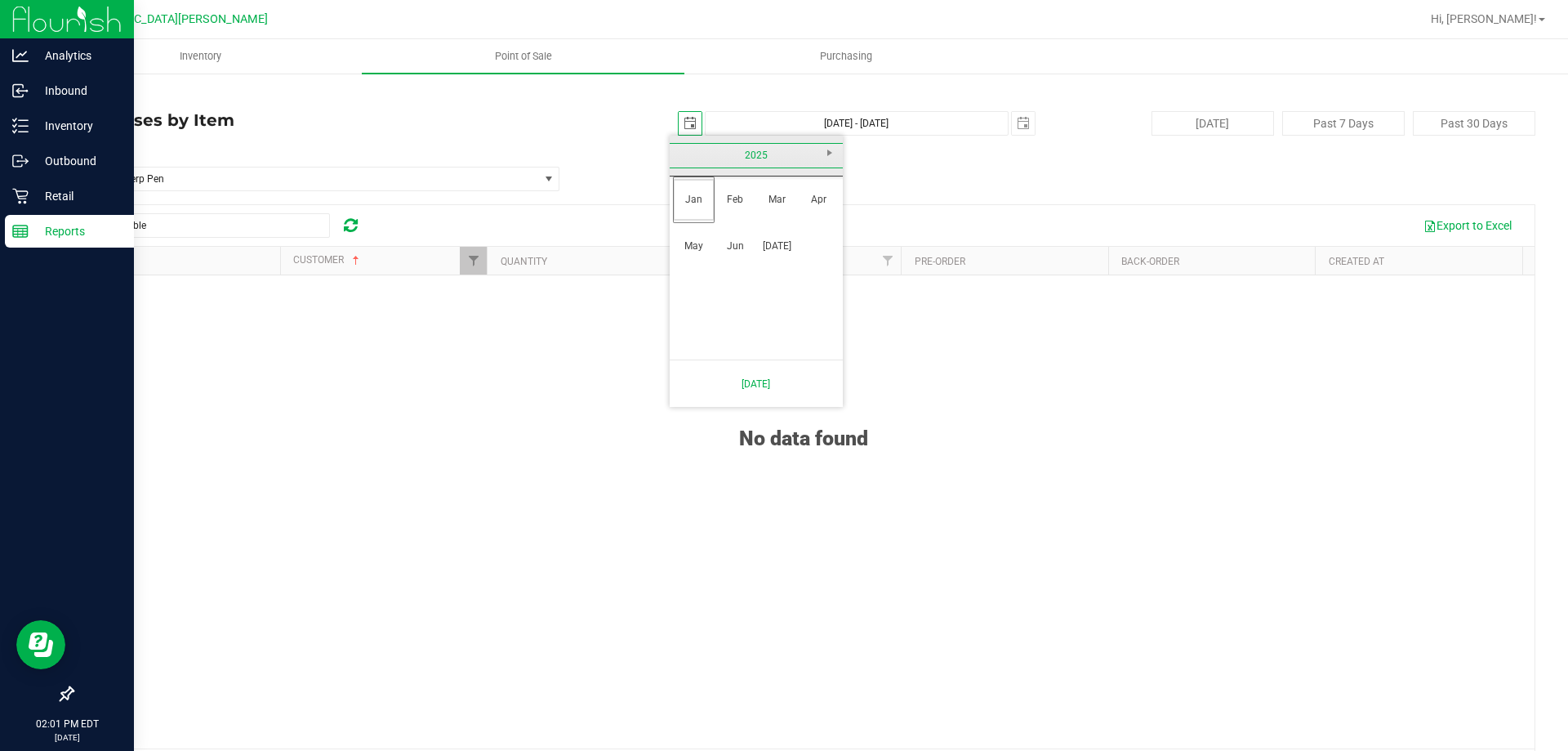 click on "2025" at bounding box center [756, 155] 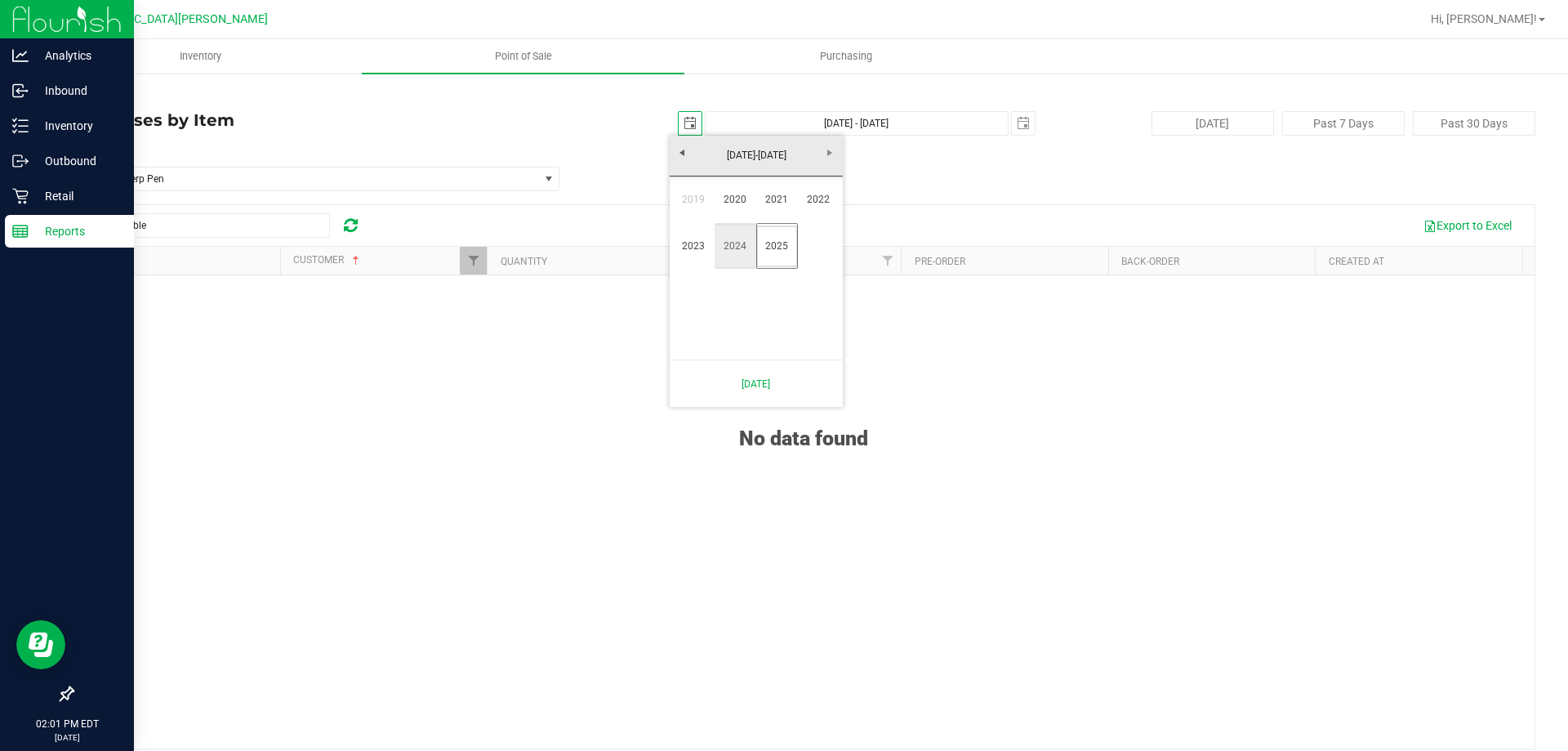 click on "2024" at bounding box center (735, 246) 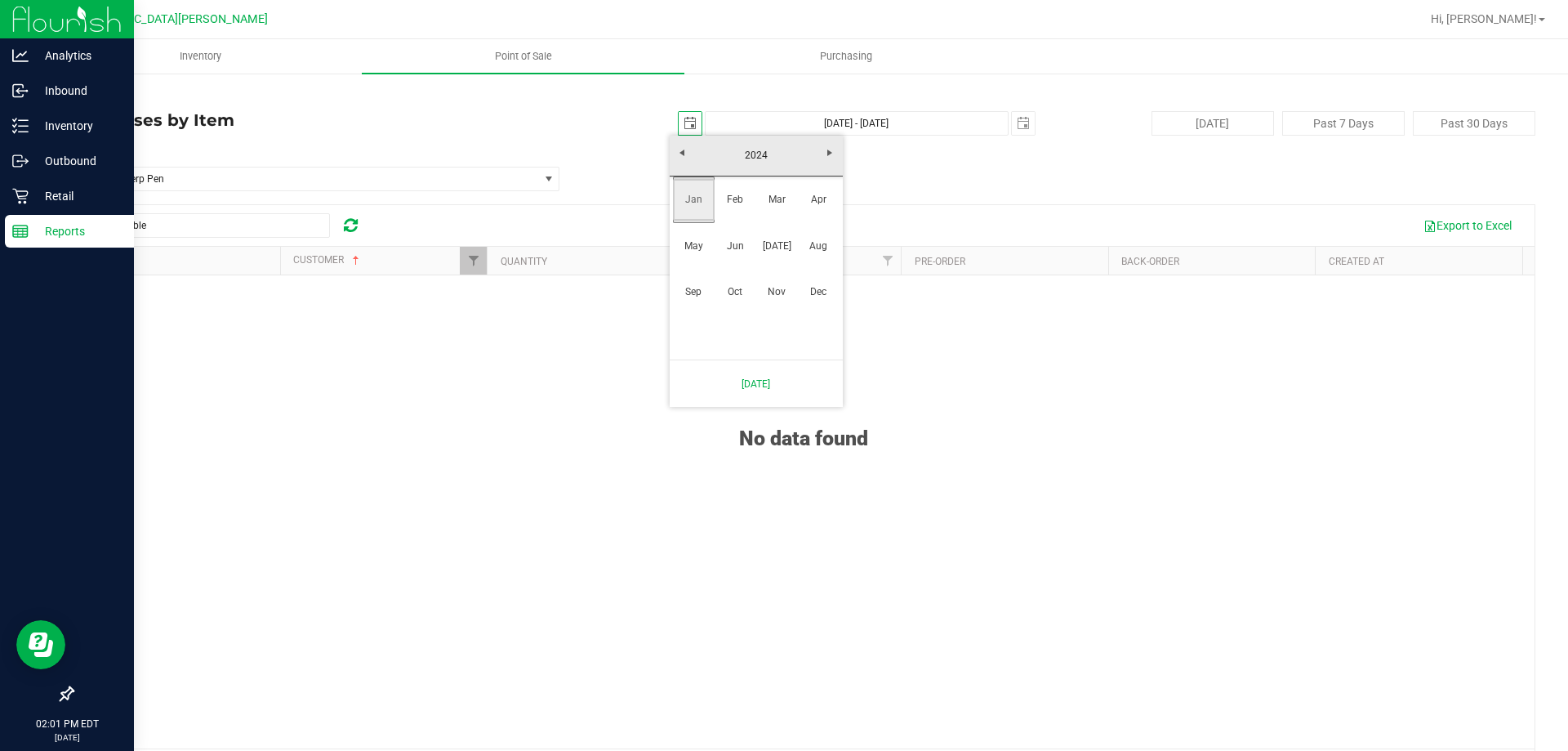 click on "Jan" at bounding box center [693, 199] 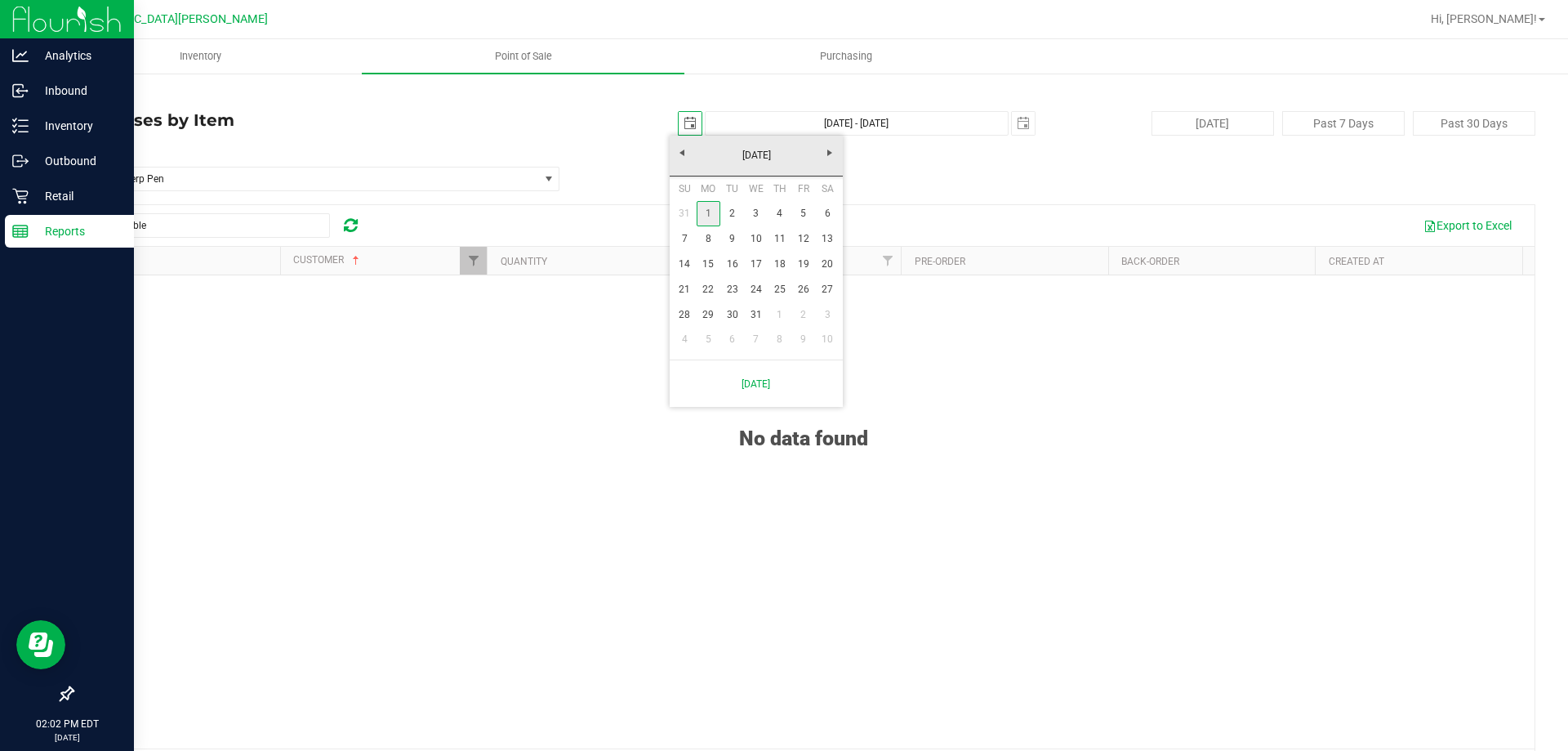 click on "1" at bounding box center (708, 213) 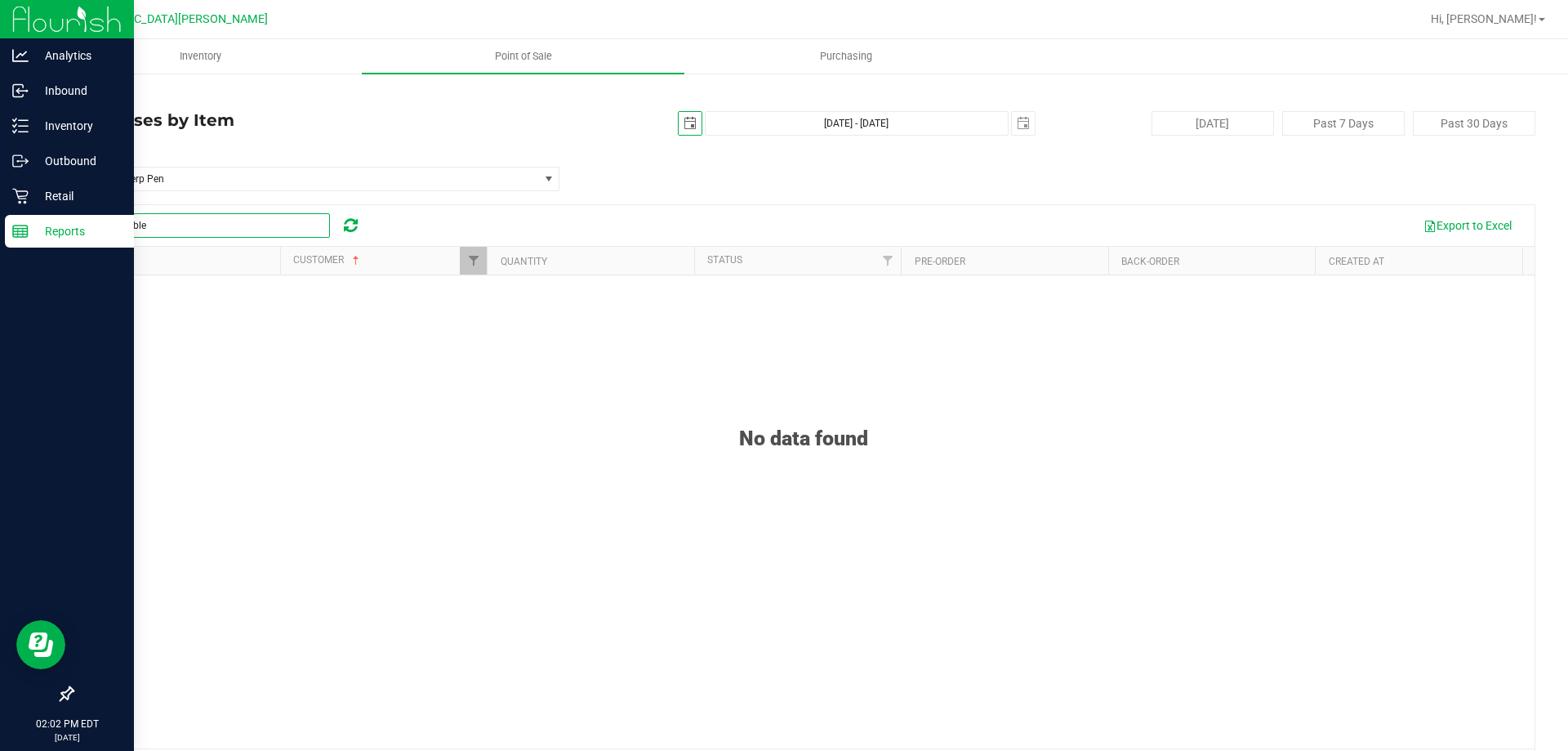 scroll, scrollTop: 0, scrollLeft: 0, axis: both 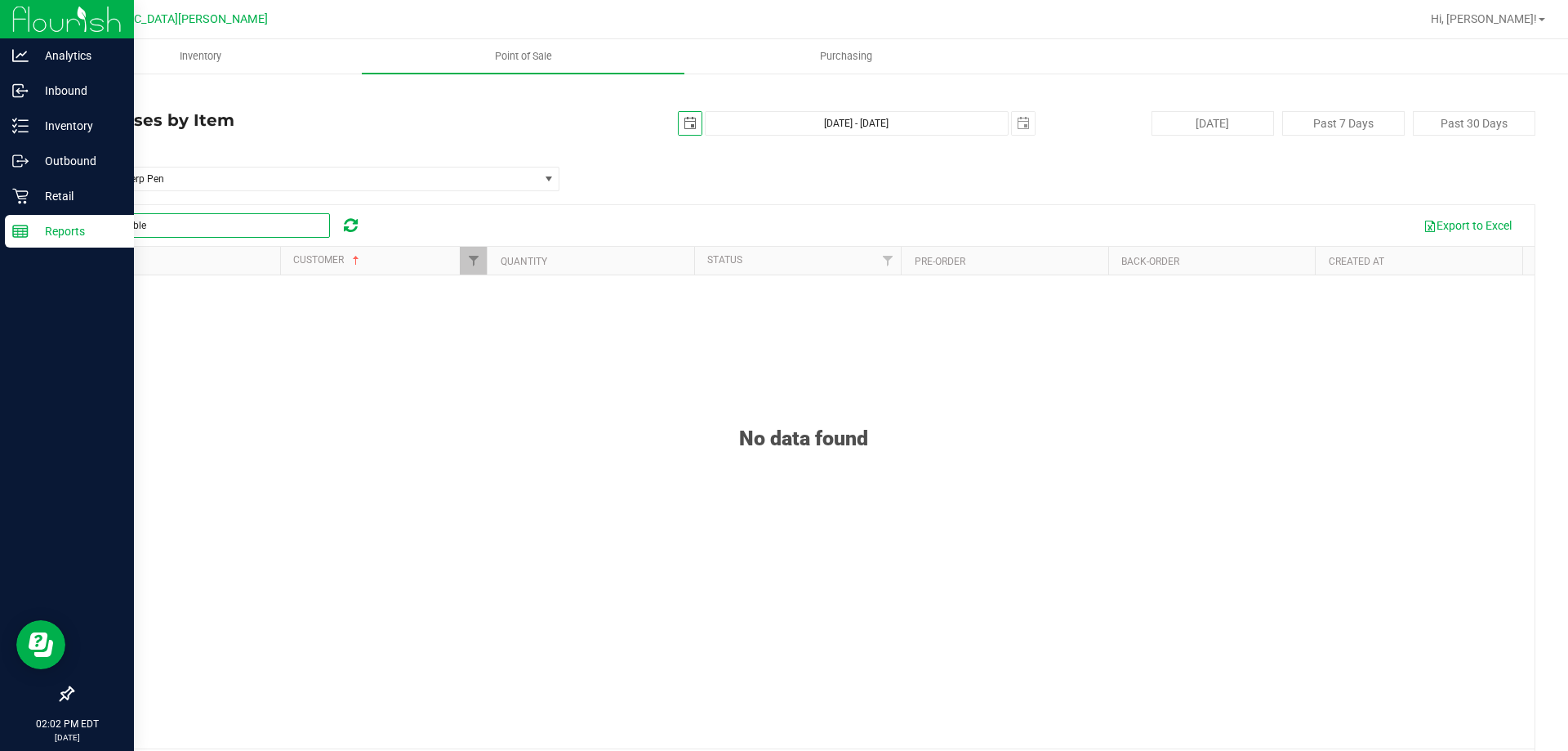 click on "crumble" at bounding box center [207, 226] 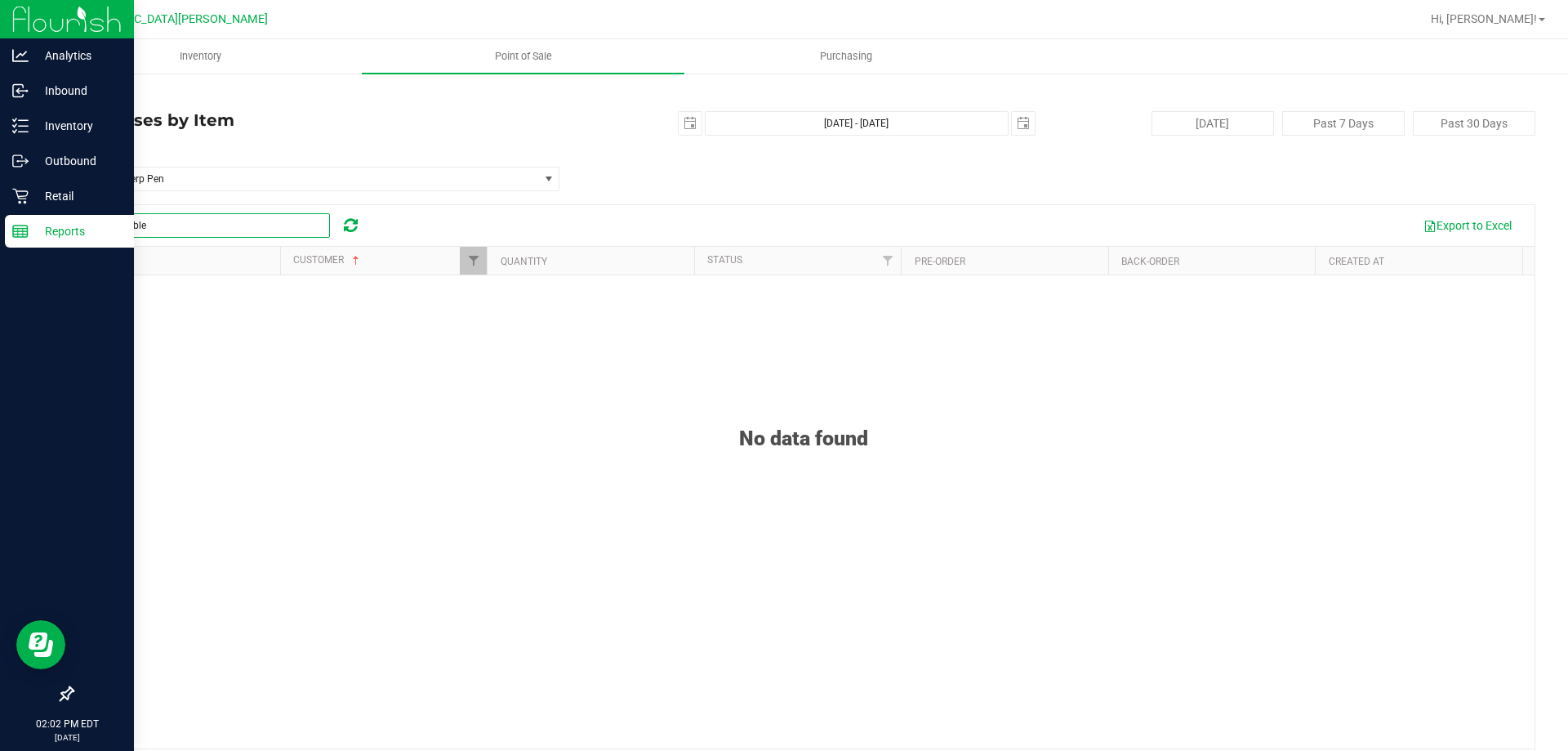 click on "crumble" at bounding box center [207, 226] 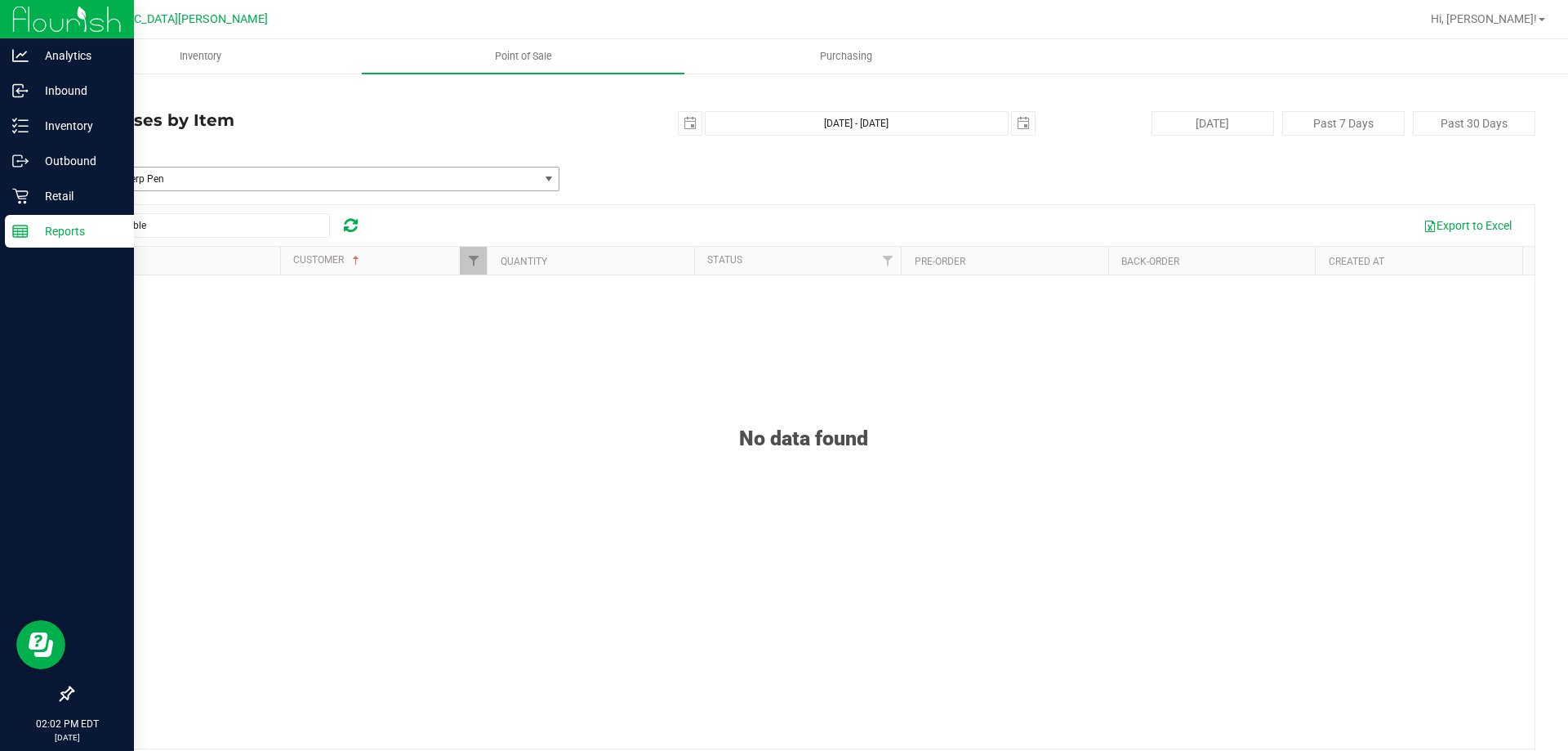 click on "BDS Black Terp Pen" at bounding box center (305, 179) 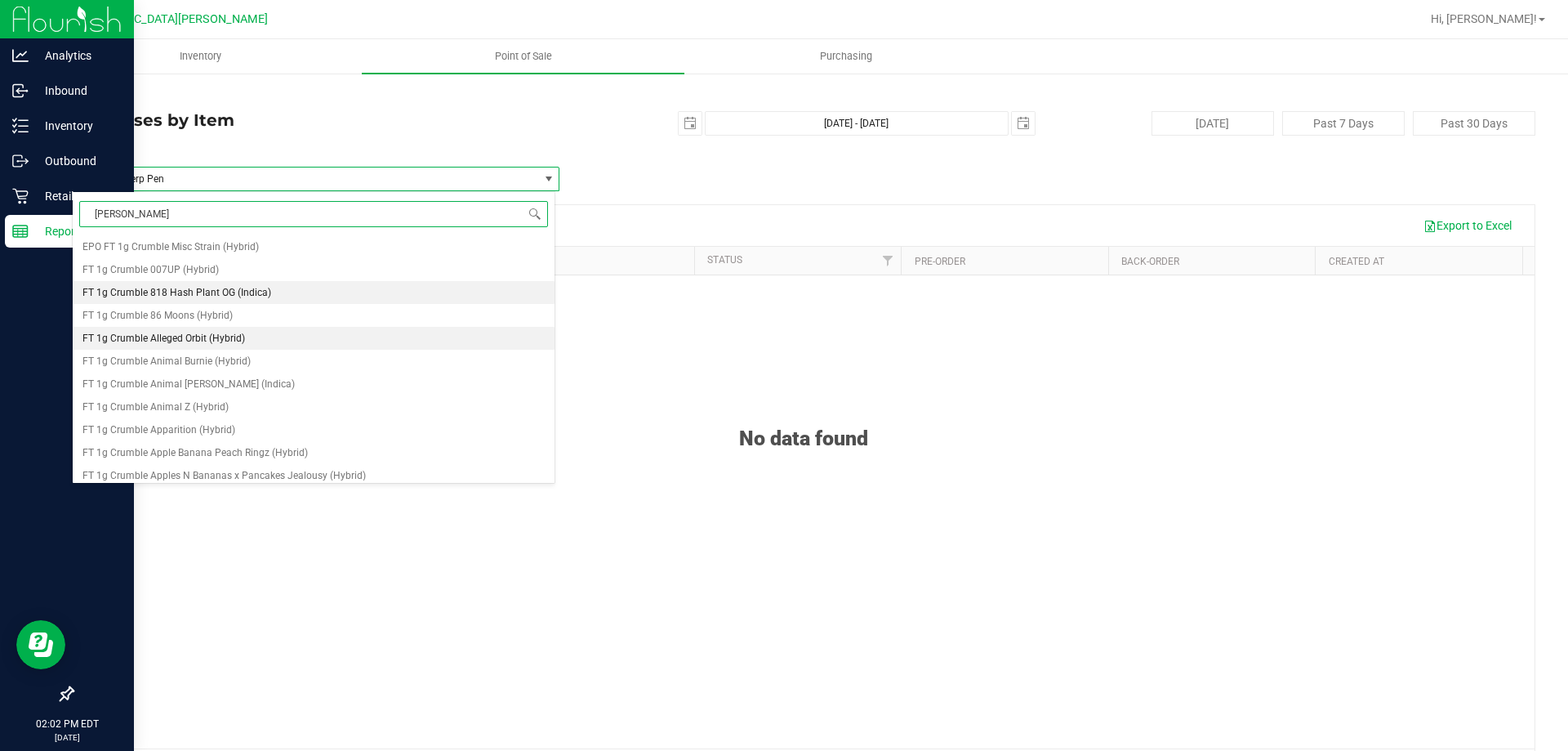 click on "FT 1g Crumble 818 Hash Plant OG (Indica)" at bounding box center [176, 293] 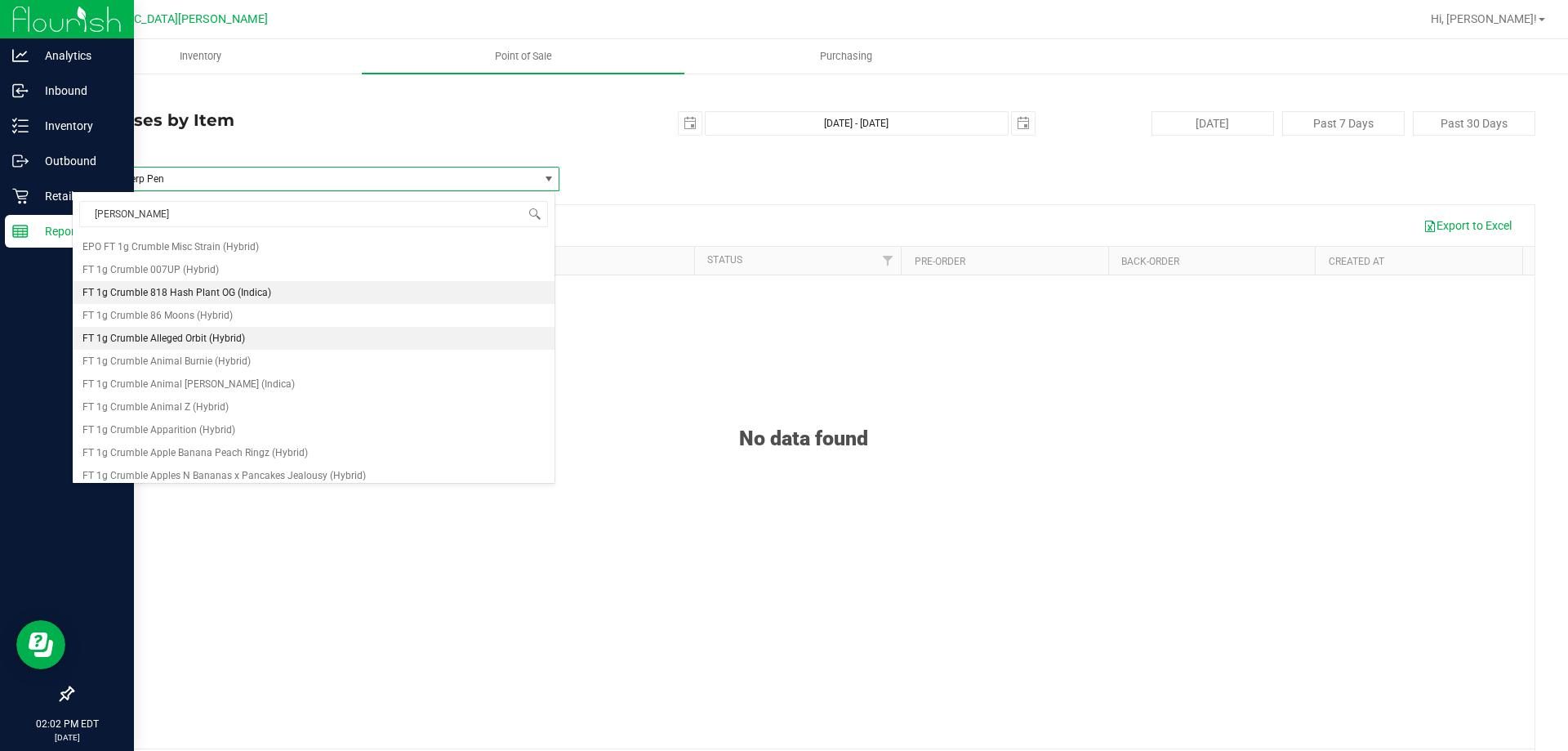type 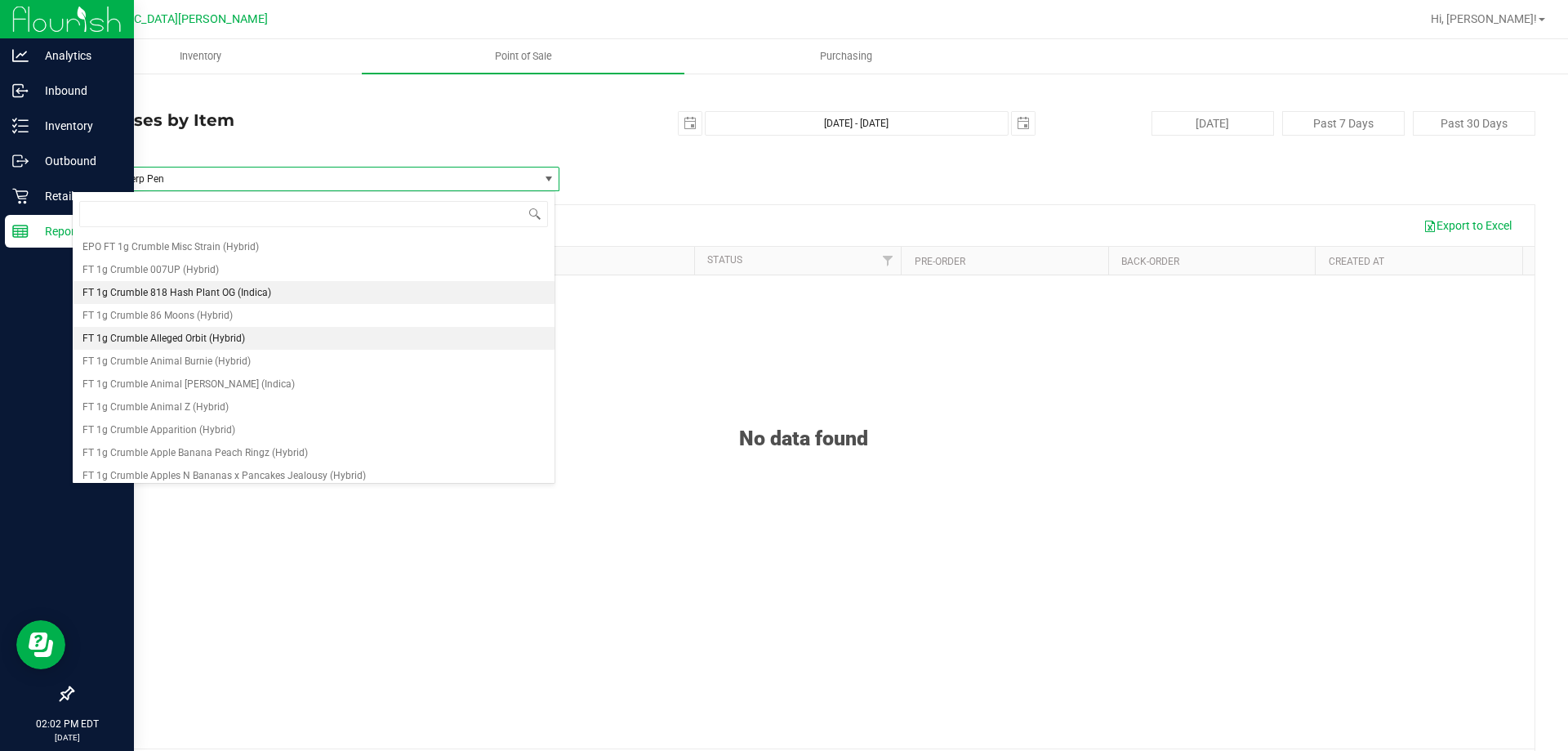 scroll, scrollTop: 24872, scrollLeft: 0, axis: vertical 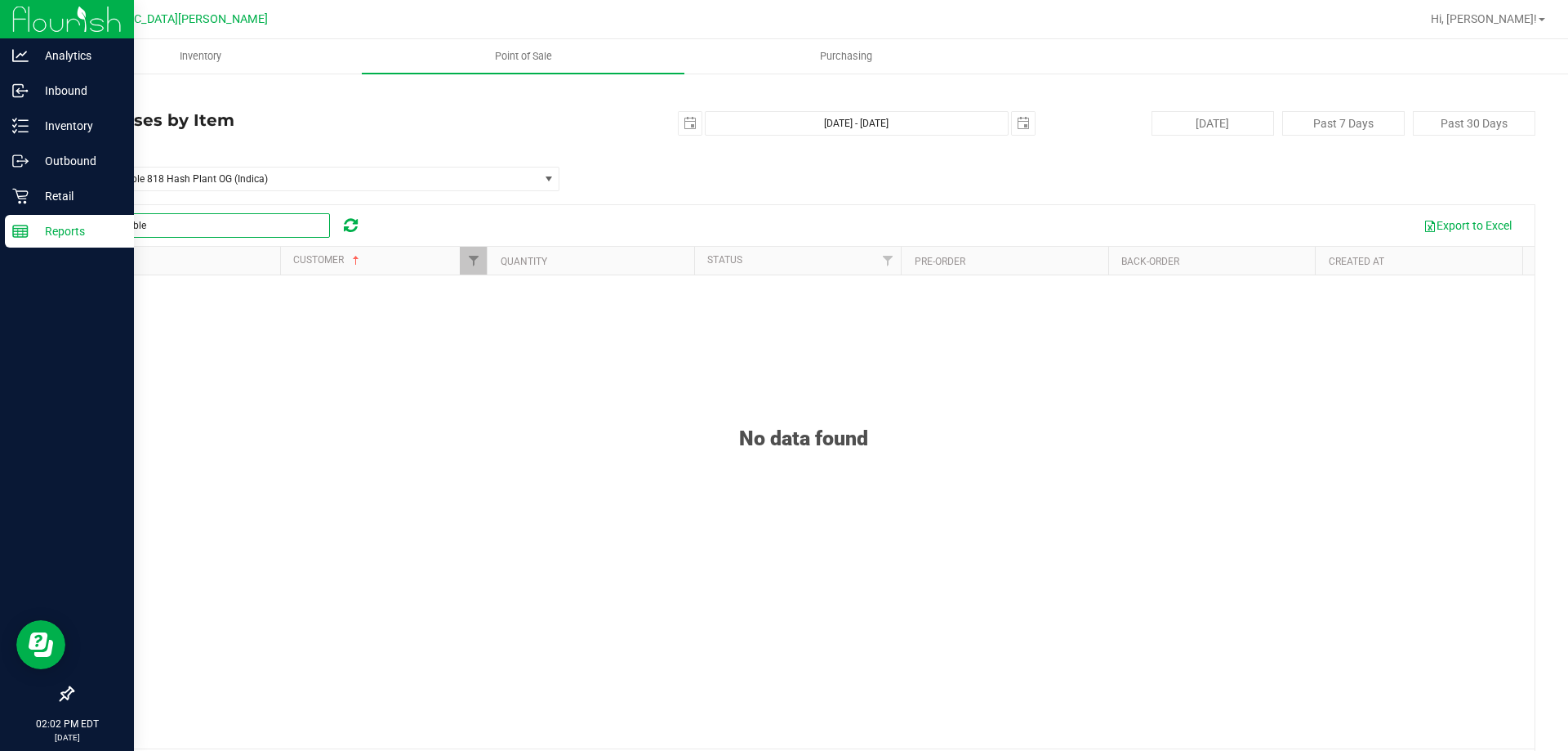 click on "crumble" at bounding box center (207, 226) 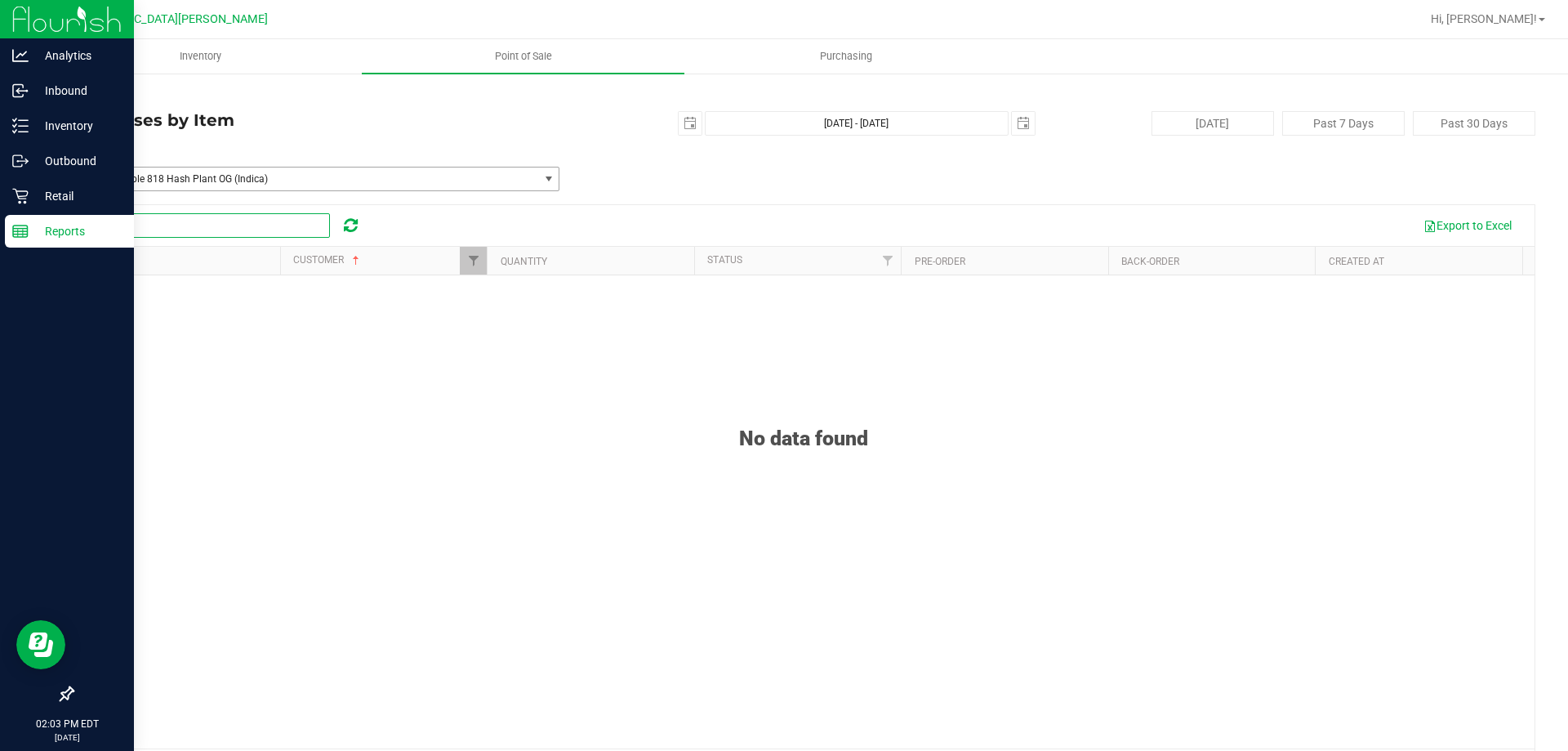 type 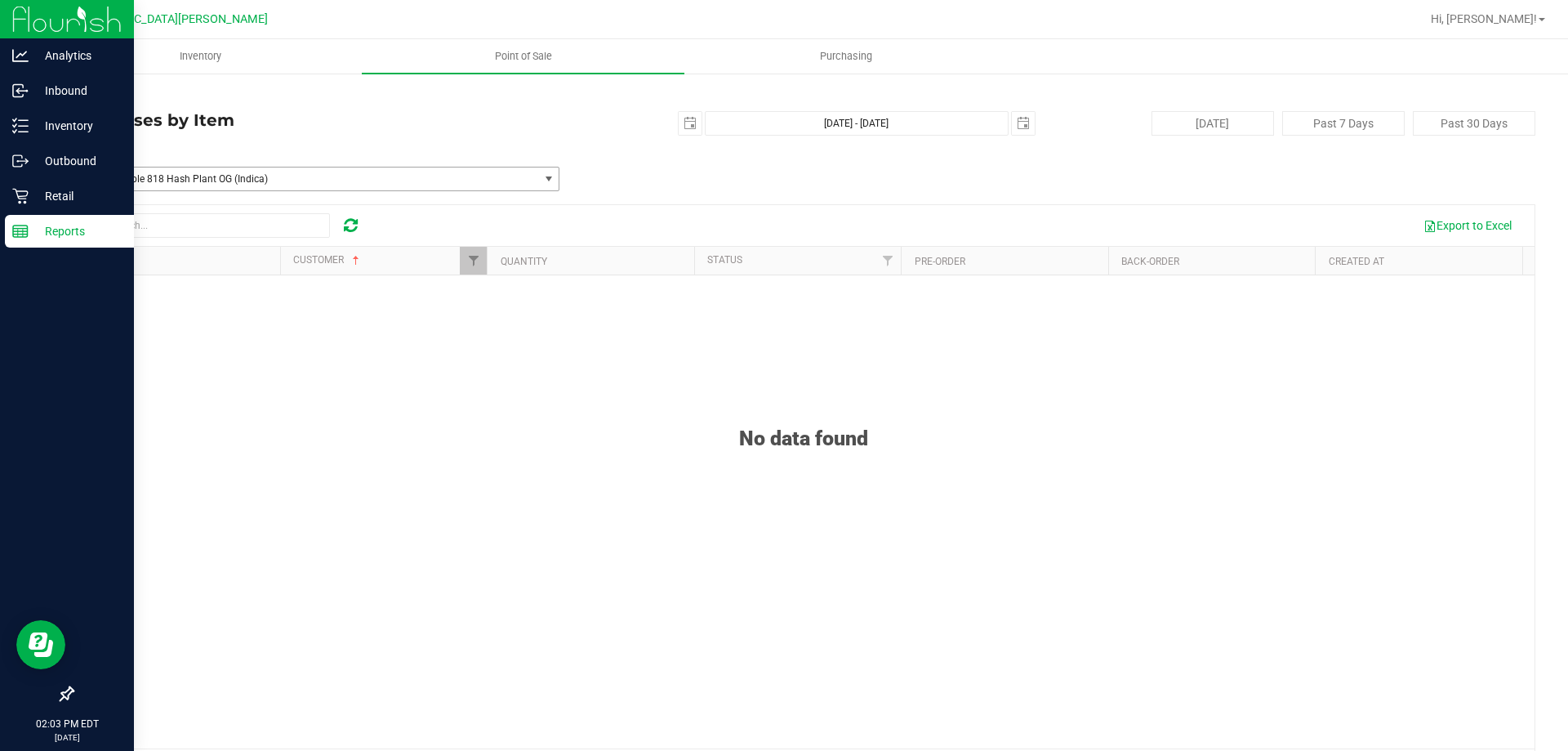 click on "FT 1g Crumble 818 Hash Plant OG (Indica)" at bounding box center [305, 179] 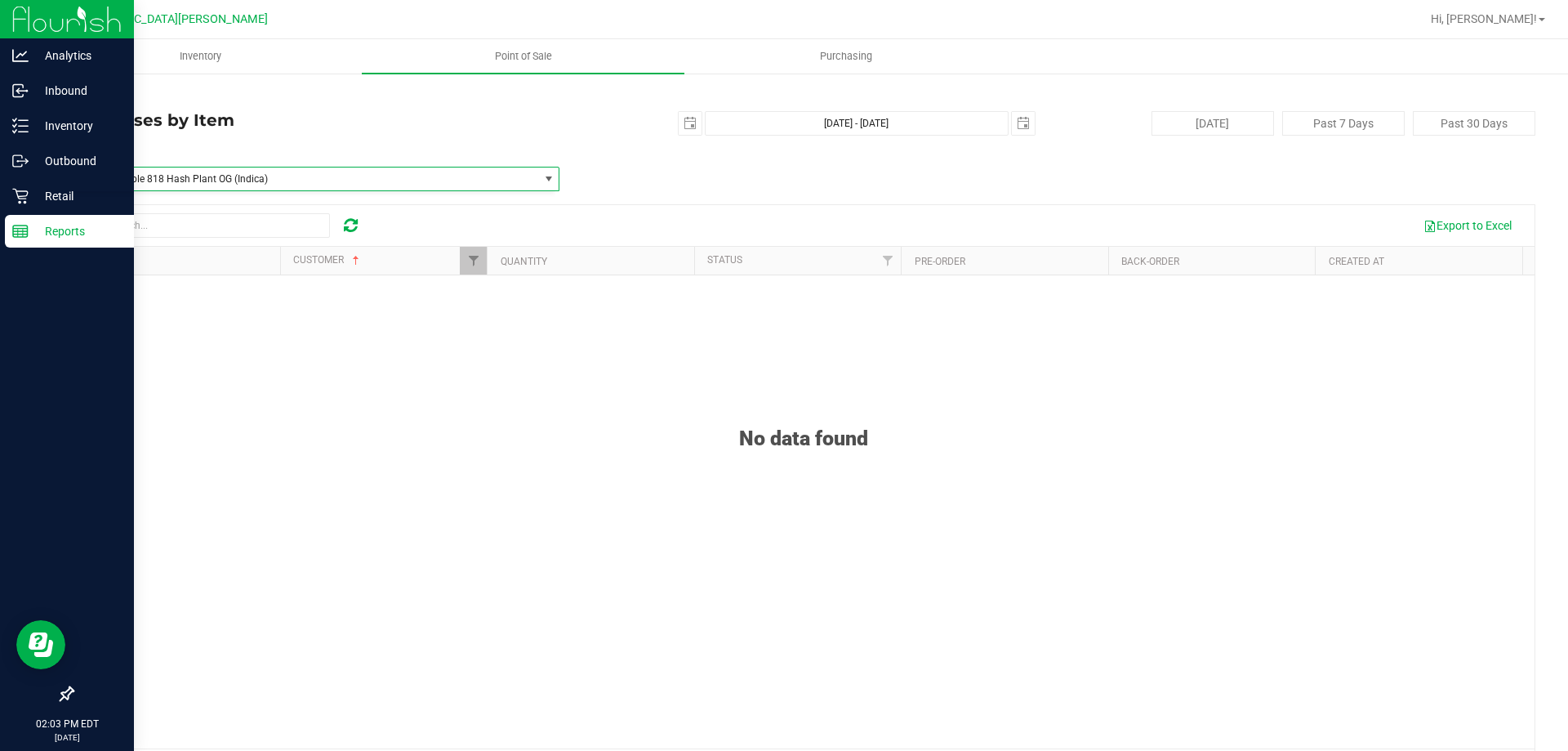 click on "Back
Purchases by Item
[DATE]
[DATE] - [DATE]
[DATE]
[DATE]
Past 7 Days
Past 30 Days
Item Name
FT 1g Crumble 818 Hash Plant OG (Indica)
Select Item 15mL Bottle 1mL CR Glass Dropper 30mL Bottle 1mL CR Glass Dropper Bag - White Paper Shopper with Handle Battery, 510 Vape FT - Rechargeable AVD Stik BDS Black Terp Pen BDS Silver Boundless Terp Pen Vaporizer BDS Teal Boundless Terp Pen Vaporizer Black UV Concentrate Container w/ lid 9ml CR BLC 320mAh Silver Blinc Puffstik S UL Variable Voltage Battery Bottle - 30mL Glass Matte White Cap - Dablicator White" at bounding box center [804, 438] 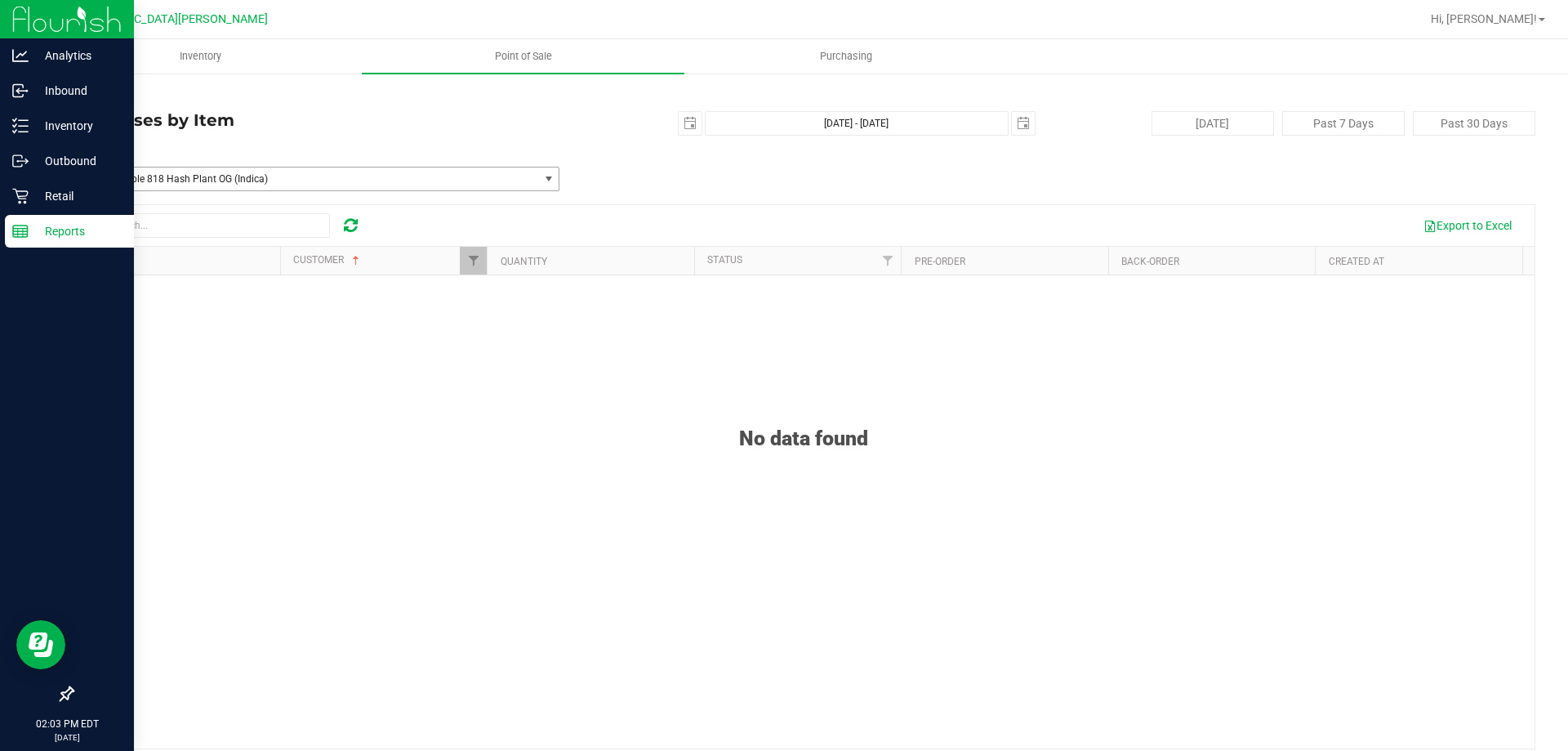 click at bounding box center [549, 179] 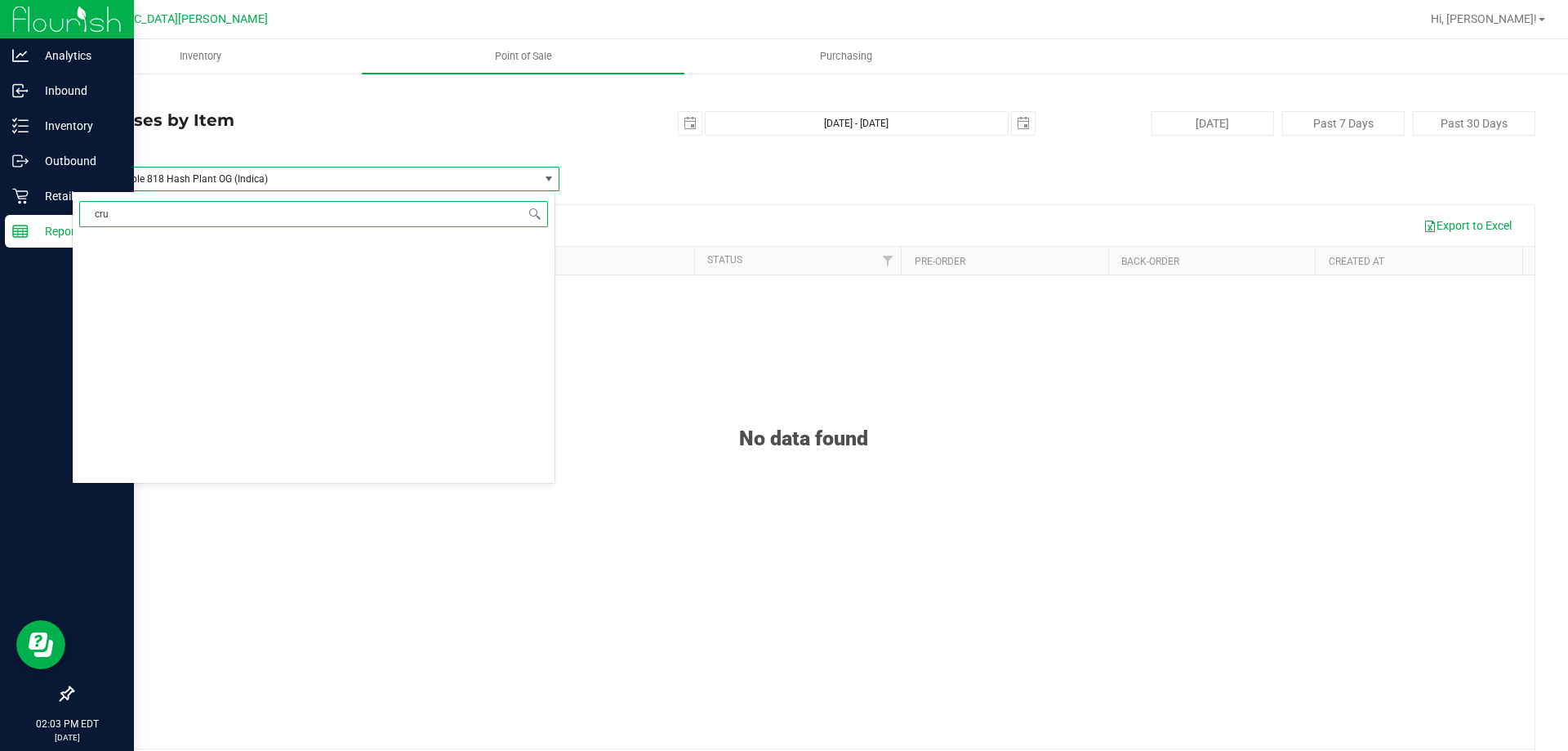 scroll, scrollTop: 0, scrollLeft: 0, axis: both 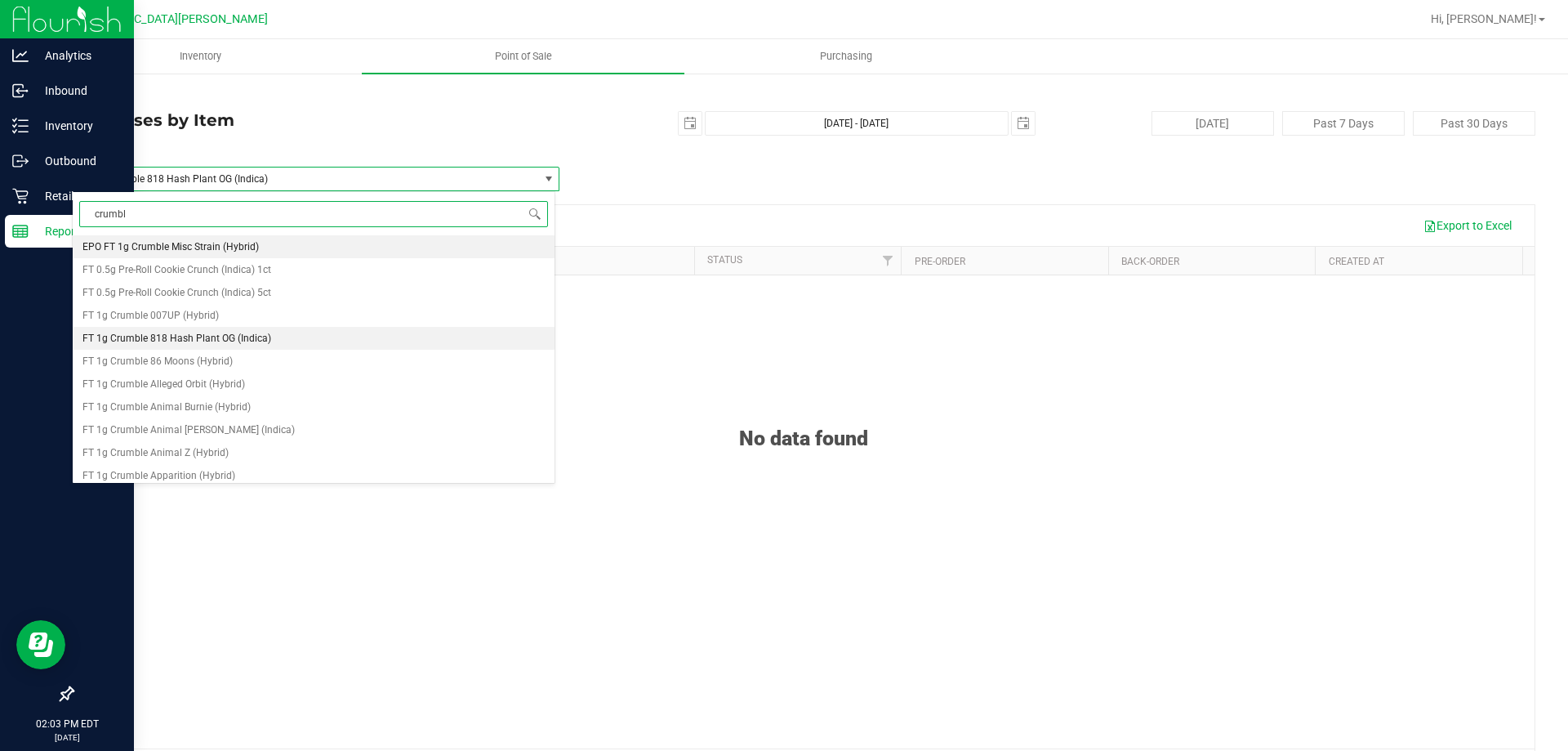 type on "crumble" 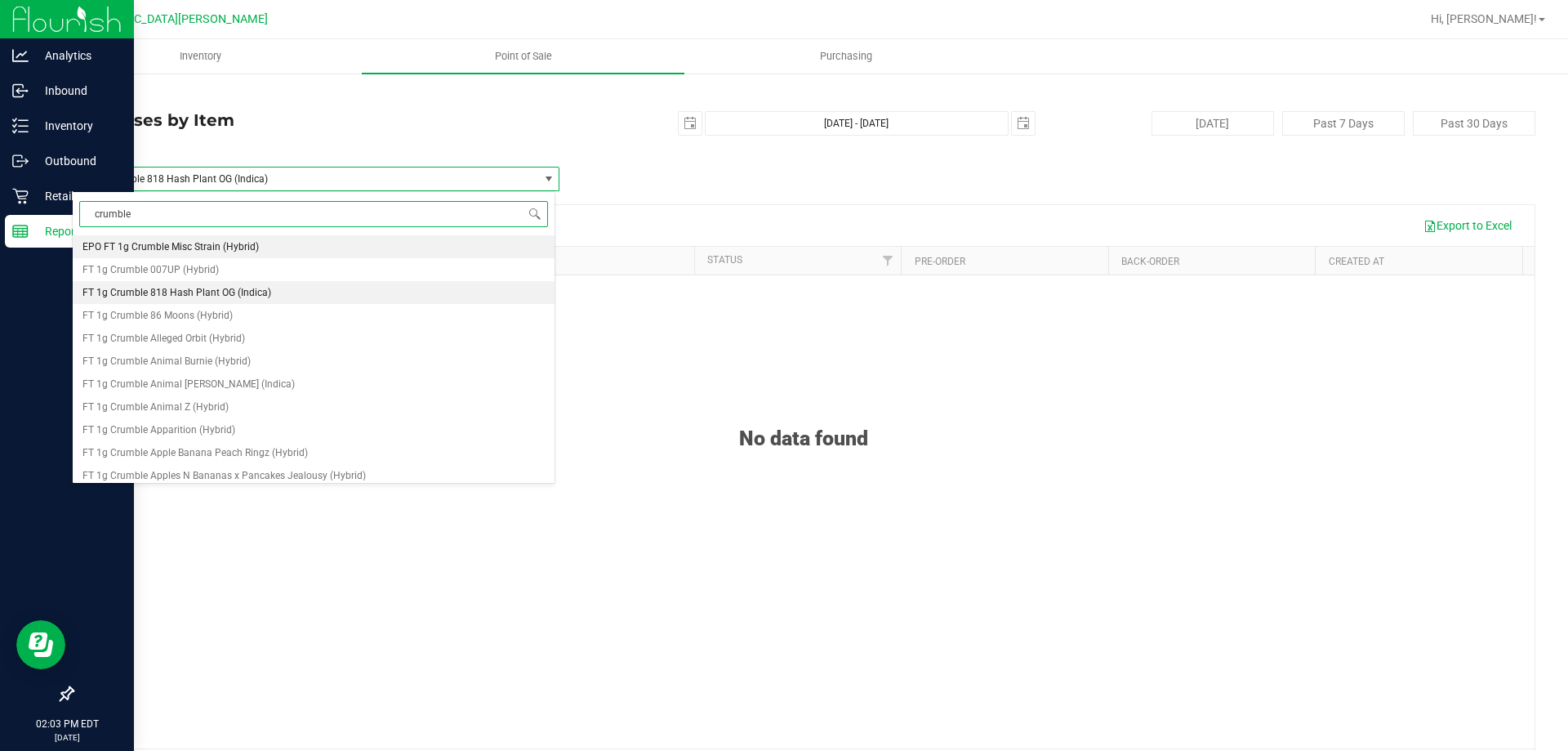 click on "crumble" at bounding box center (314, 213) 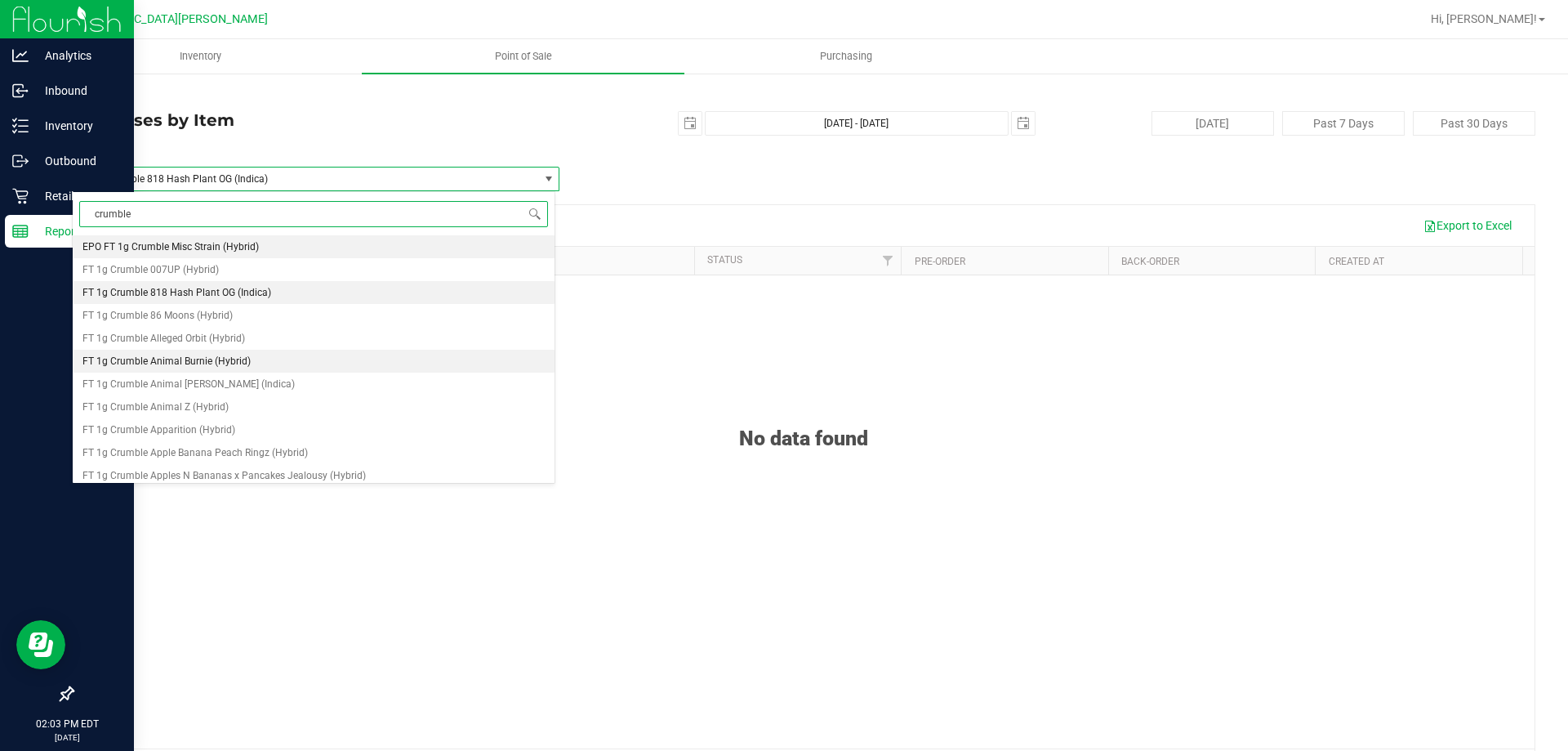click on "FT 1g Crumble Animal Burnie (Hybrid)" at bounding box center (167, 361) 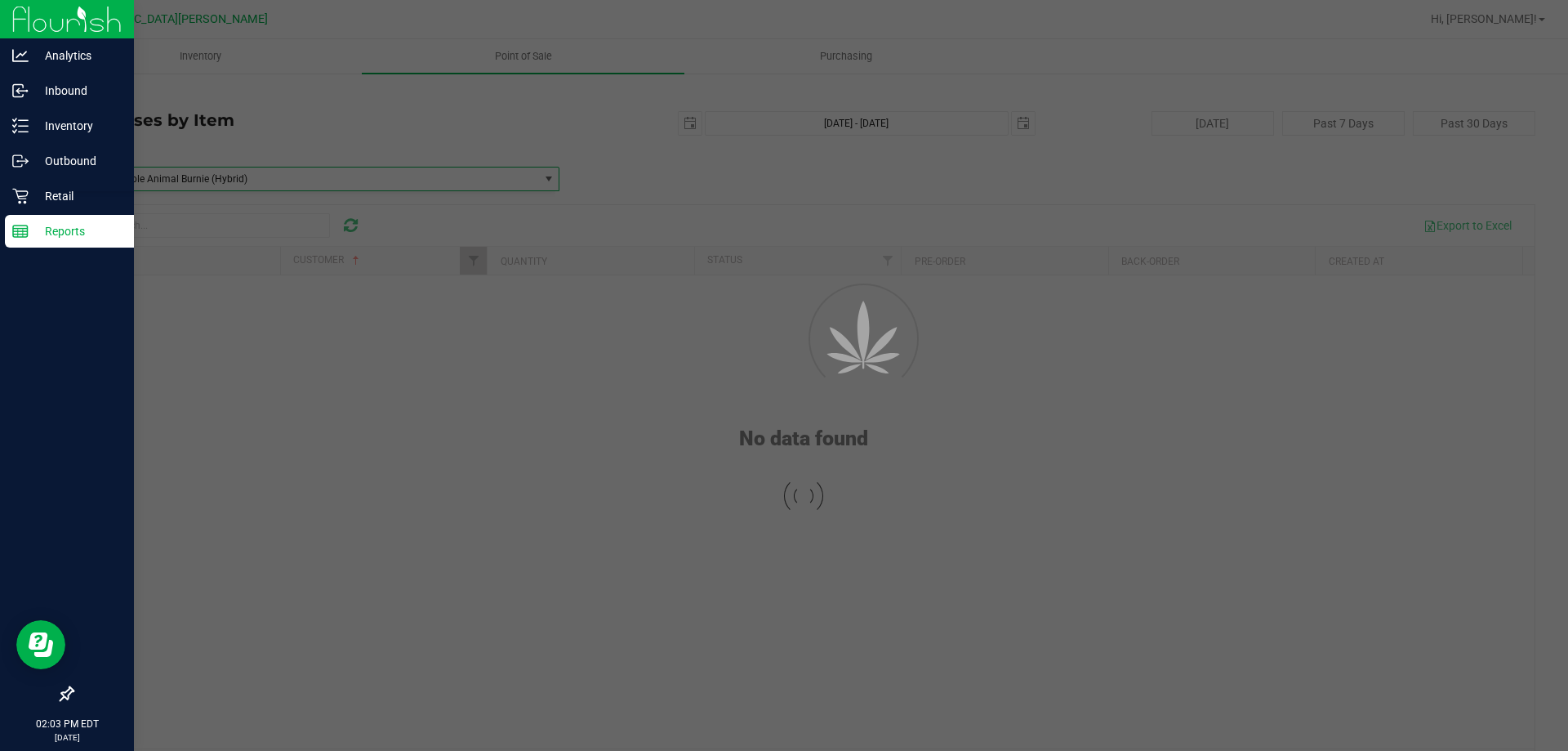 scroll, scrollTop: 24941, scrollLeft: 0, axis: vertical 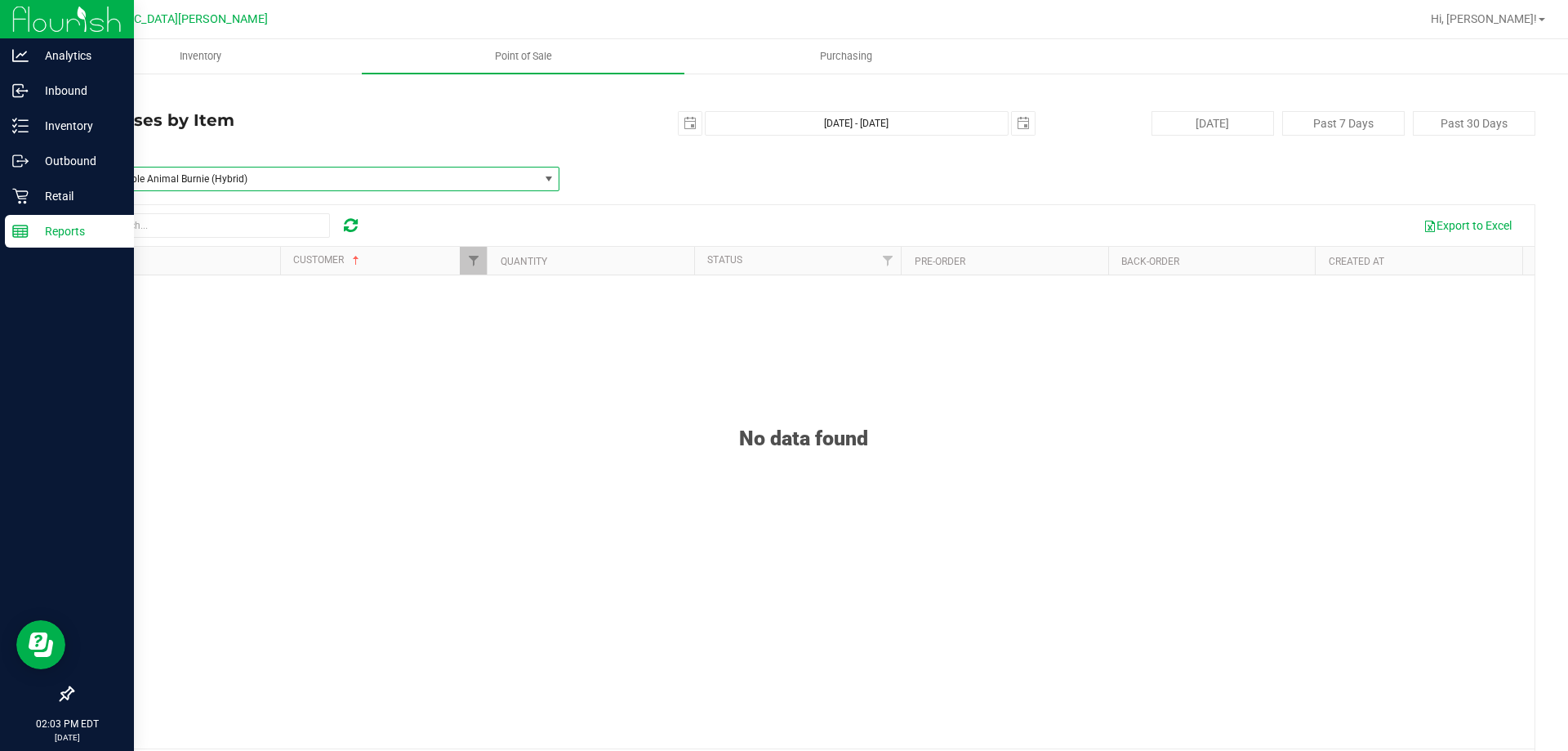 click on "FT 1g Crumble Animal Burnie (Hybrid)" at bounding box center [305, 179] 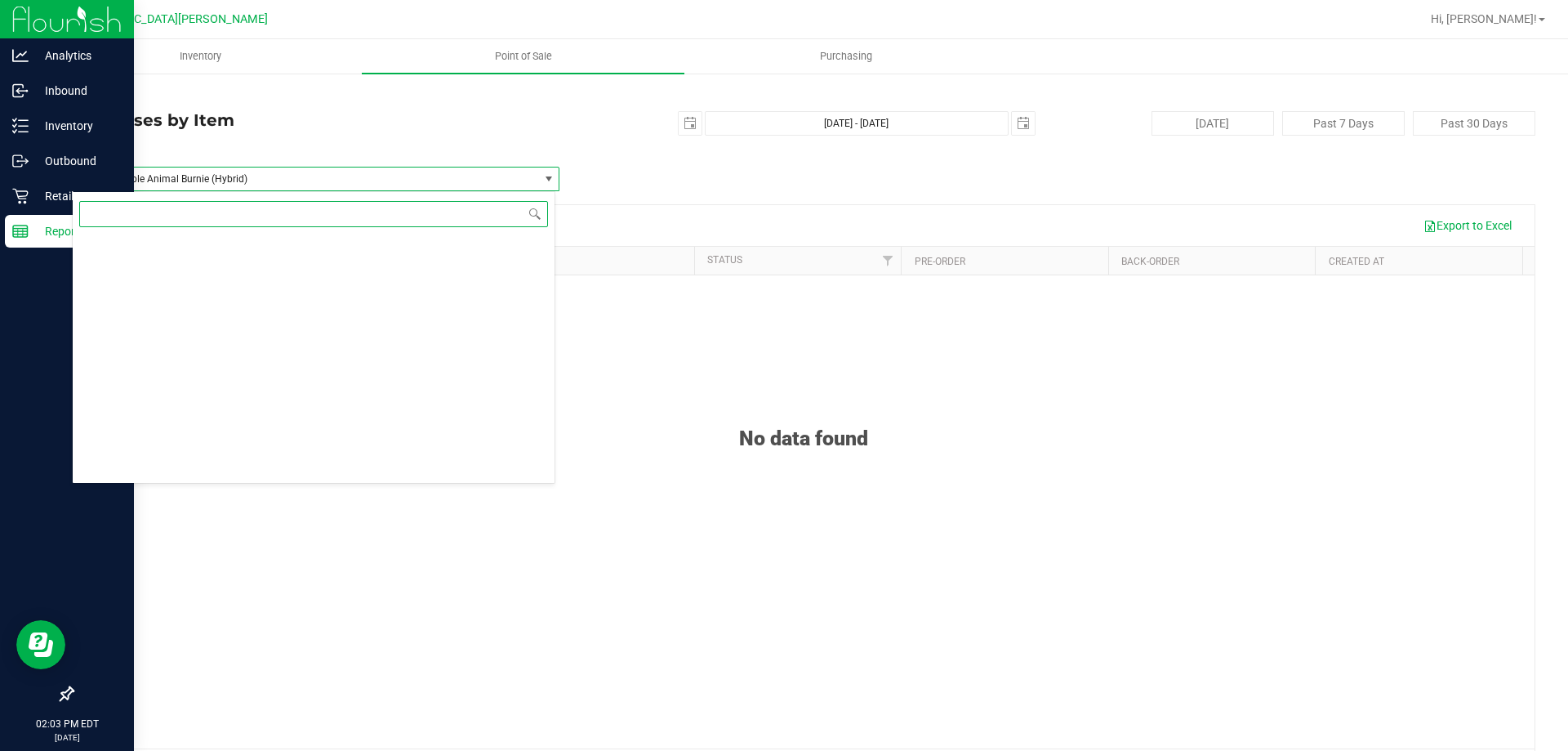 paste on "crumble" 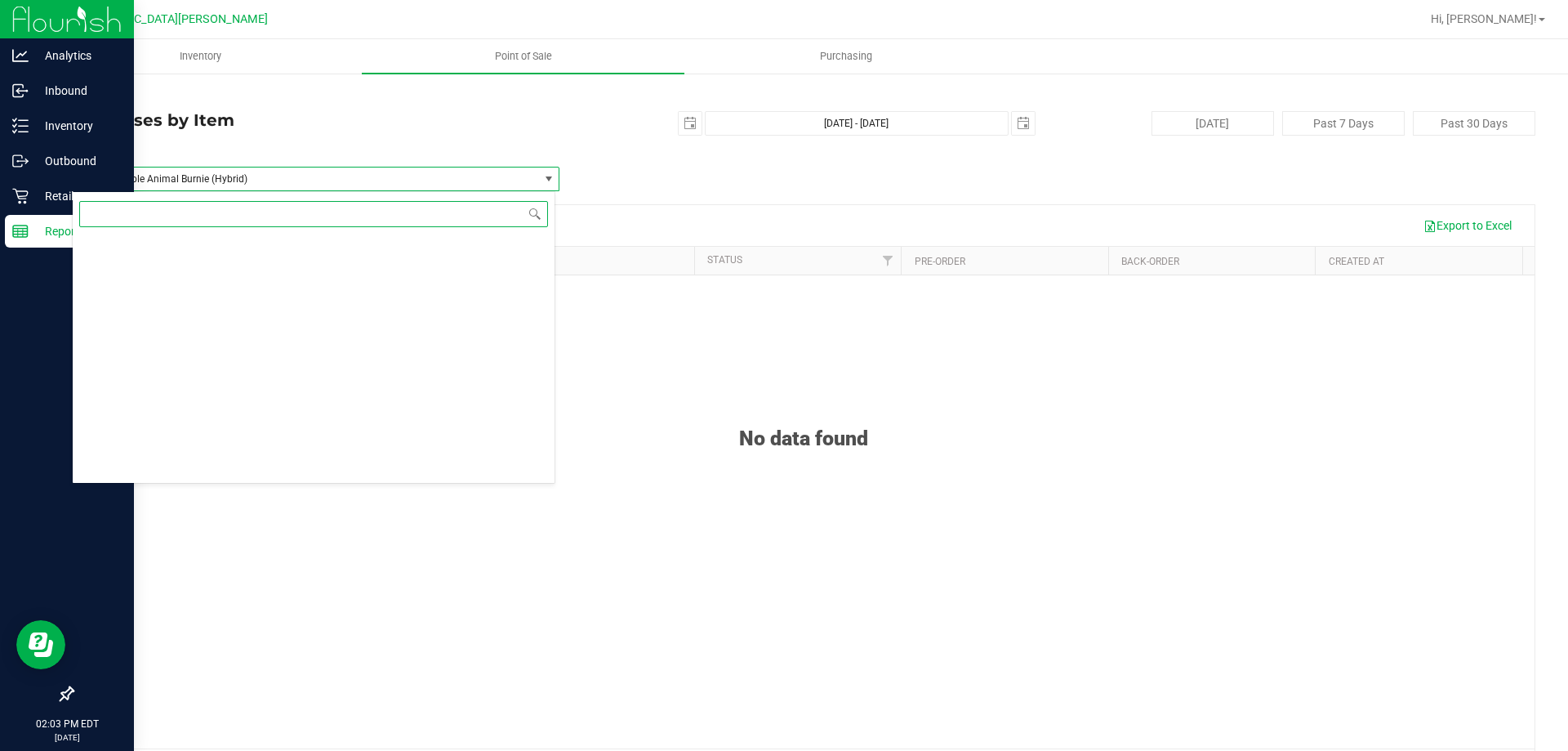 type on "crumble" 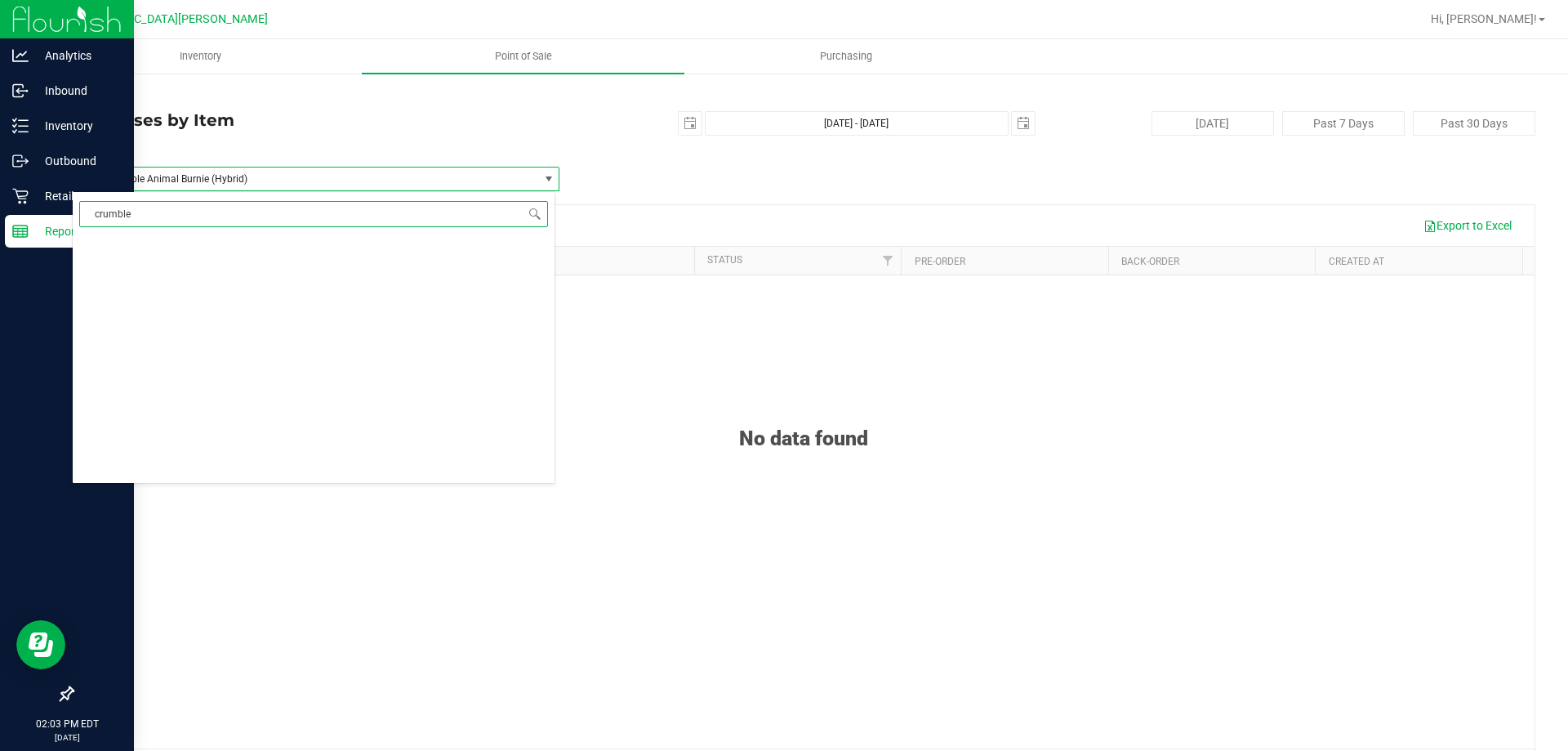 scroll, scrollTop: 0, scrollLeft: 0, axis: both 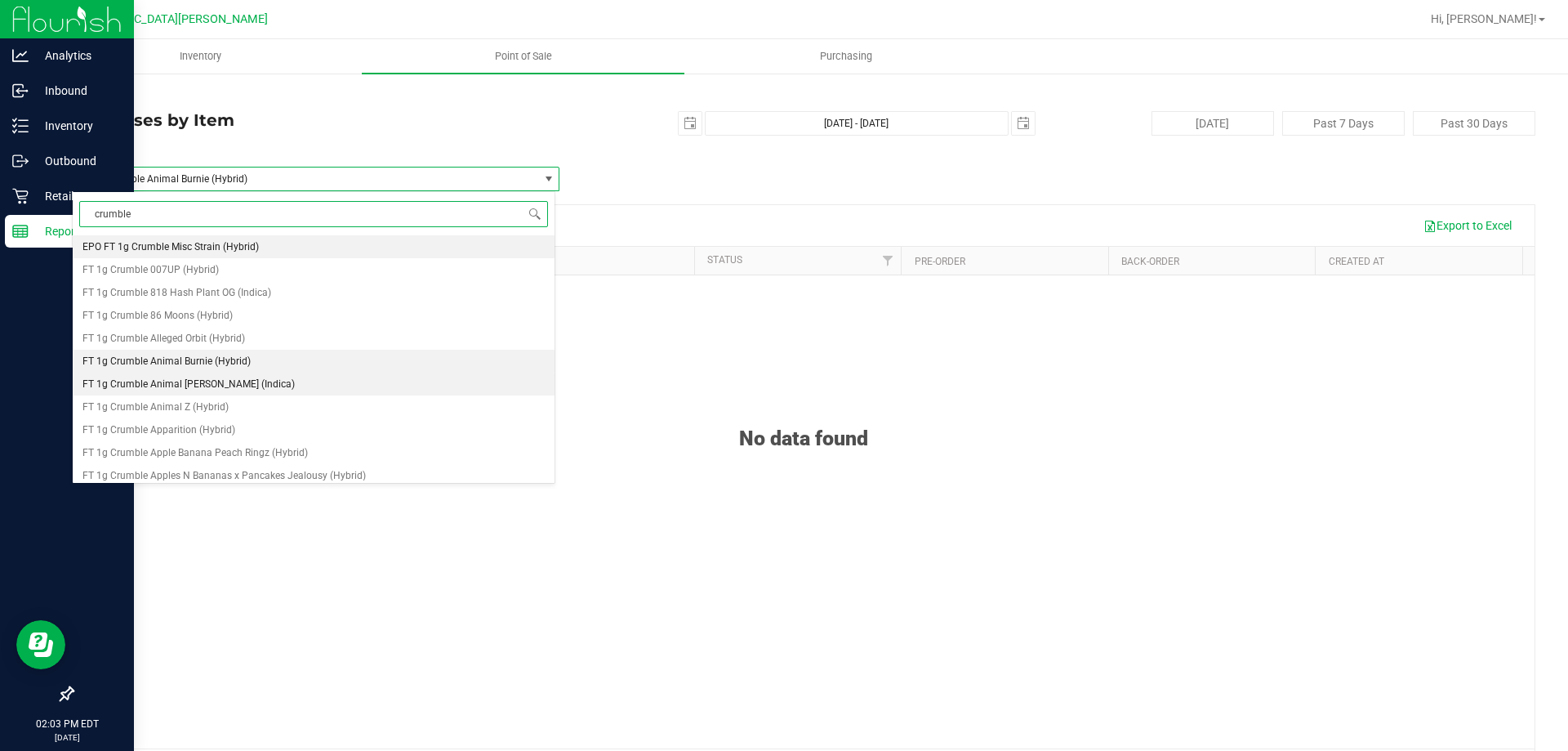 click on "FT 1g Crumble Animal [PERSON_NAME] (Indica)" at bounding box center [314, 384] 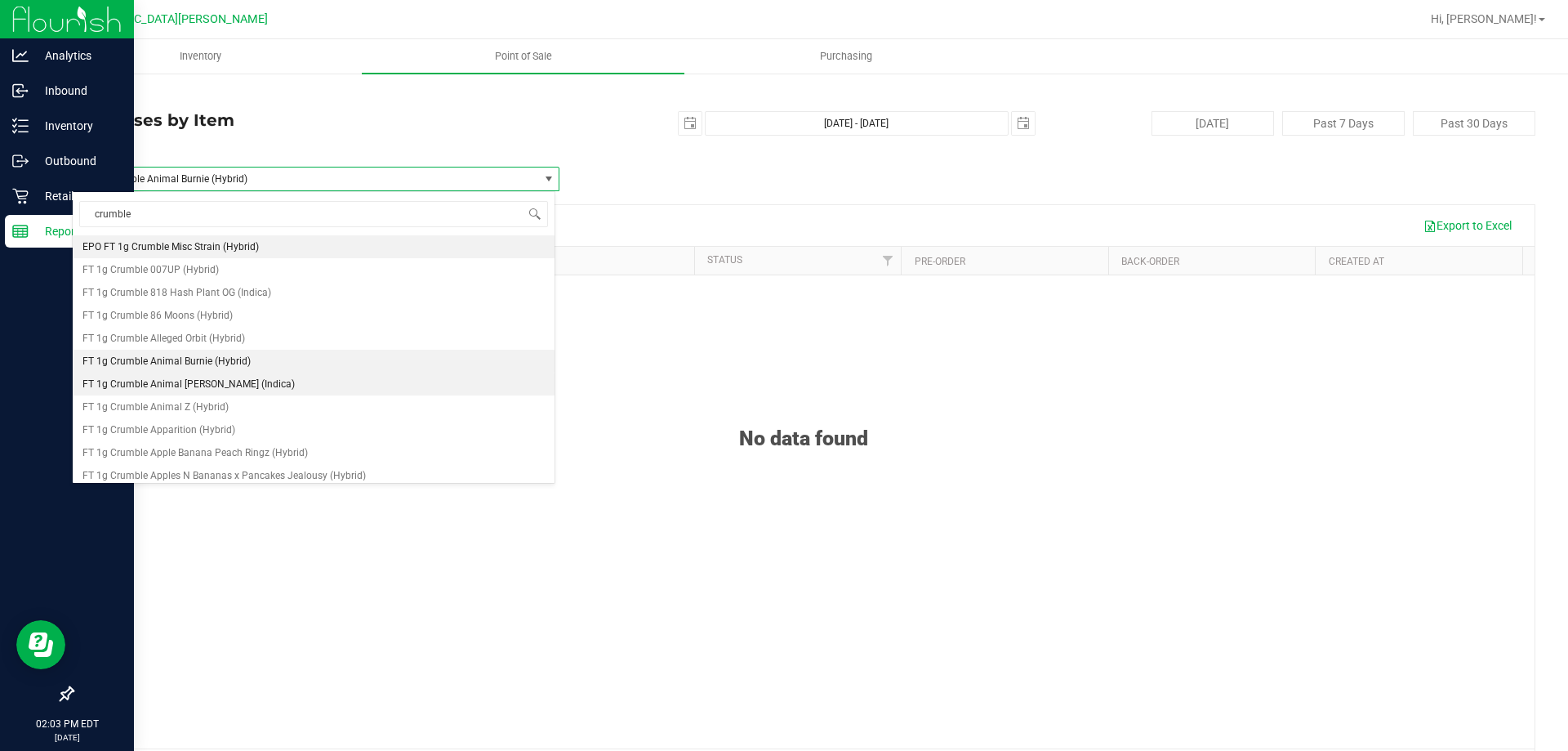 type 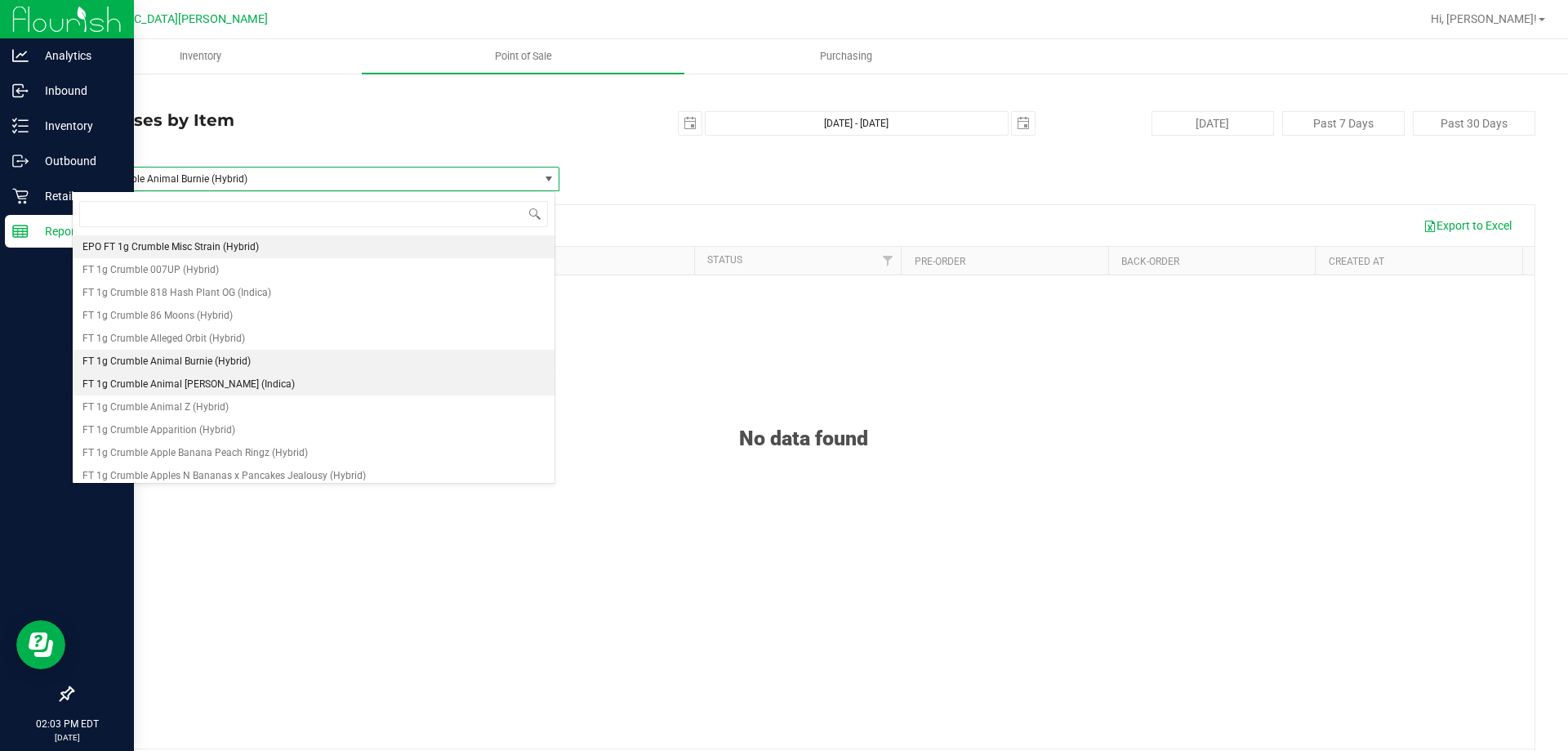 scroll, scrollTop: 24964, scrollLeft: 0, axis: vertical 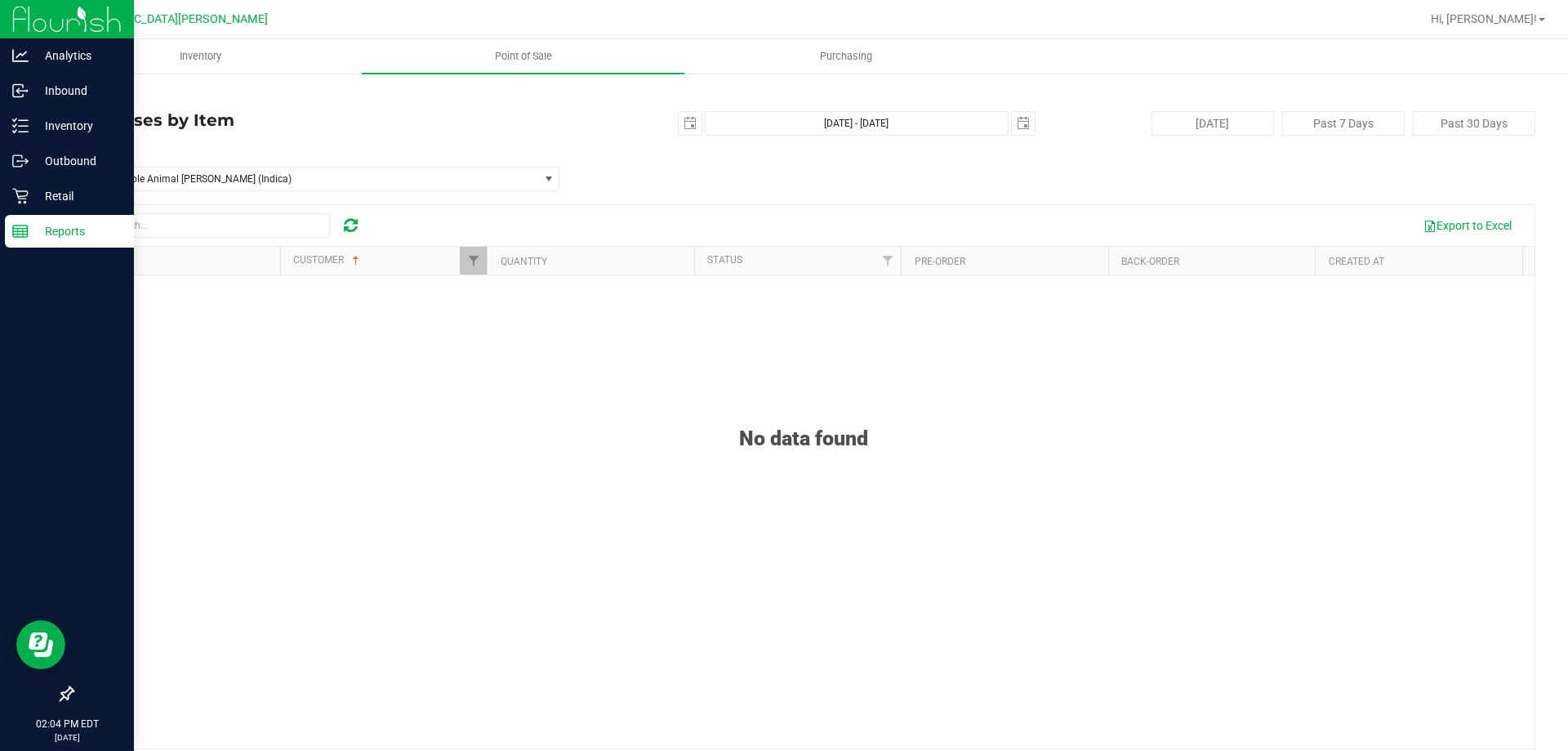 drag, startPoint x: 1105, startPoint y: 511, endPoint x: 1105, endPoint y: 498, distance: 13 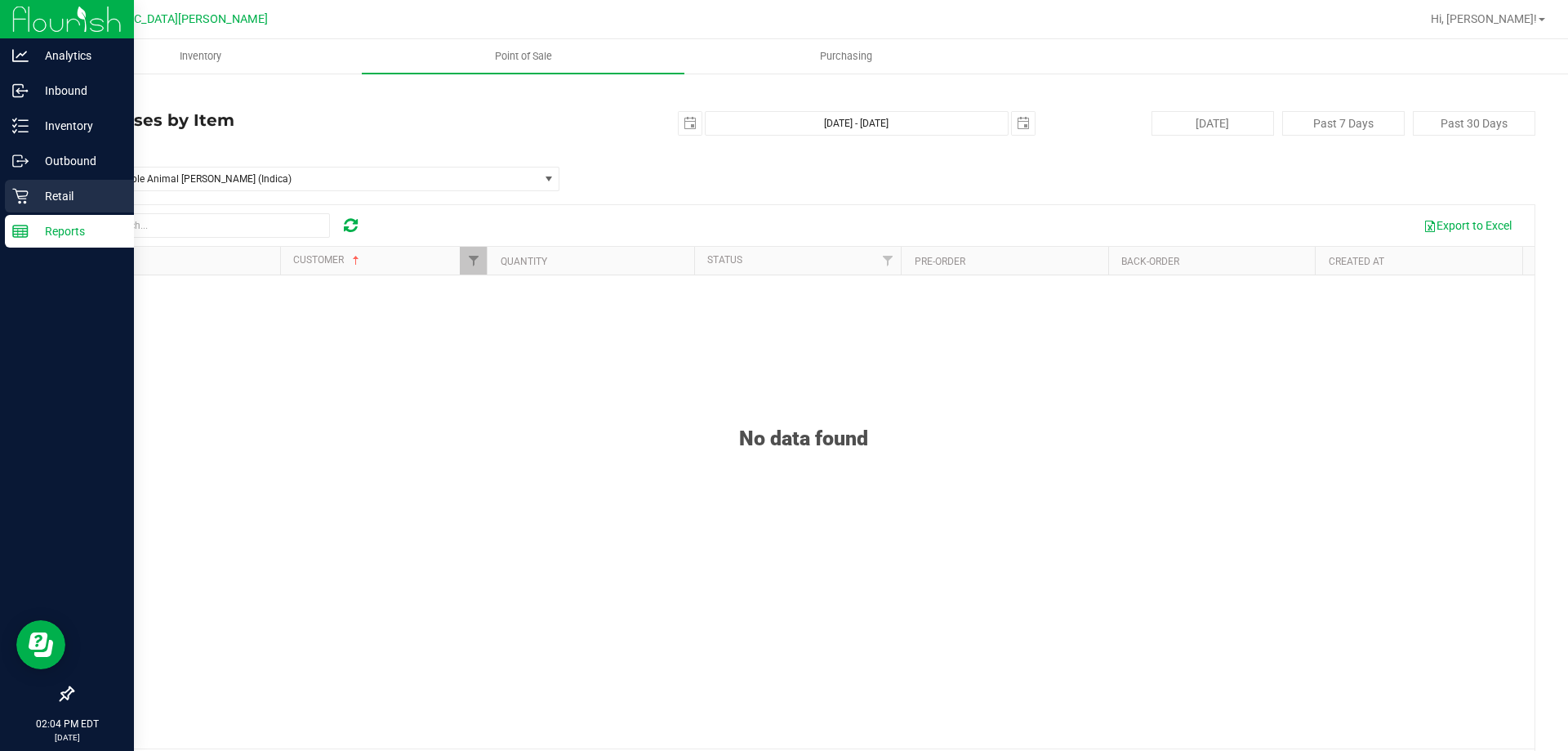 click 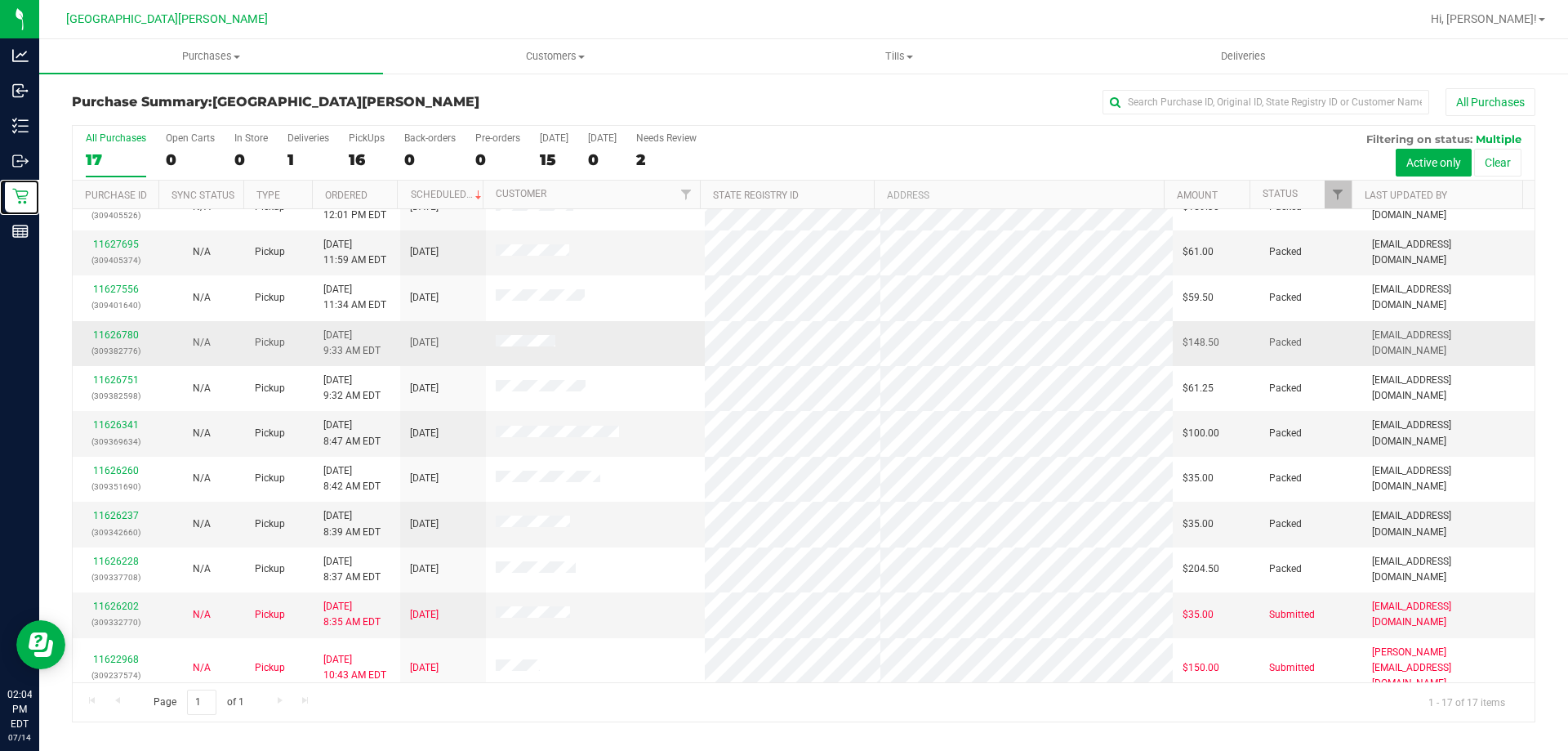 scroll, scrollTop: 0, scrollLeft: 0, axis: both 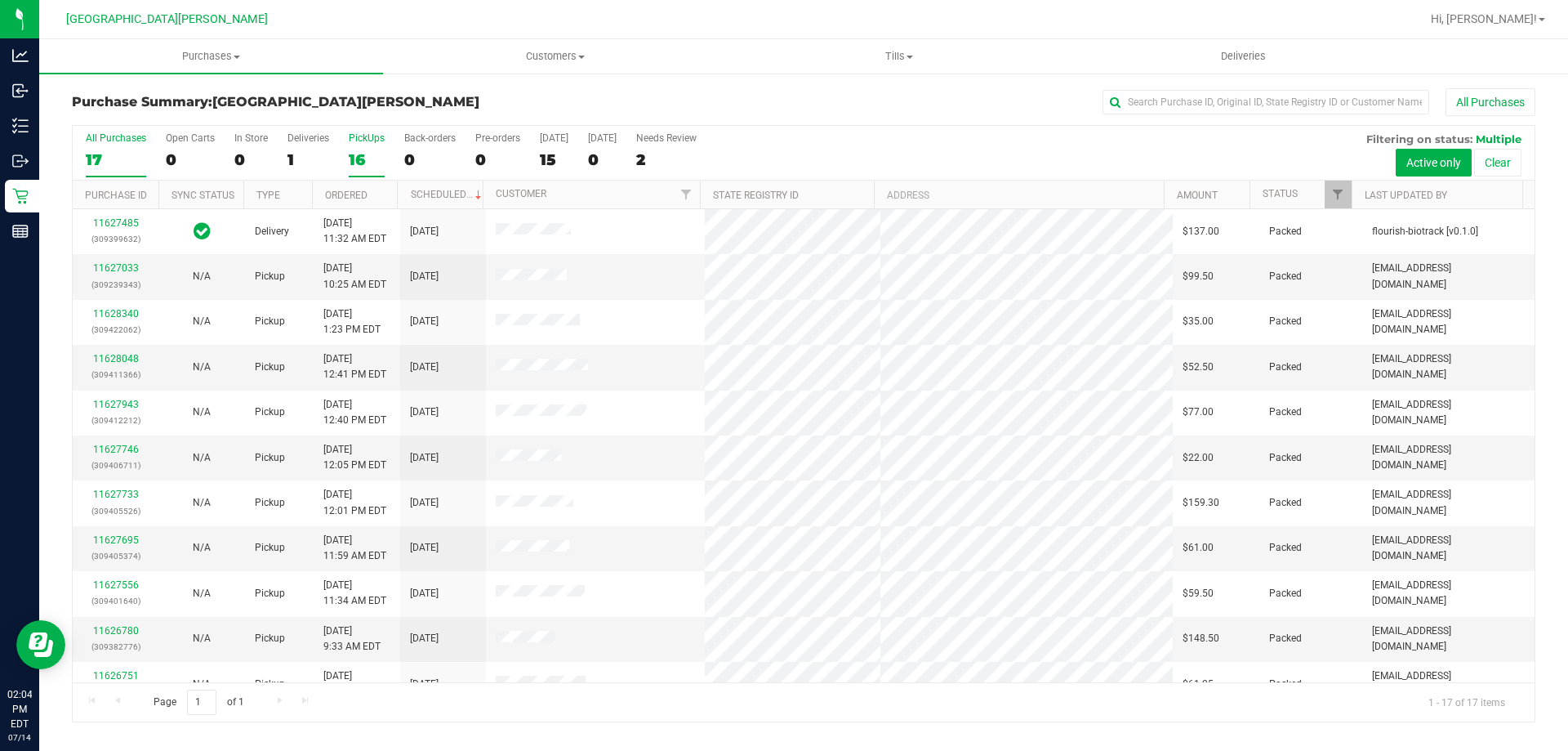 click on "16" at bounding box center [367, 159] 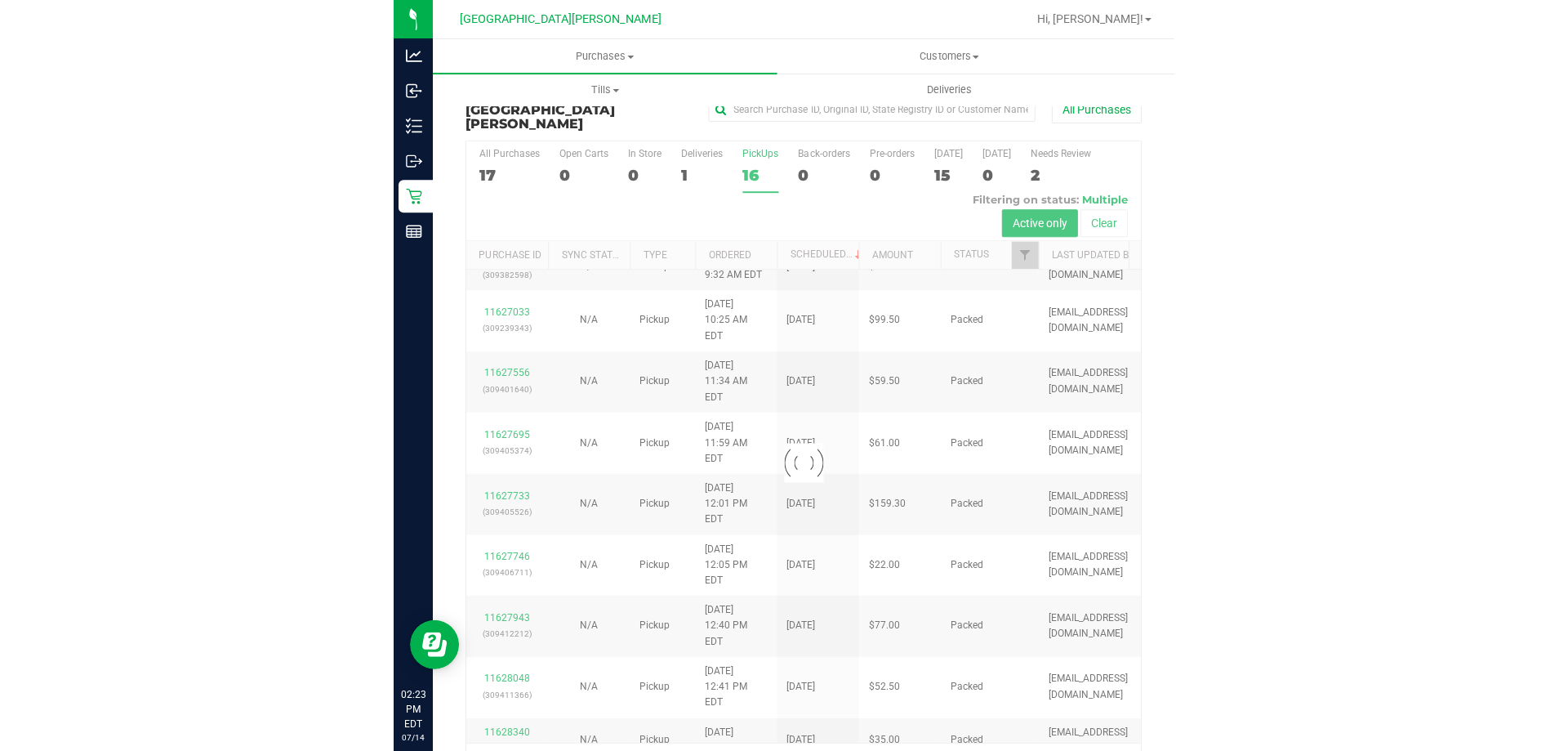 scroll, scrollTop: 0, scrollLeft: 0, axis: both 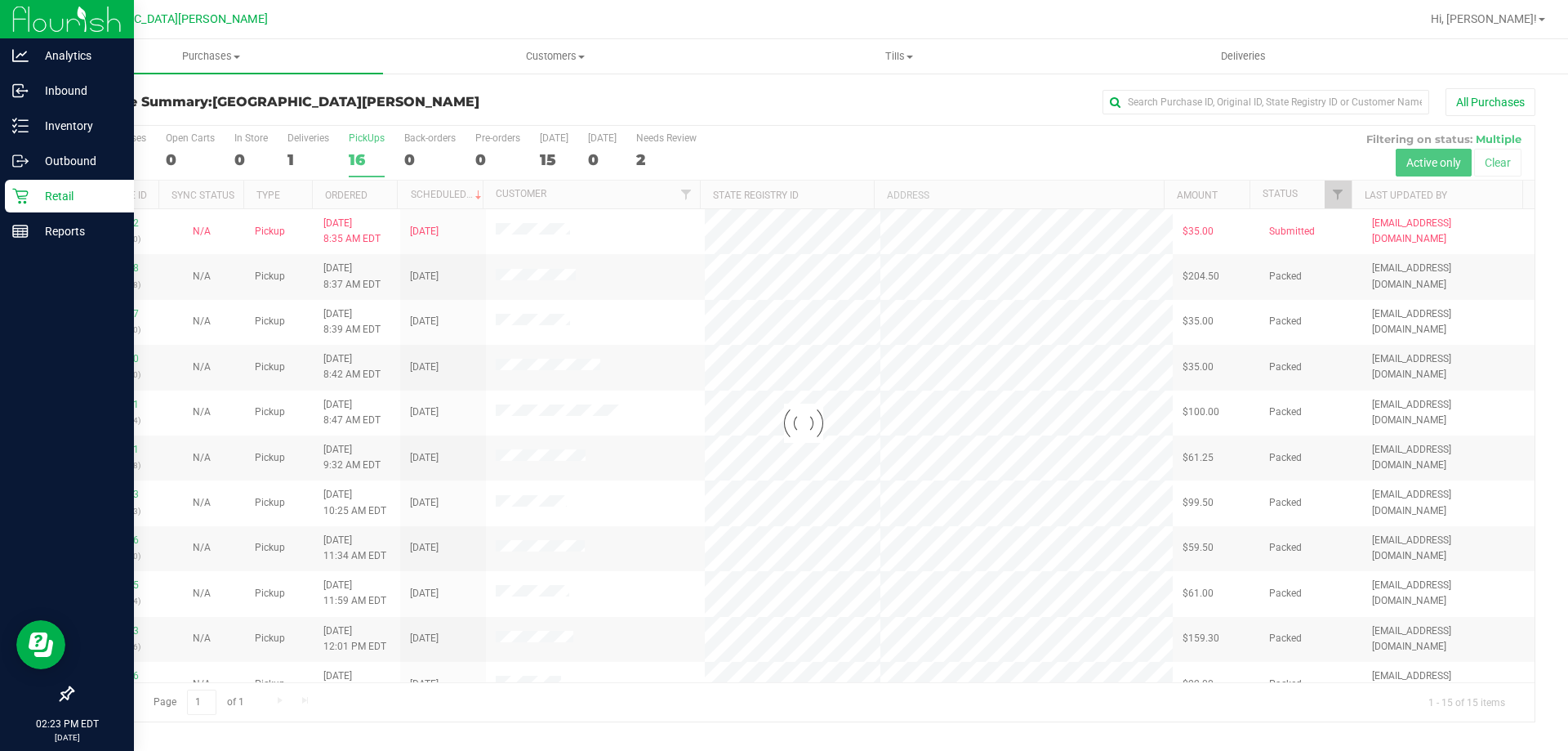 click on "Retail" at bounding box center [78, 196] 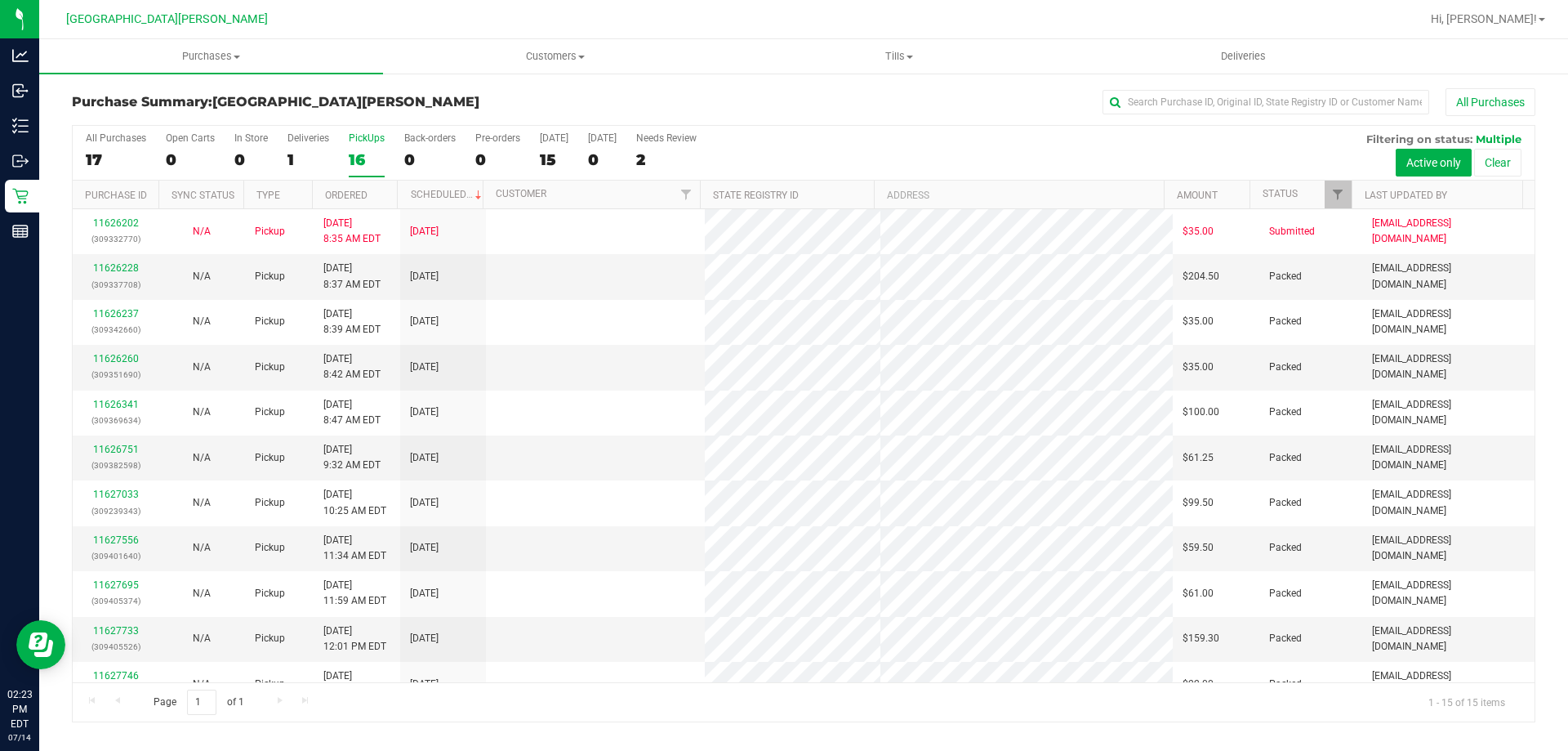 click on "16" at bounding box center [367, 159] 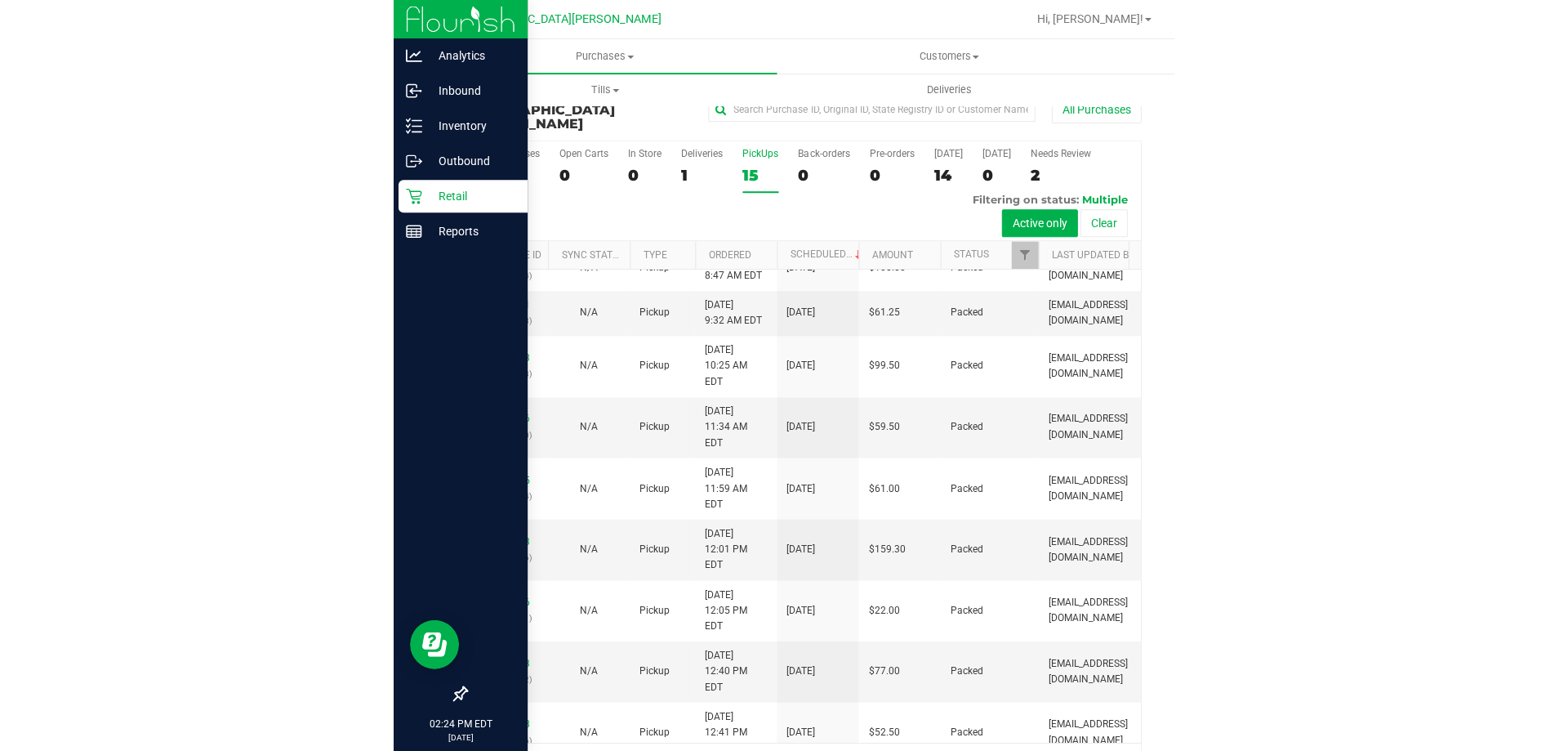 scroll, scrollTop: 0, scrollLeft: 0, axis: both 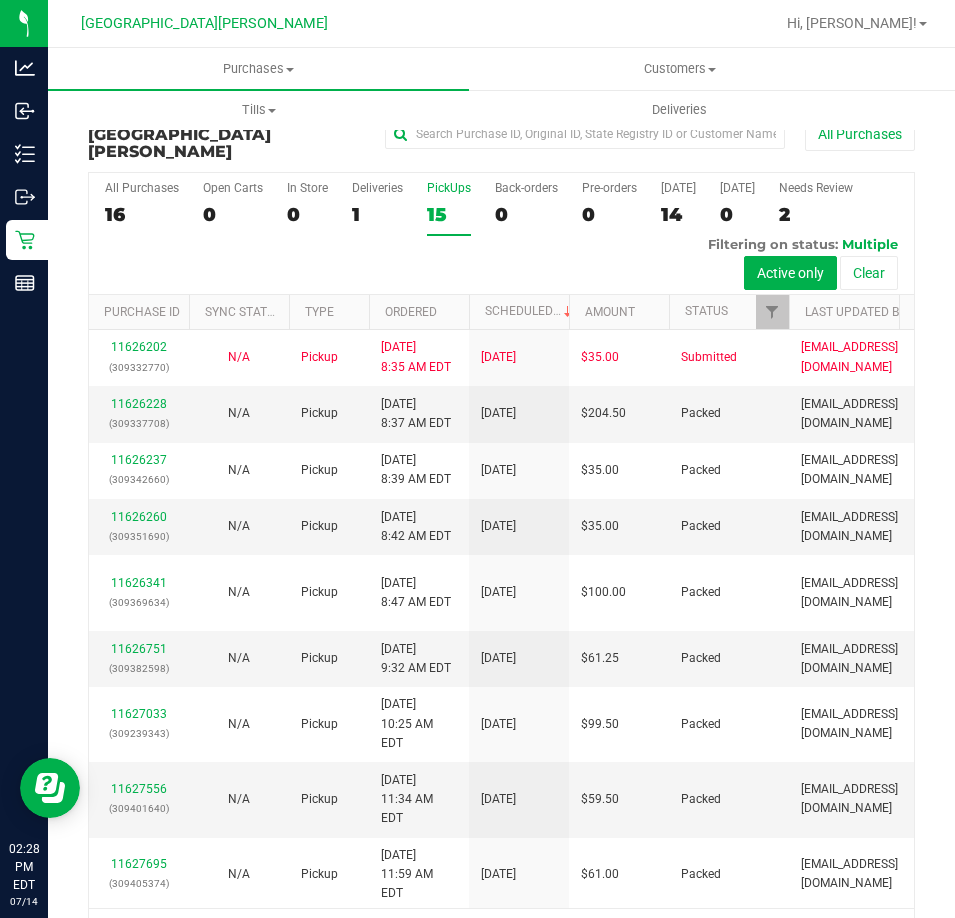 click on "15" at bounding box center (449, 214) 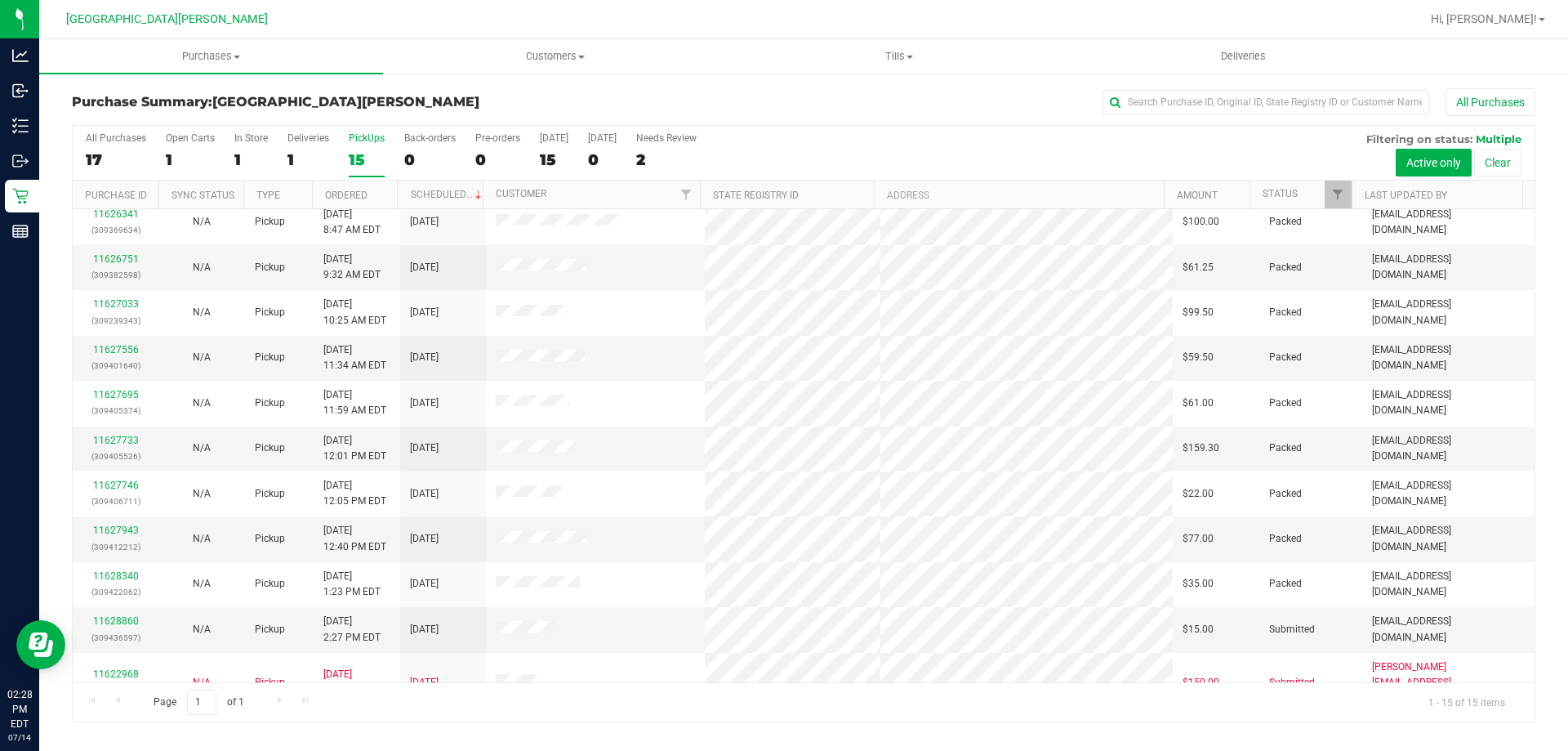 scroll, scrollTop: 205, scrollLeft: 0, axis: vertical 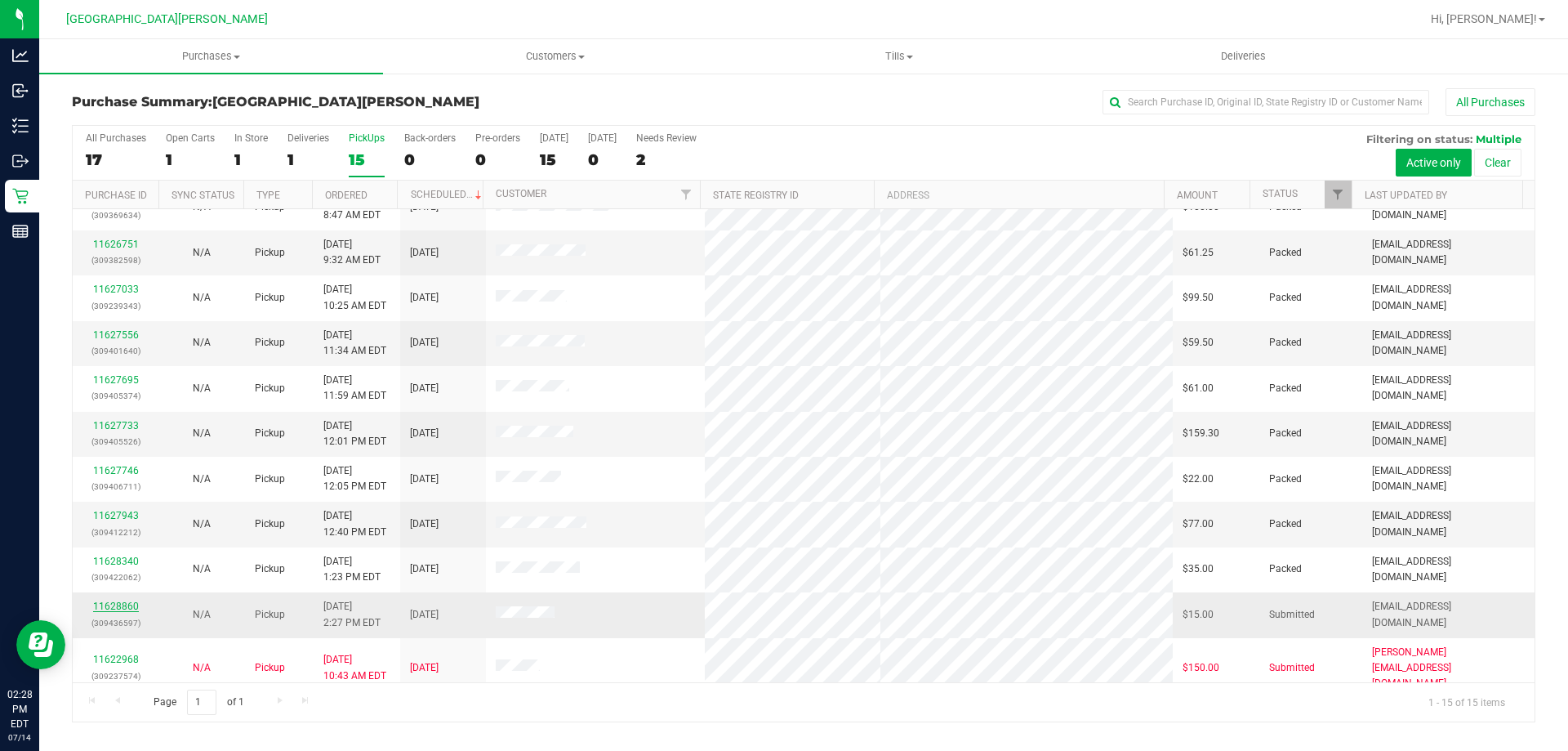 click on "11628860" at bounding box center [116, 606] 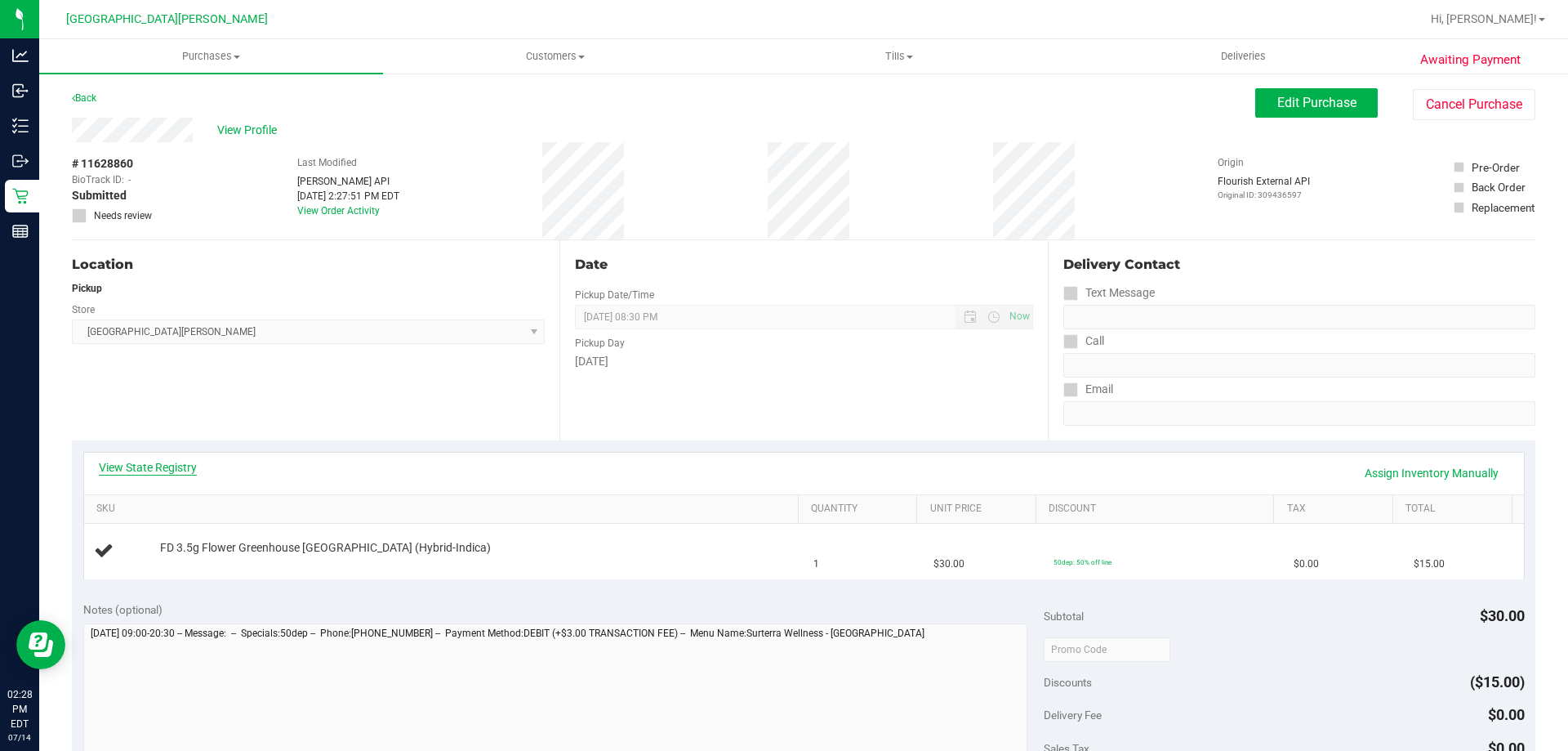 click on "View State Registry" at bounding box center [148, 467] 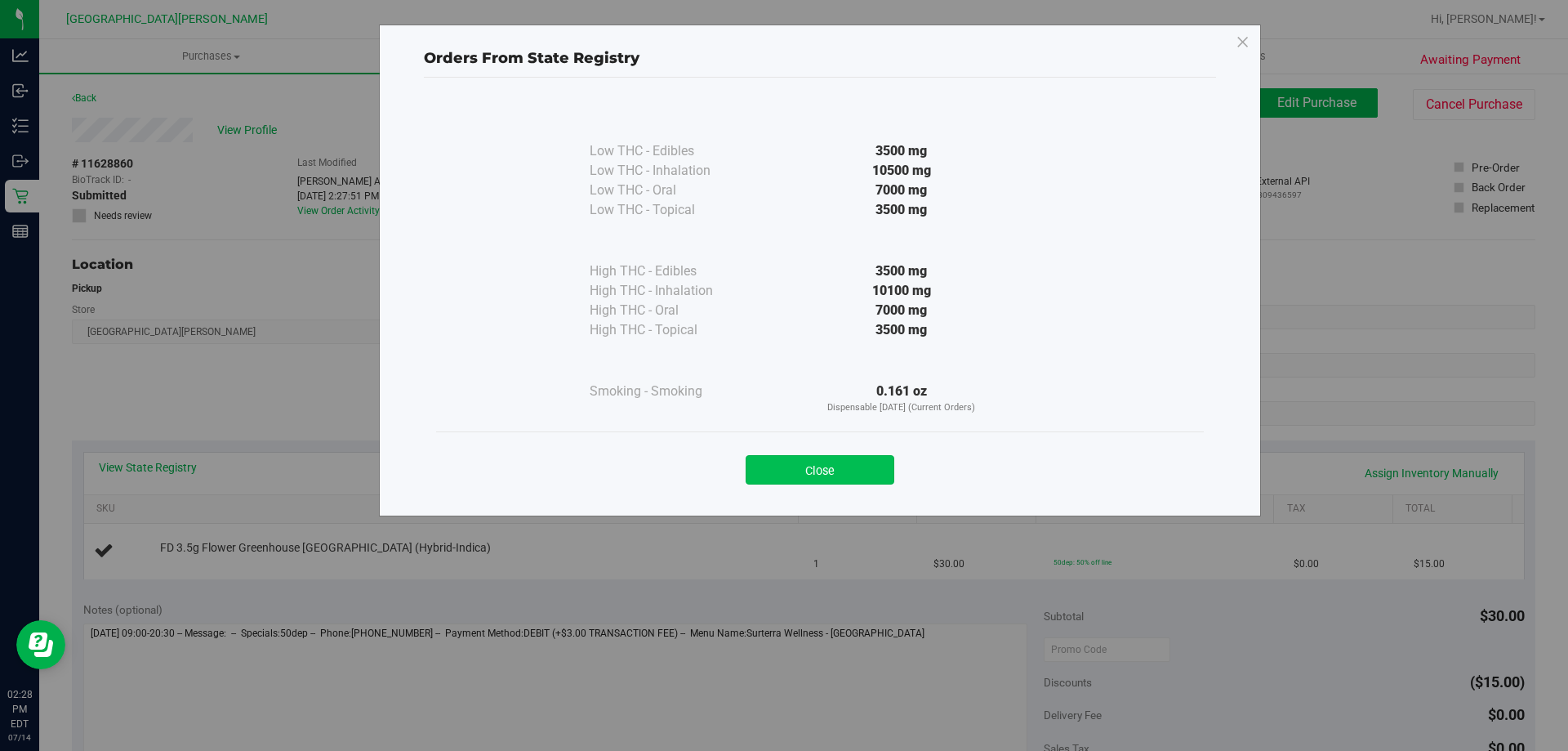 click on "Close" at bounding box center [820, 470] 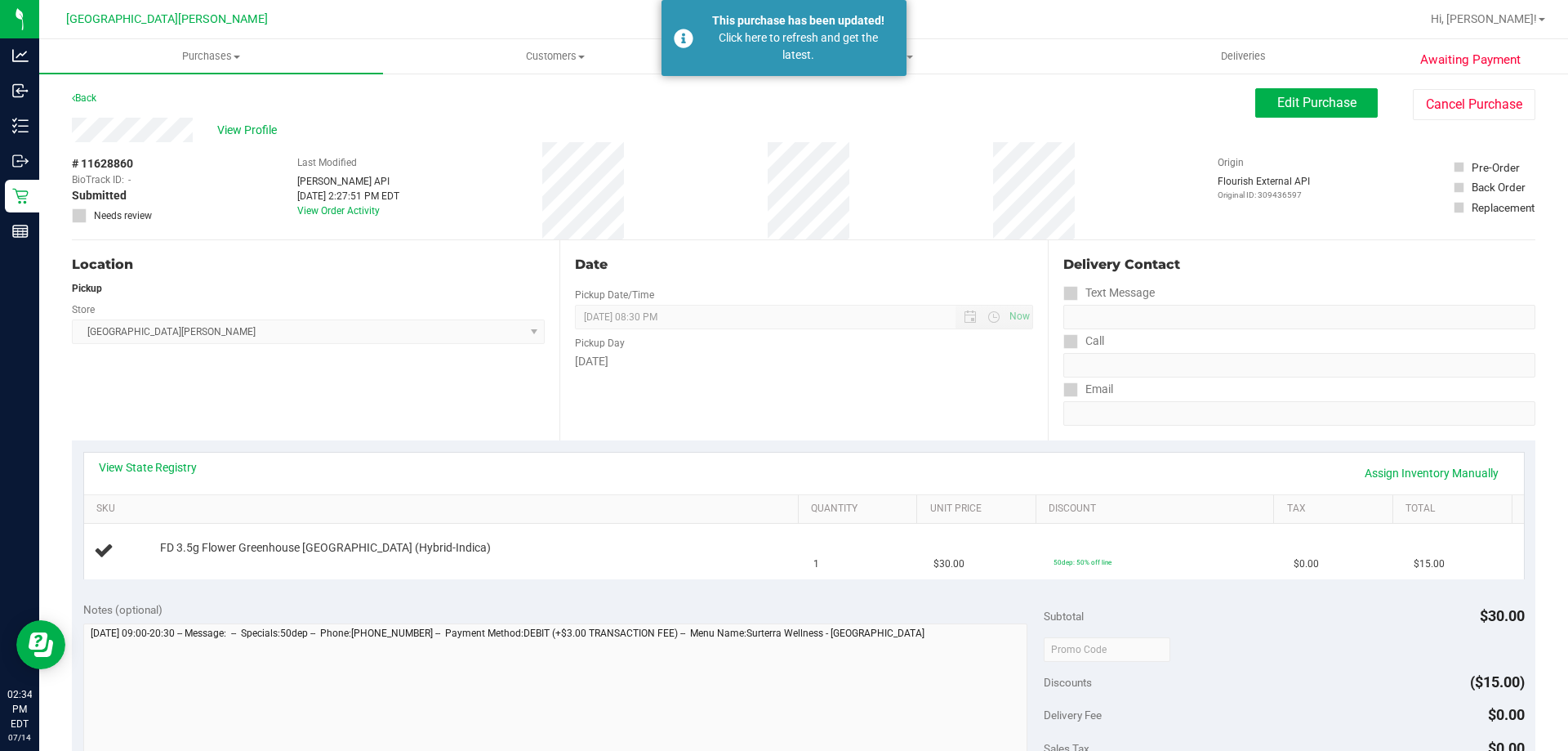 drag, startPoint x: 866, startPoint y: 396, endPoint x: 789, endPoint y: 396, distance: 77 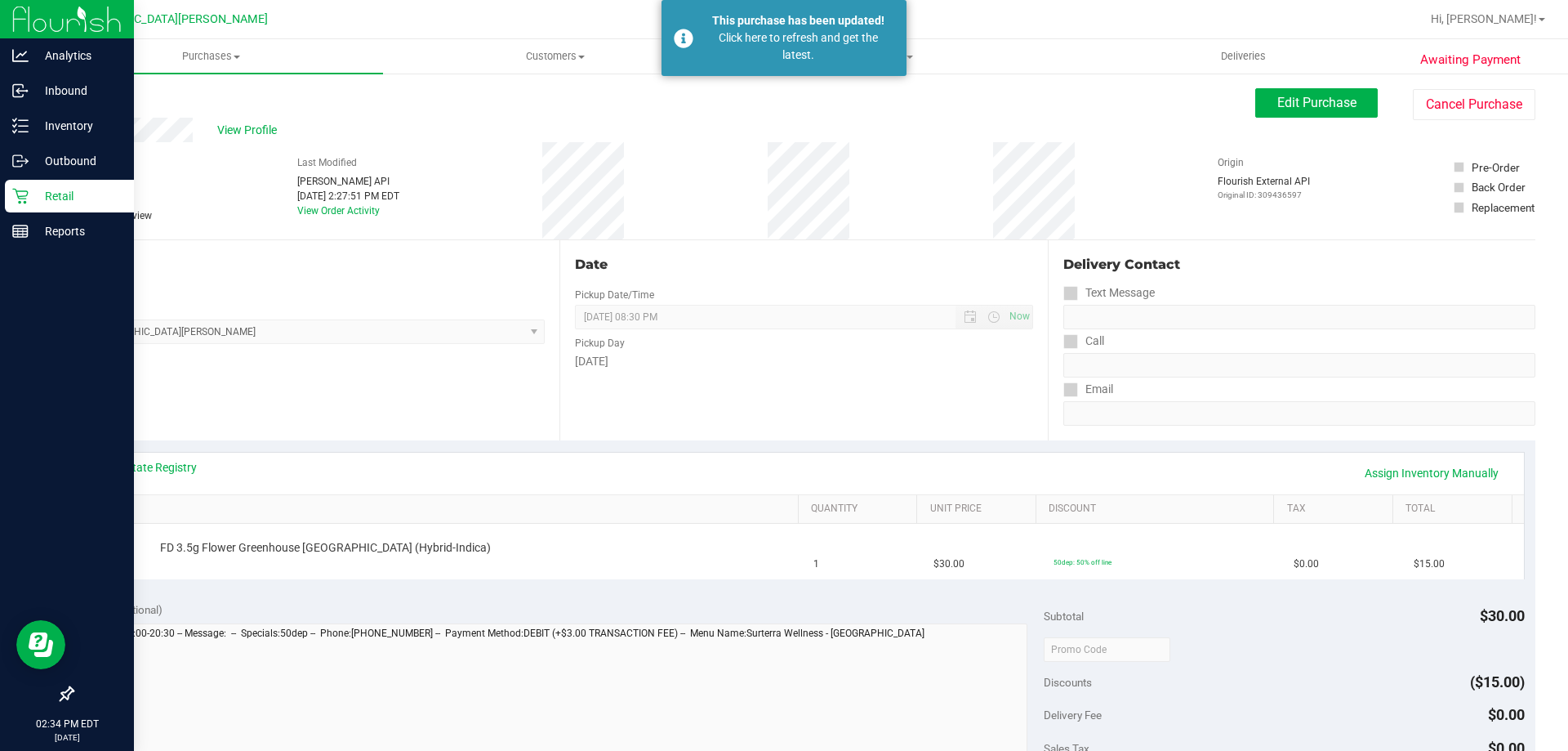 click on "Retail" at bounding box center (78, 196) 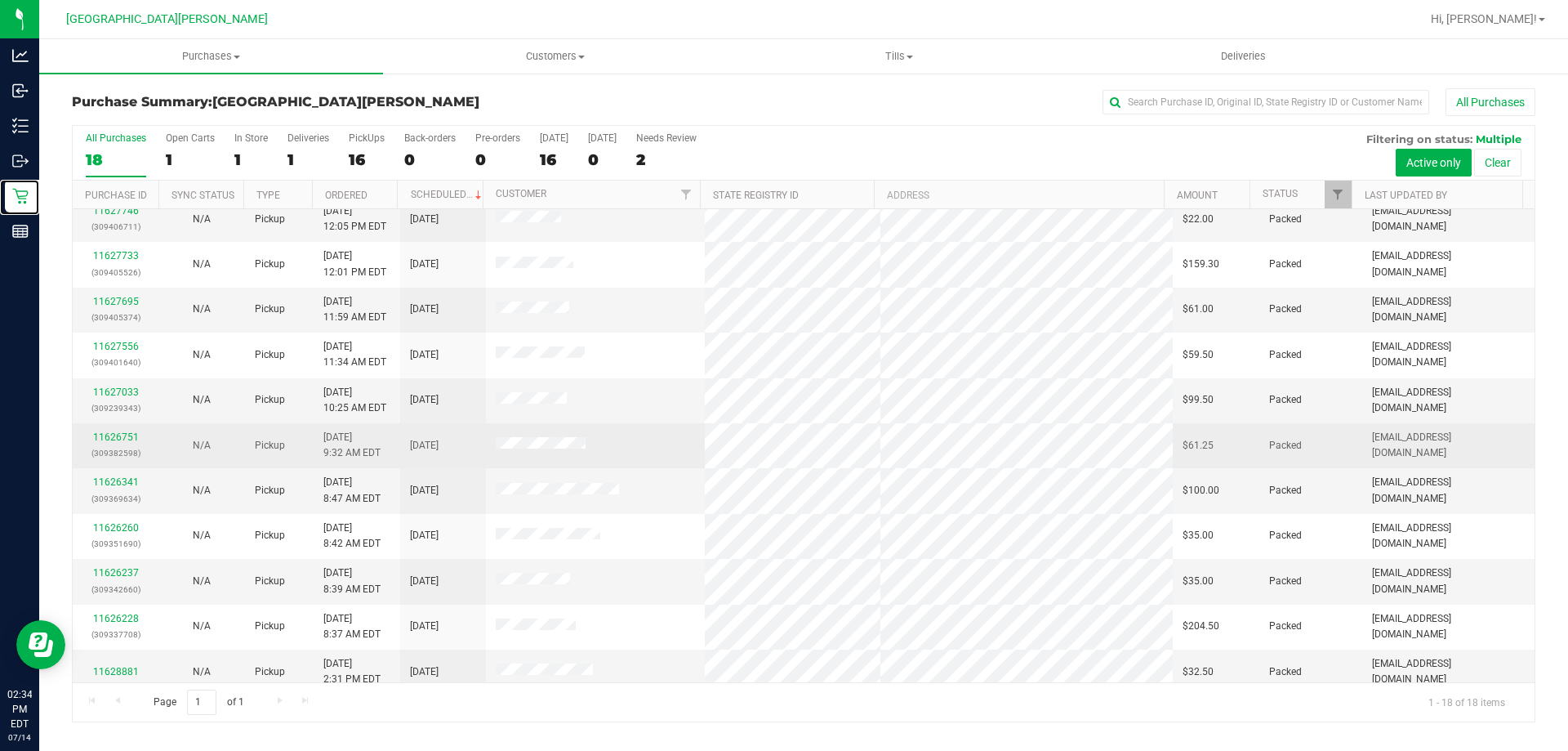 scroll, scrollTop: 245, scrollLeft: 0, axis: vertical 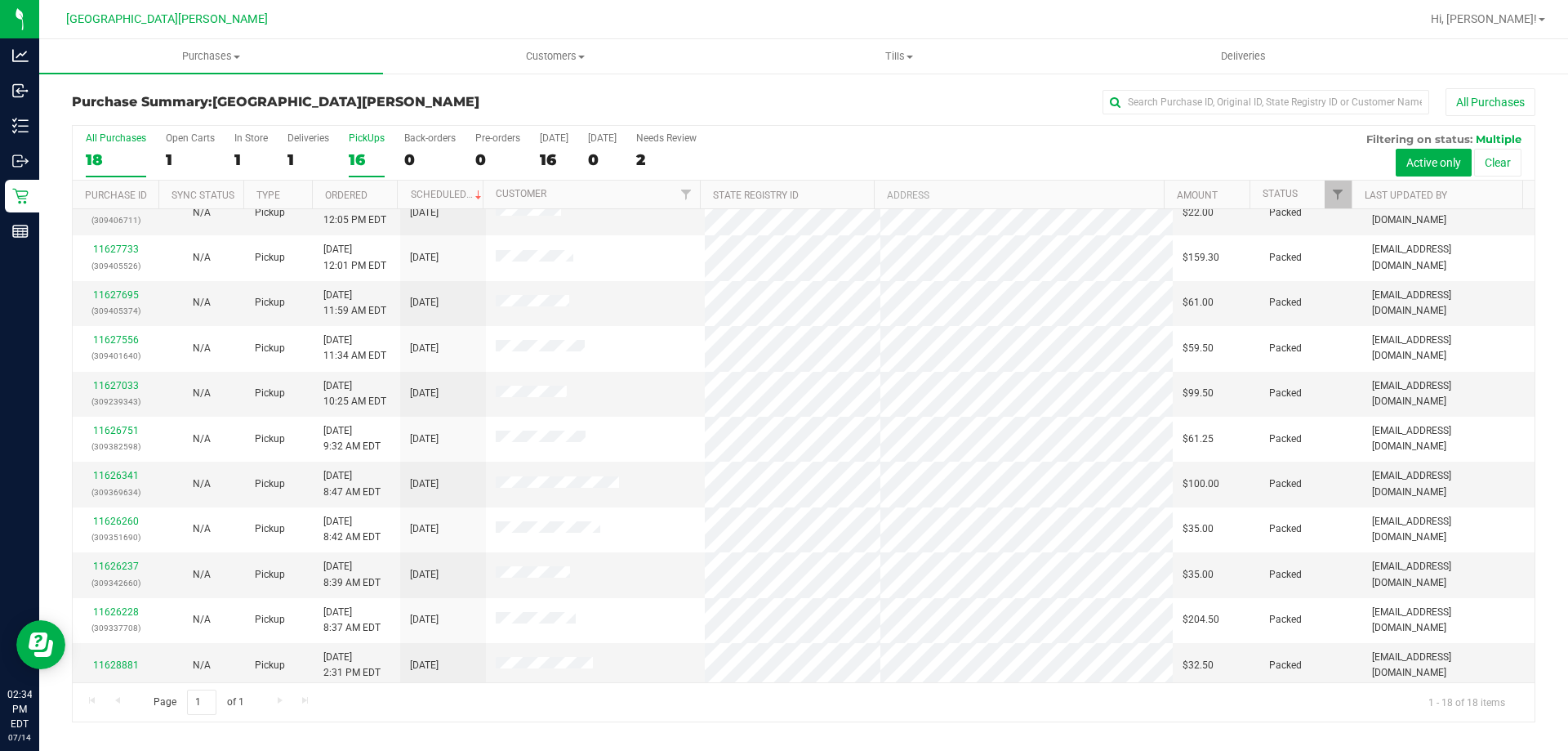 click on "16" at bounding box center [367, 159] 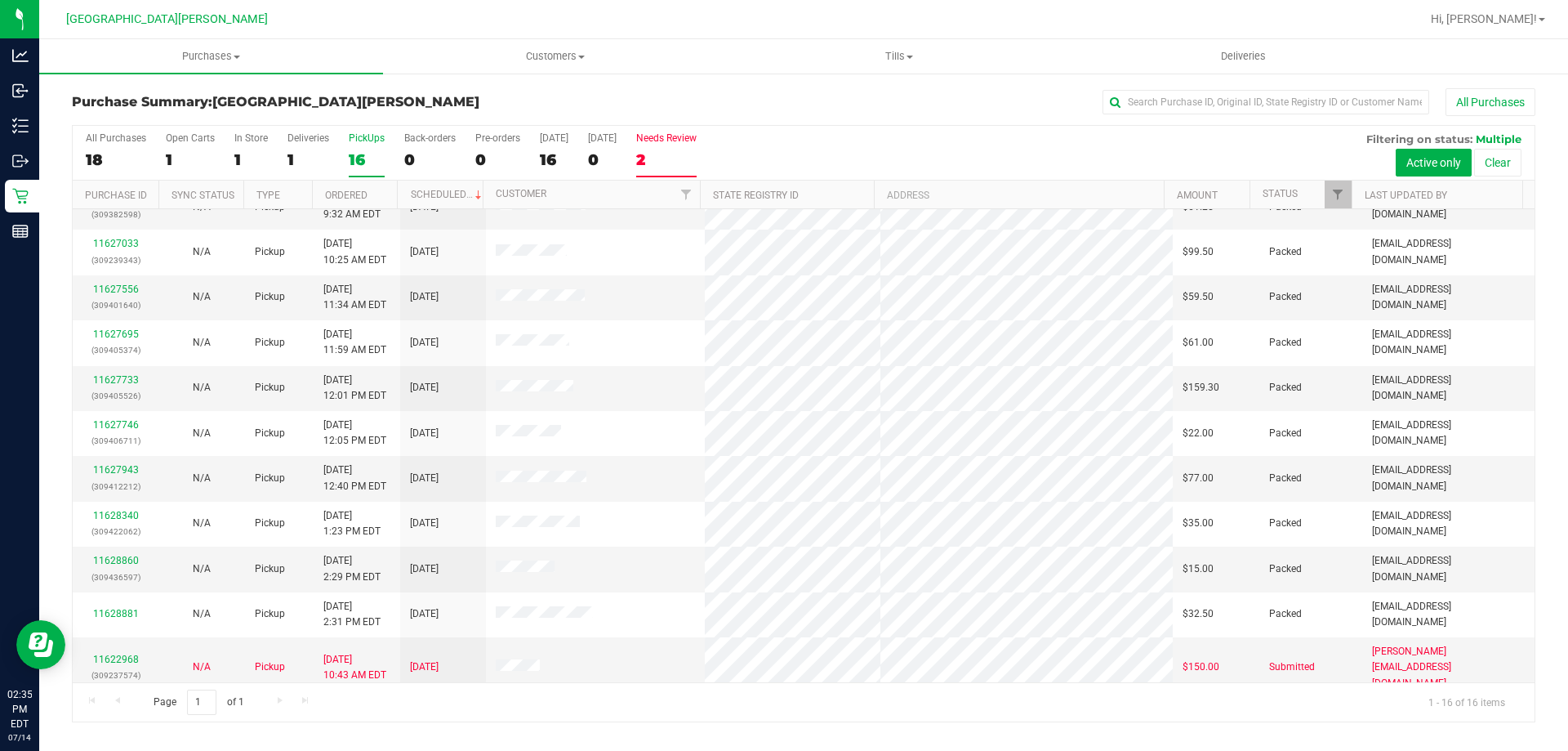 scroll, scrollTop: 0, scrollLeft: 0, axis: both 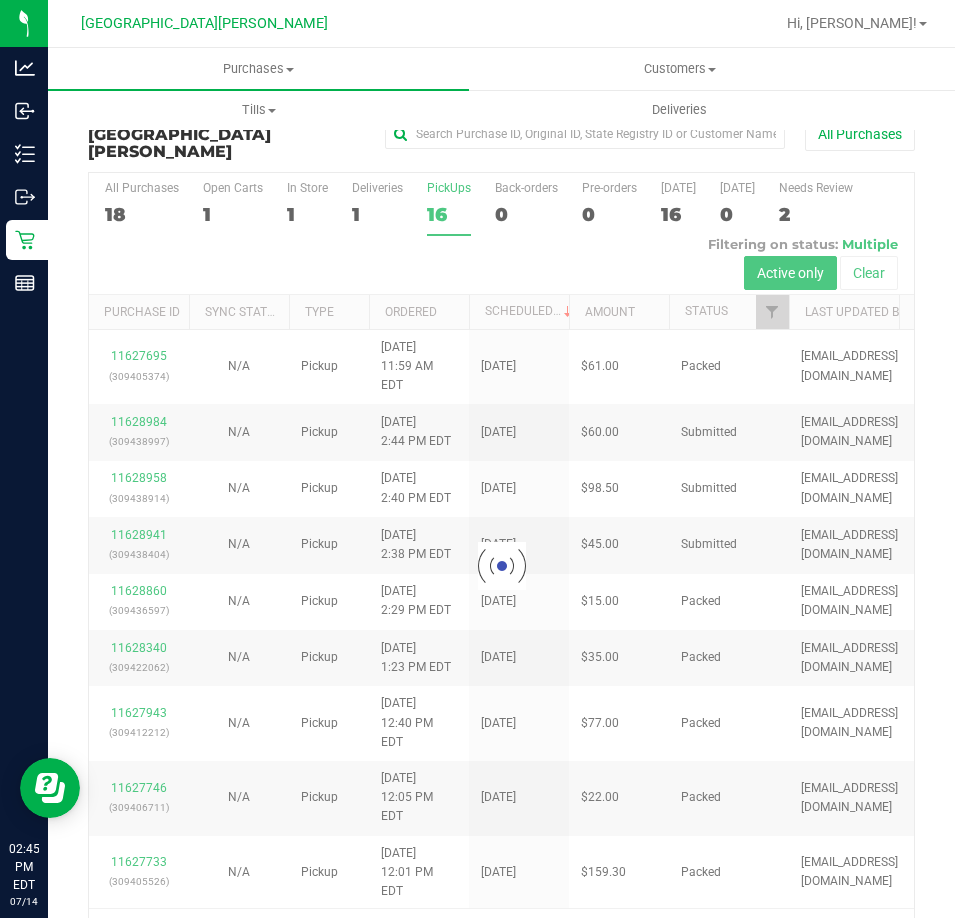 click on "16" at bounding box center [449, 214] 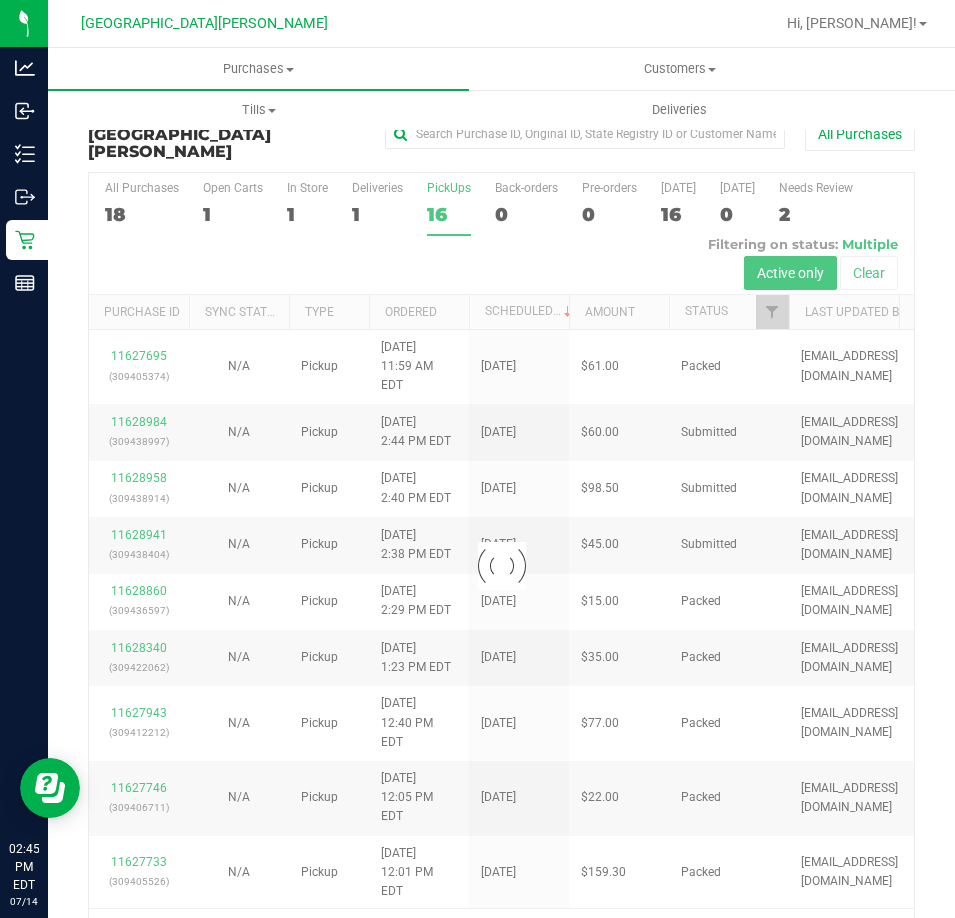 click on "PickUps
16" at bounding box center [0, 0] 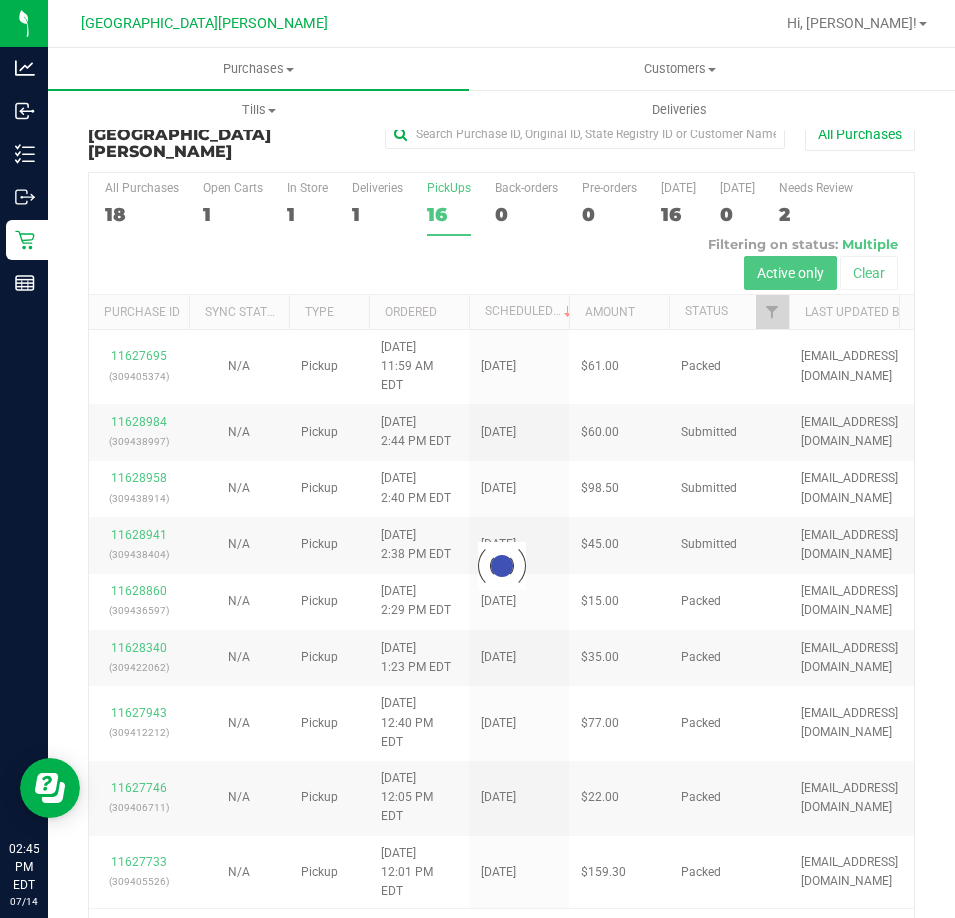 click at bounding box center [501, 566] 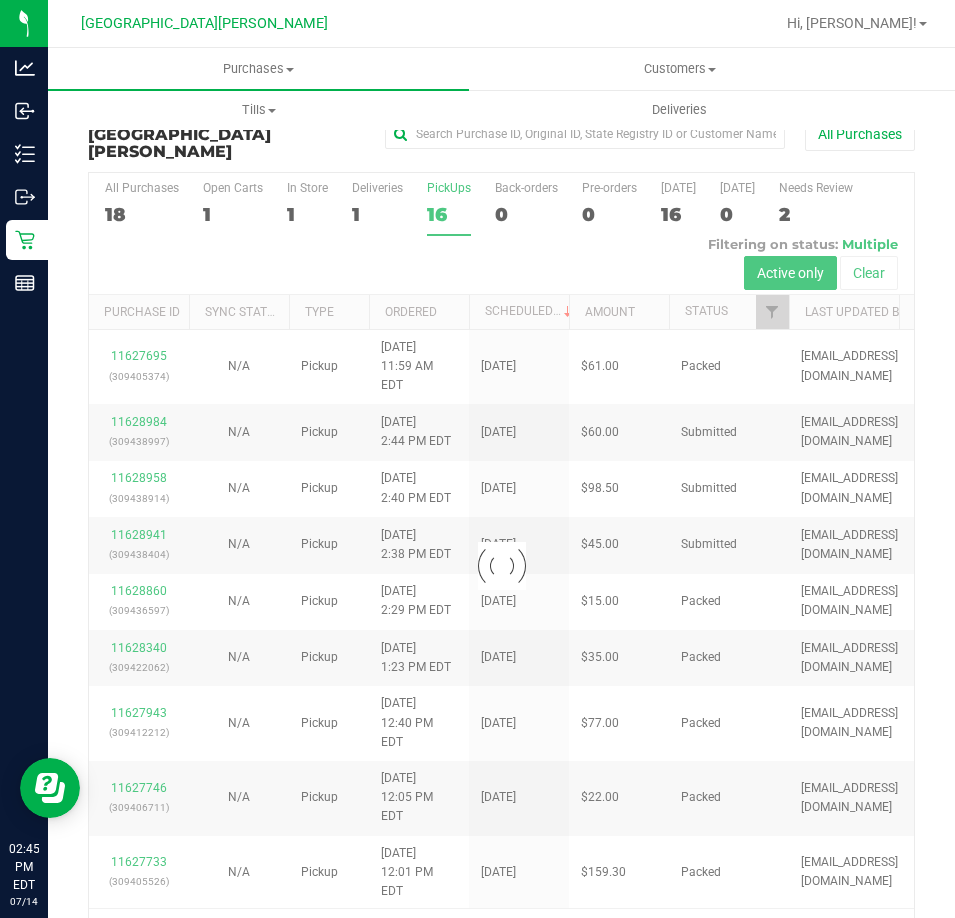 click at bounding box center [501, 566] 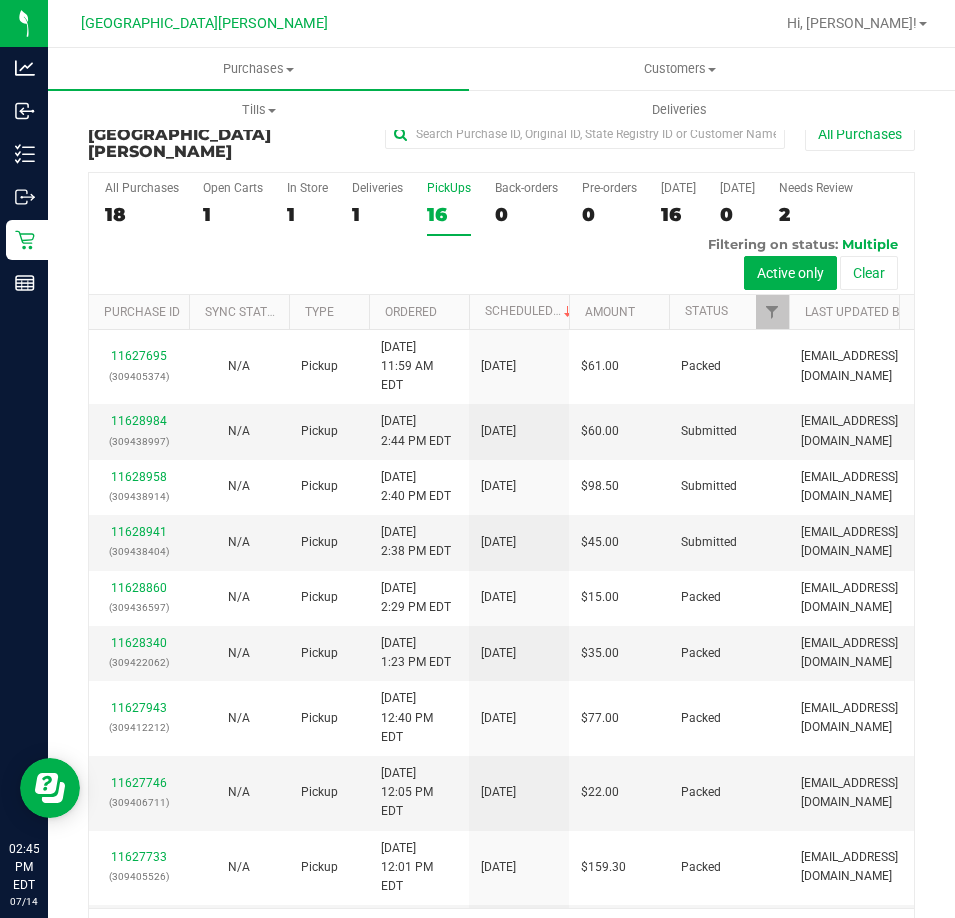 click on "16" at bounding box center [449, 214] 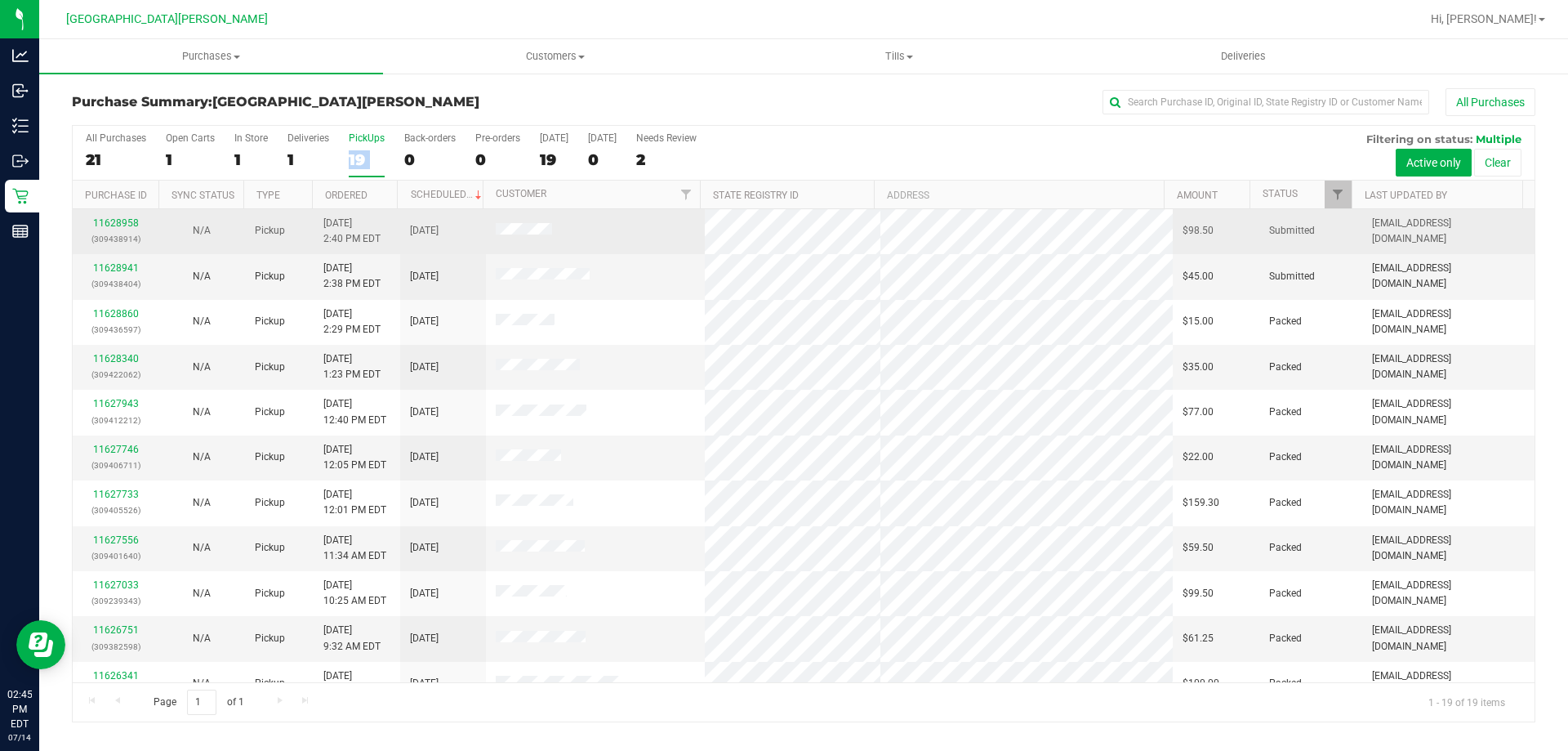 scroll, scrollTop: 0, scrollLeft: 0, axis: both 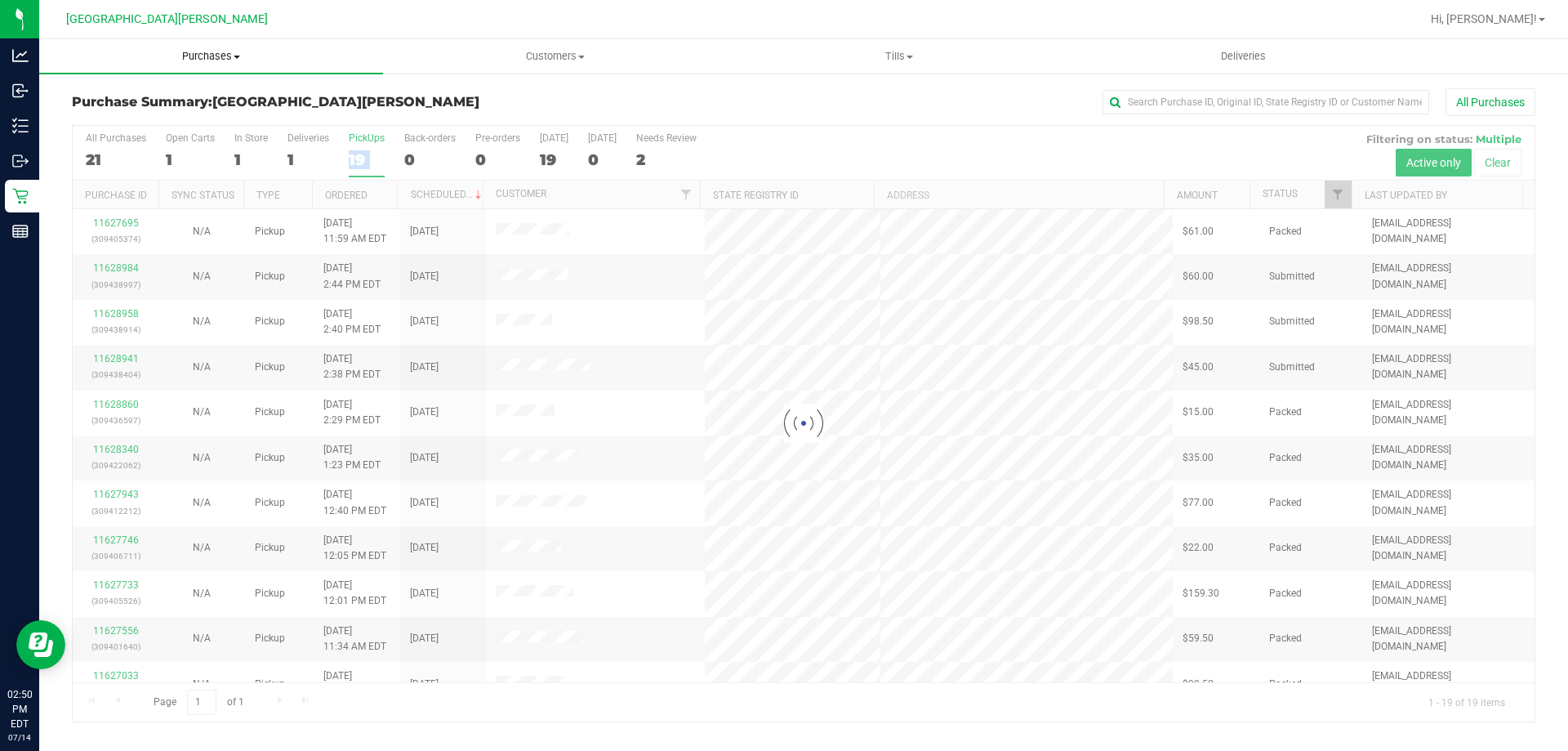 click on "Purchases" at bounding box center (211, 56) 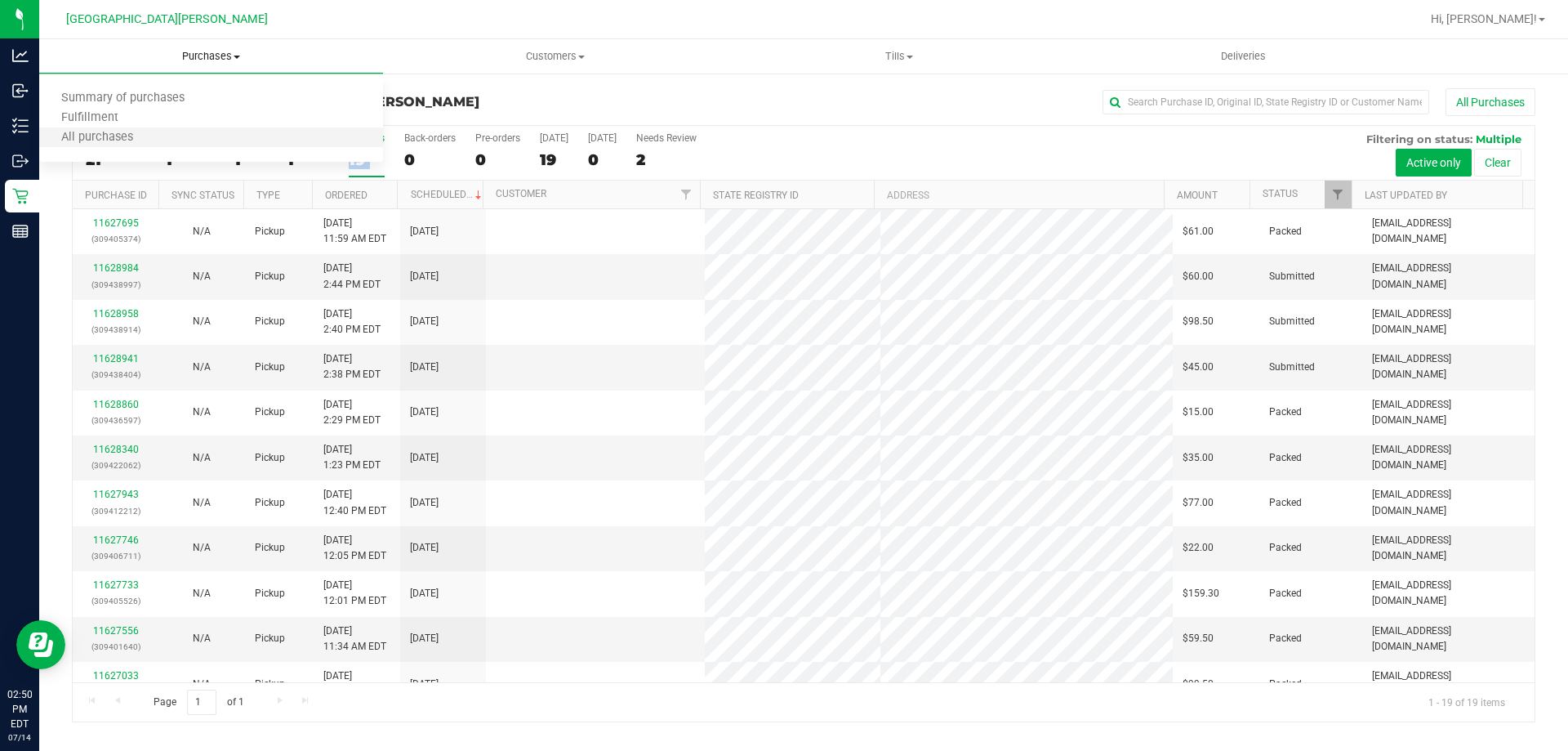 click on "All purchases" at bounding box center (211, 138) 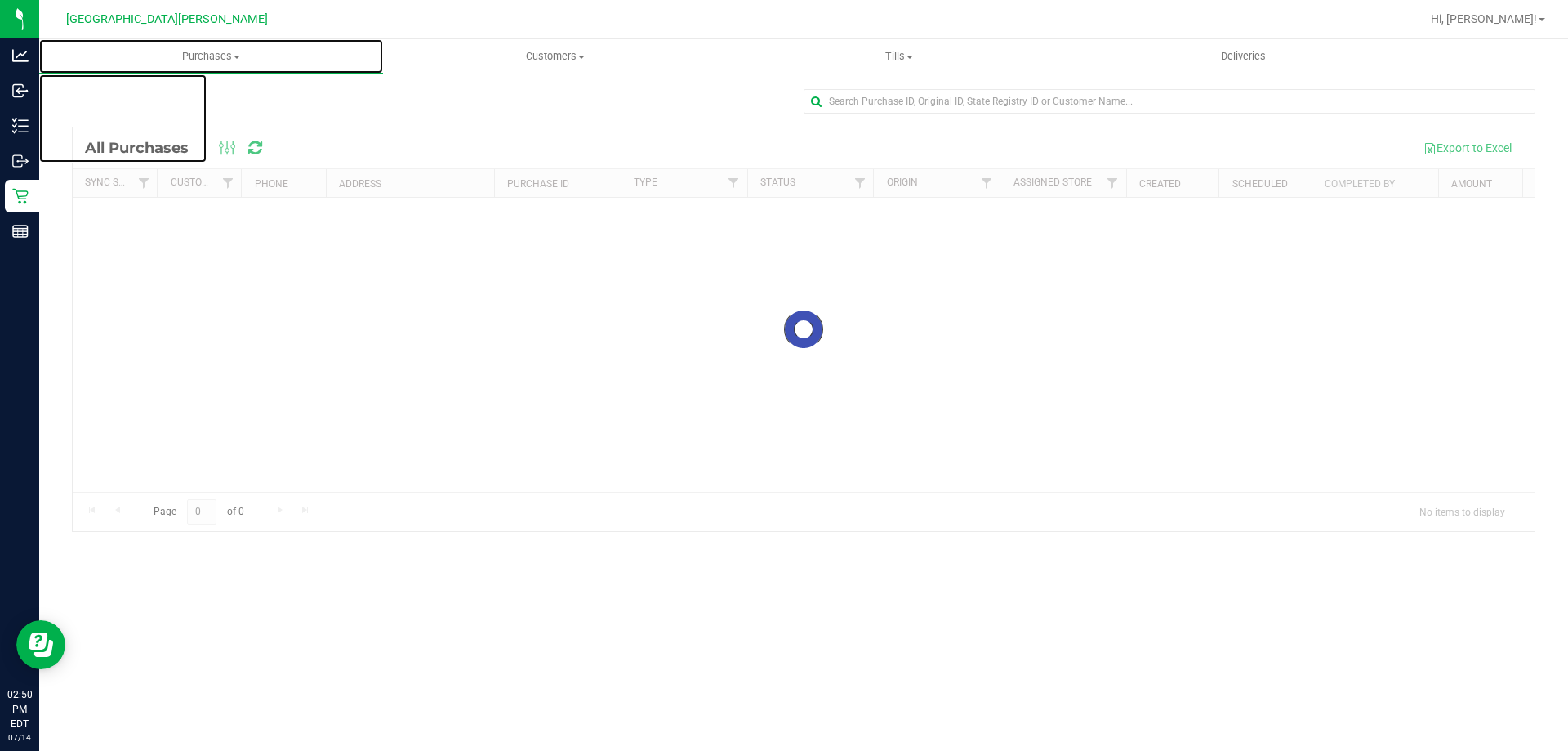 click on "Purchases" at bounding box center (211, 56) 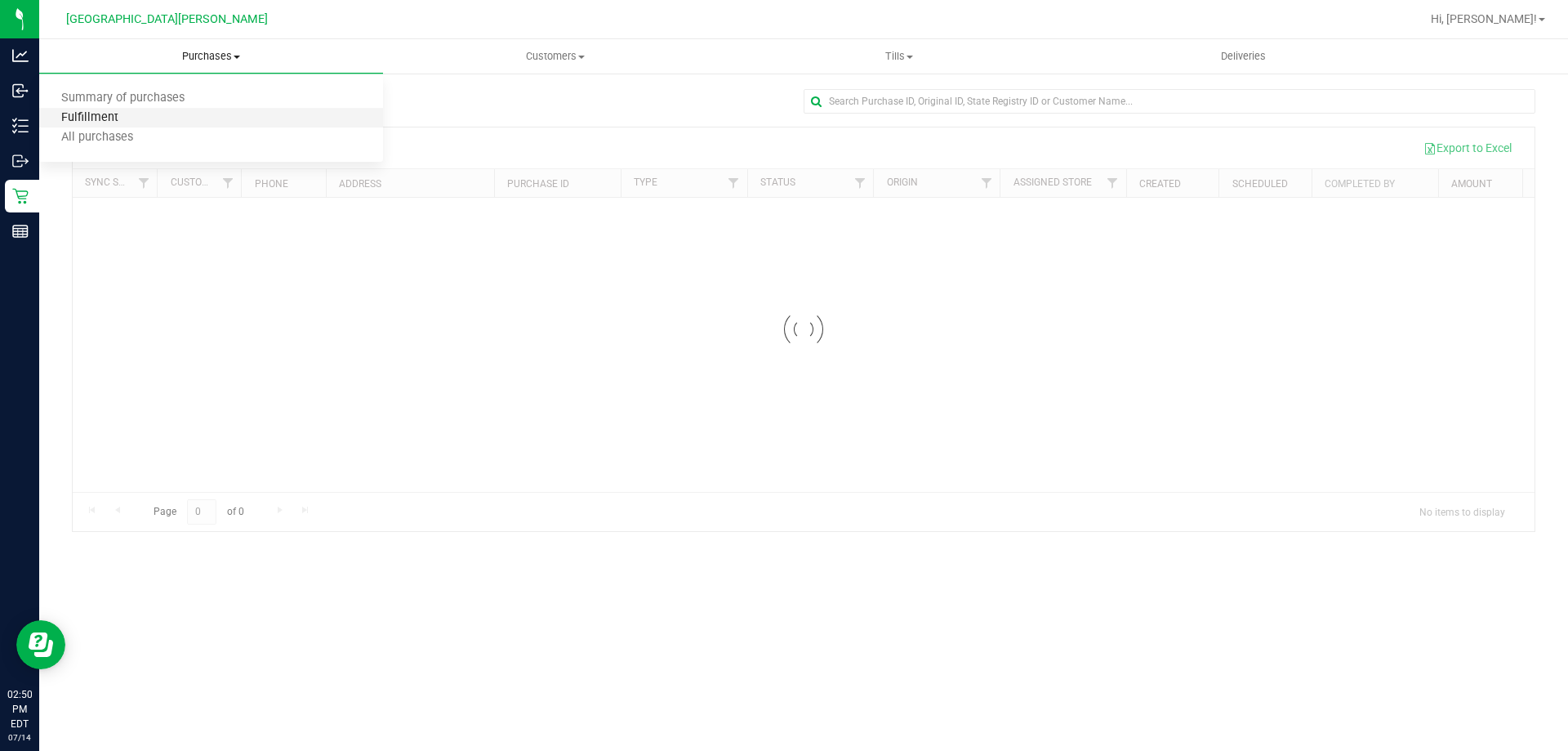 click on "Fulfillment" at bounding box center (90, 118) 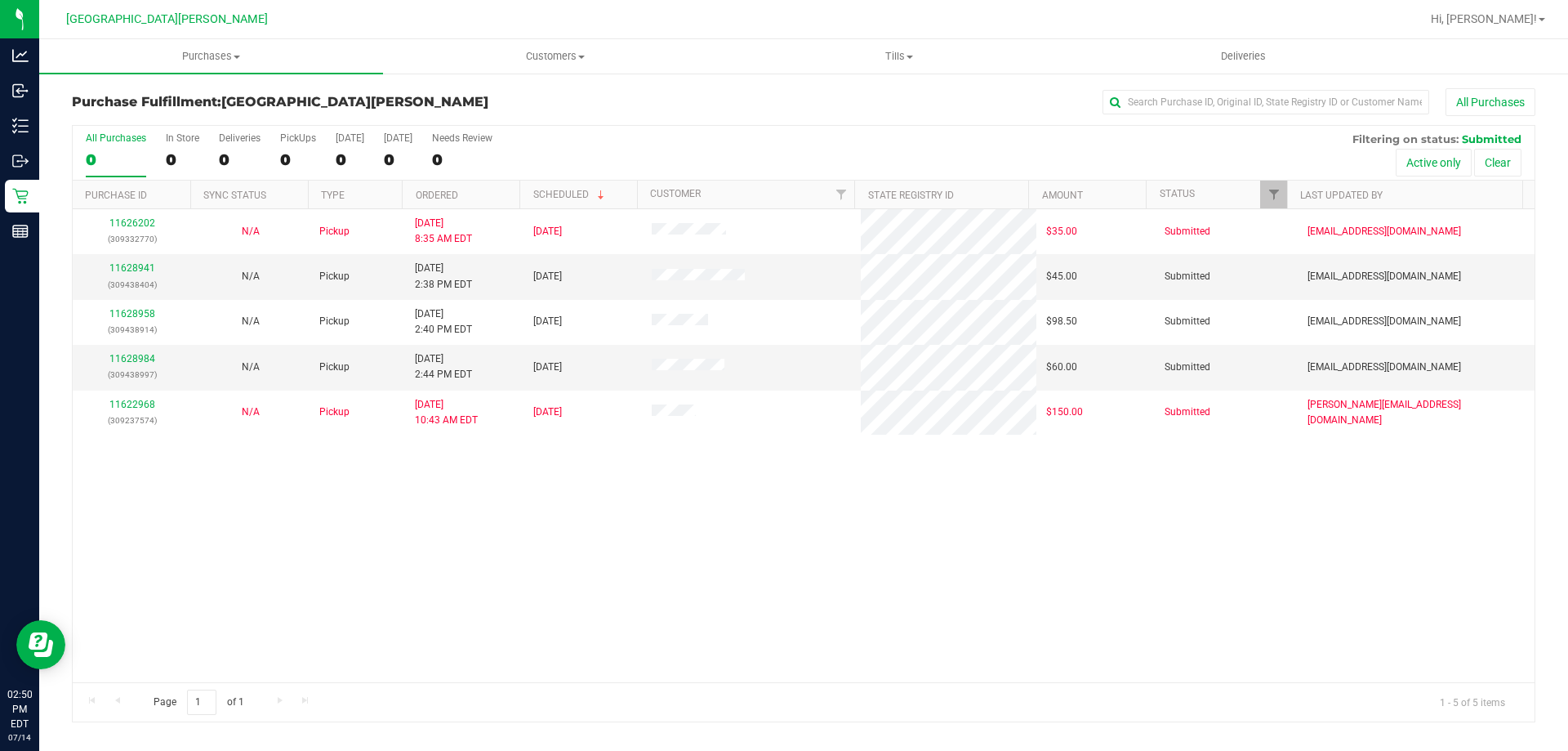 click on "11626202
(309332770)
N/A
Pickup [DATE] 8:35 AM EDT 7/14/2025
$35.00
Submitted [EMAIL_ADDRESS][DOMAIN_NAME]
11628941
(309438404)
N/A
Pickup [DATE] 2:38 PM EDT 7/14/2025
$45.00
Submitted [EMAIL_ADDRESS][DOMAIN_NAME]
11628958
(309438914)
N/A
Pickup [DATE] 2:40 PM EDT 7/14/2025
$98.50
Submitted [EMAIL_ADDRESS][DOMAIN_NAME]
11628984" at bounding box center (804, 445) 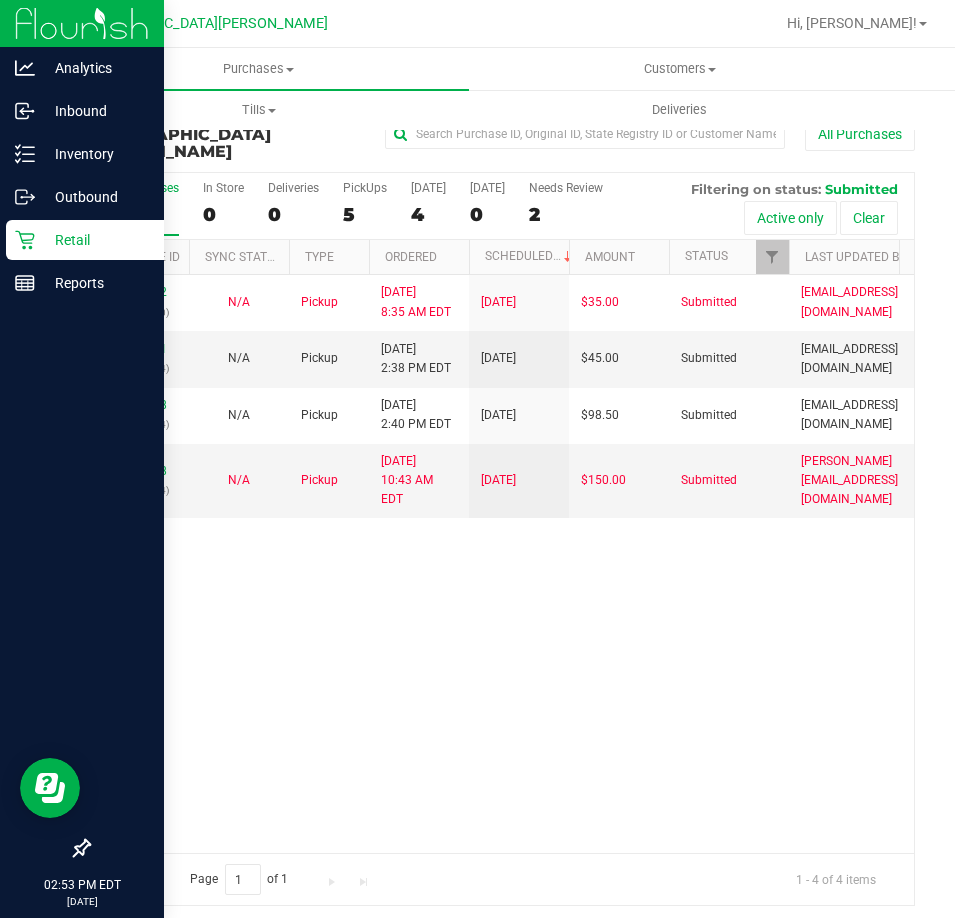 click on "Retail" at bounding box center [85, 240] 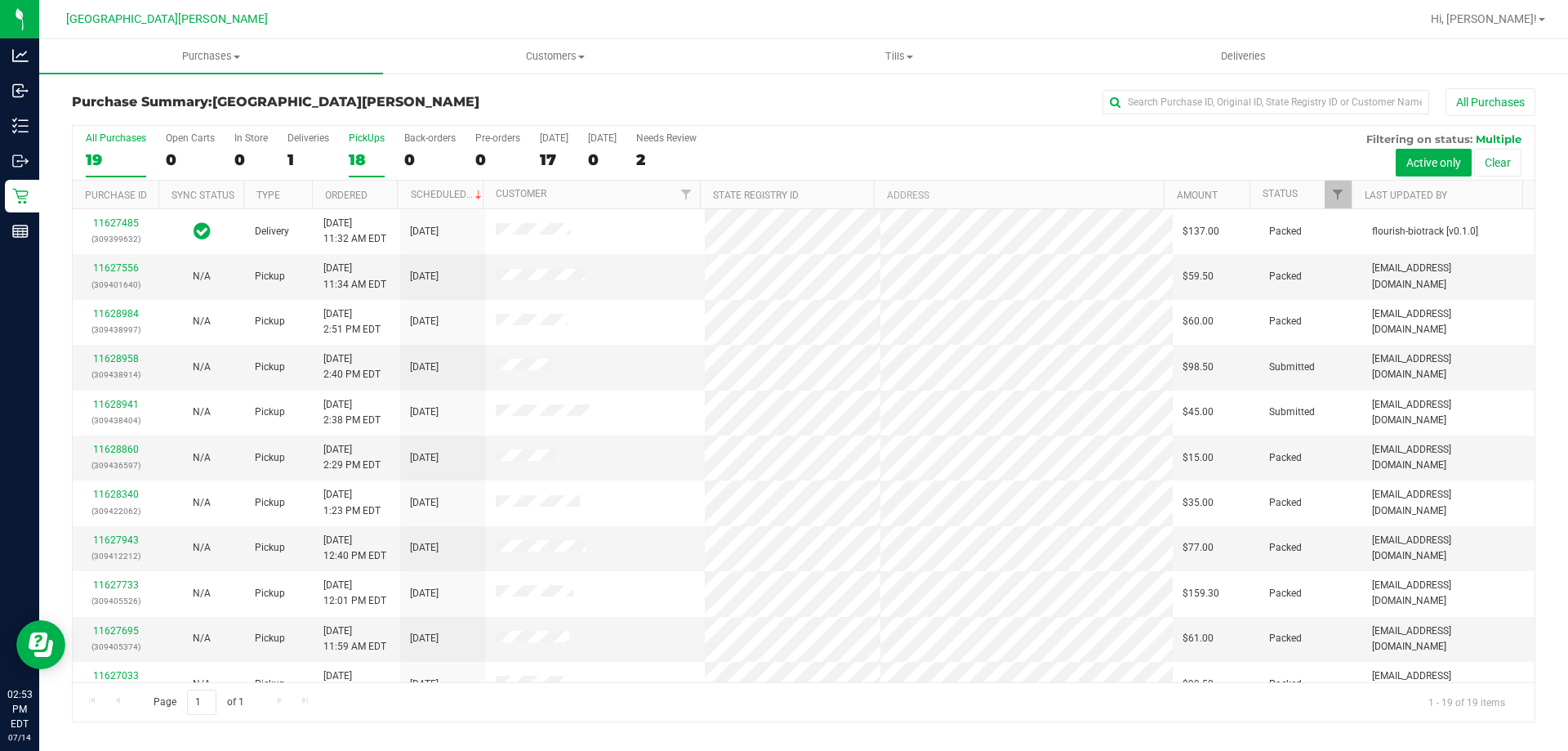 click on "PickUps
18" at bounding box center [367, 154] 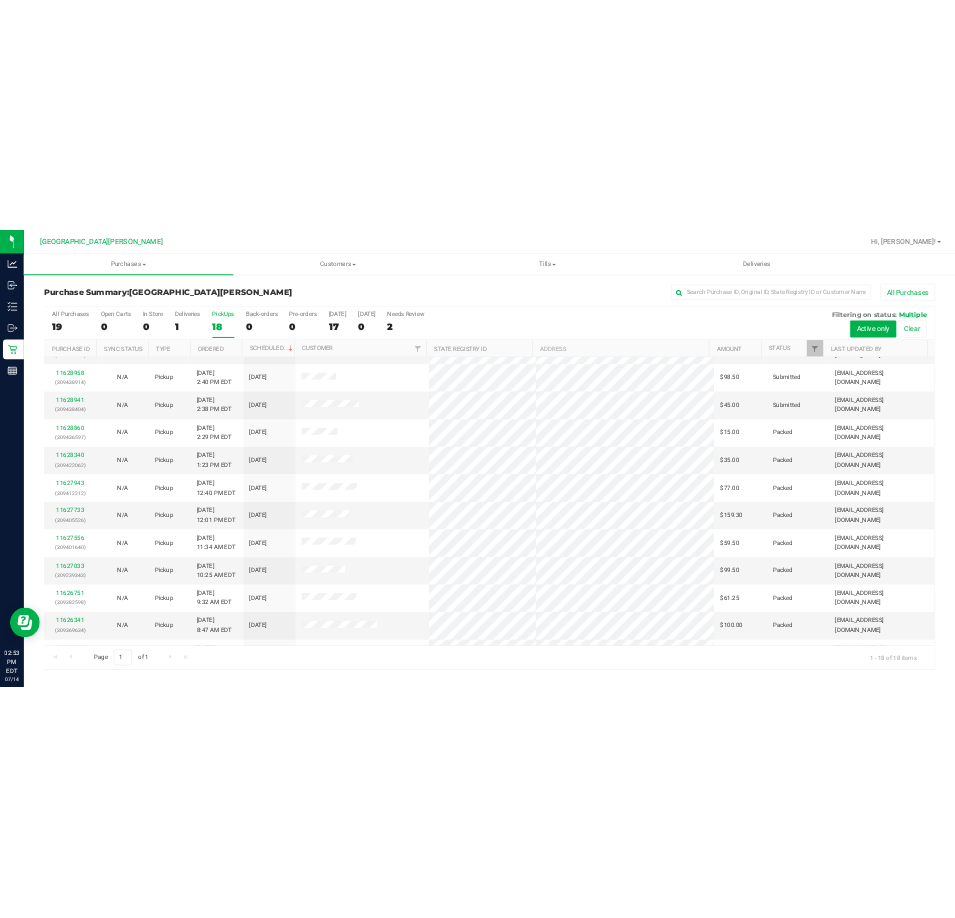 scroll, scrollTop: 0, scrollLeft: 0, axis: both 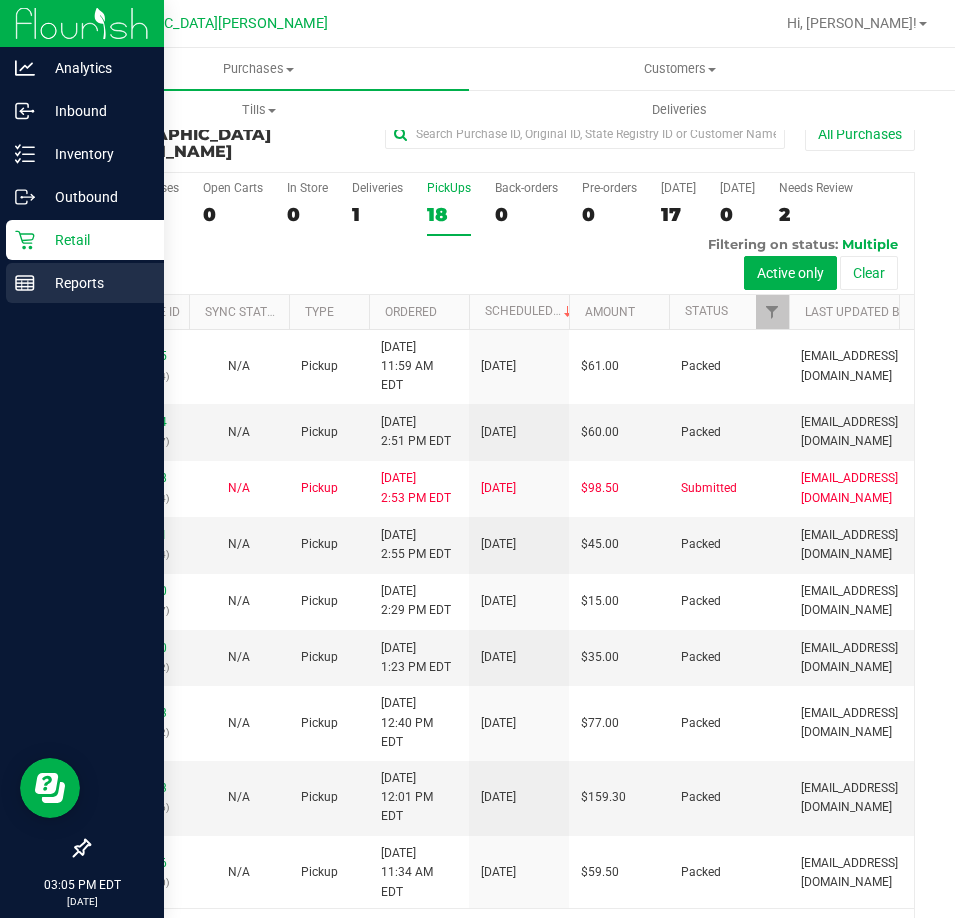 drag, startPoint x: 37, startPoint y: 290, endPoint x: 67, endPoint y: 290, distance: 30 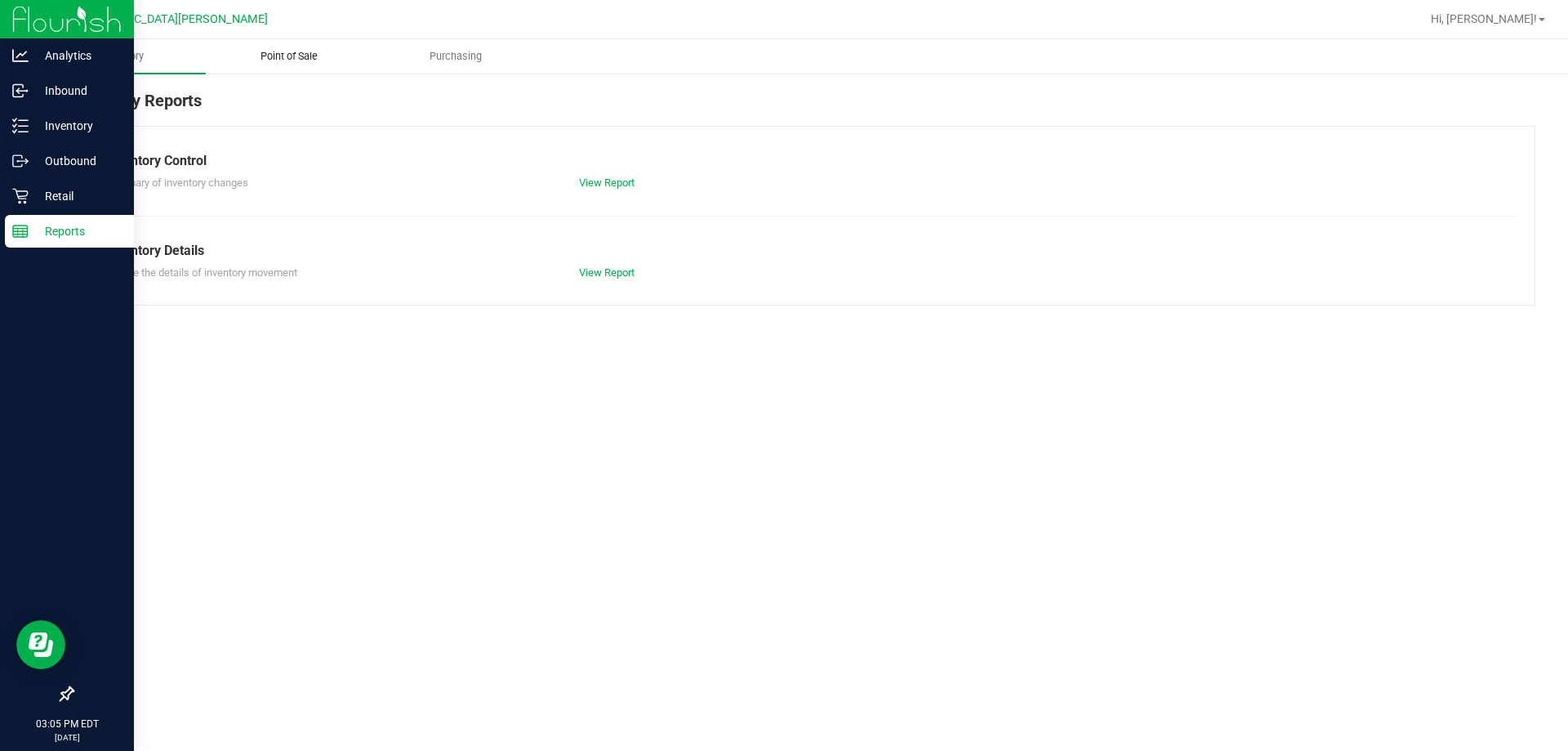 click on "Point of Sale" at bounding box center (289, 56) 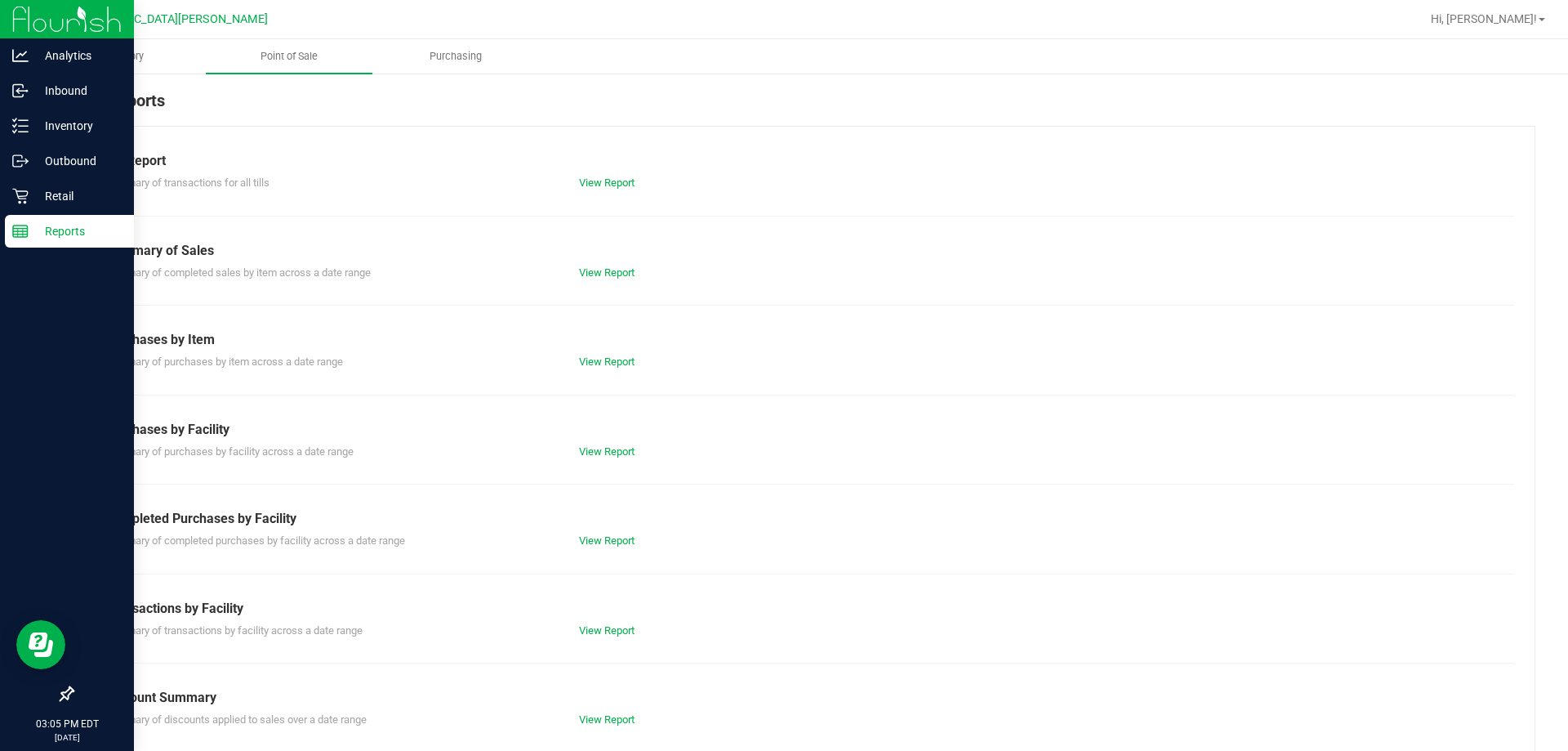 click on "Till Report
Summary of transactions for all tills
View Report
Summary of Sales
Summary of completed sales by item across a date range
View Report
Purchases by Item
Summary of purchases by item across a date range
View Report
Purchases by Facility
Summary of purchases by facility across a date range" at bounding box center [804, 484] 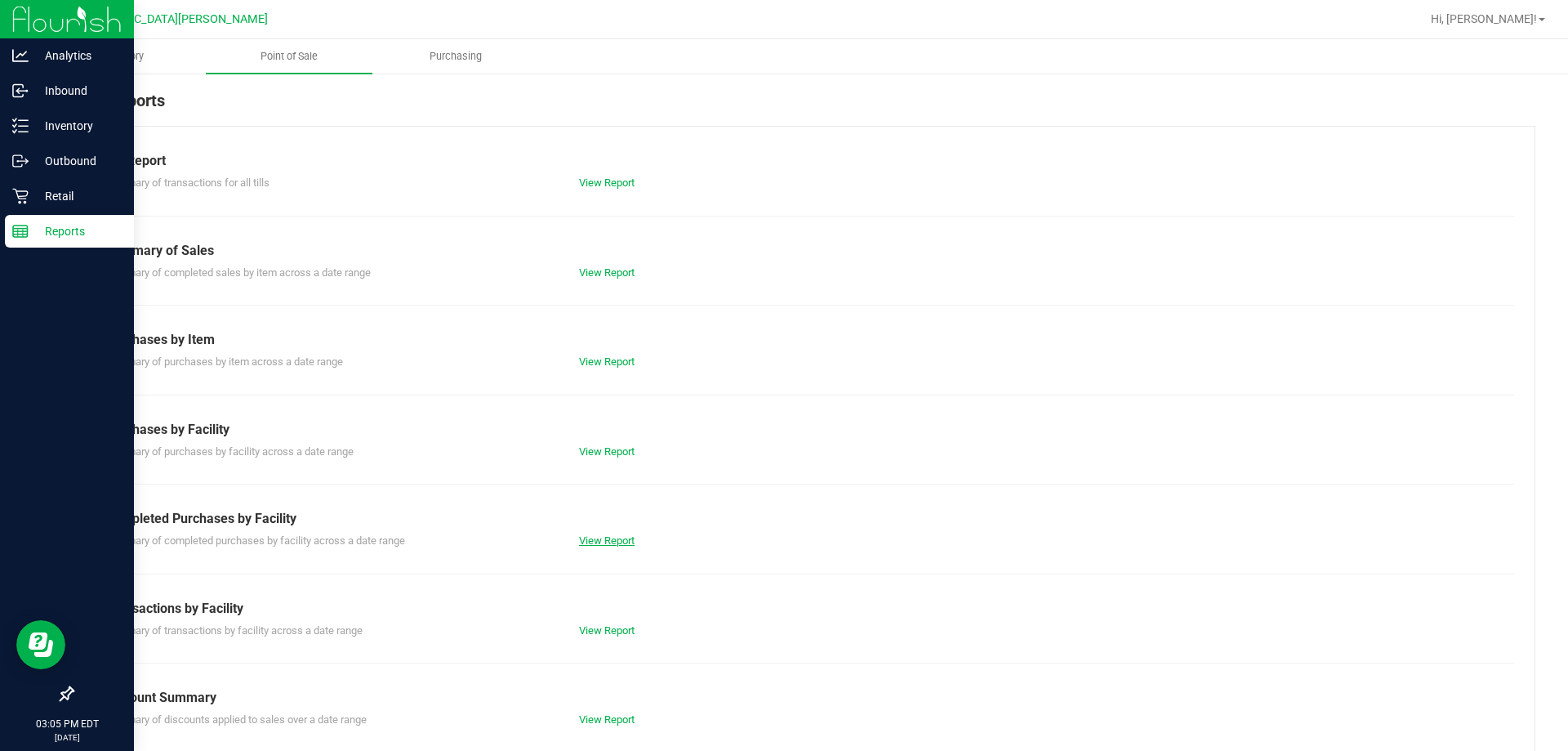 click on "View Report" at bounding box center [607, 540] 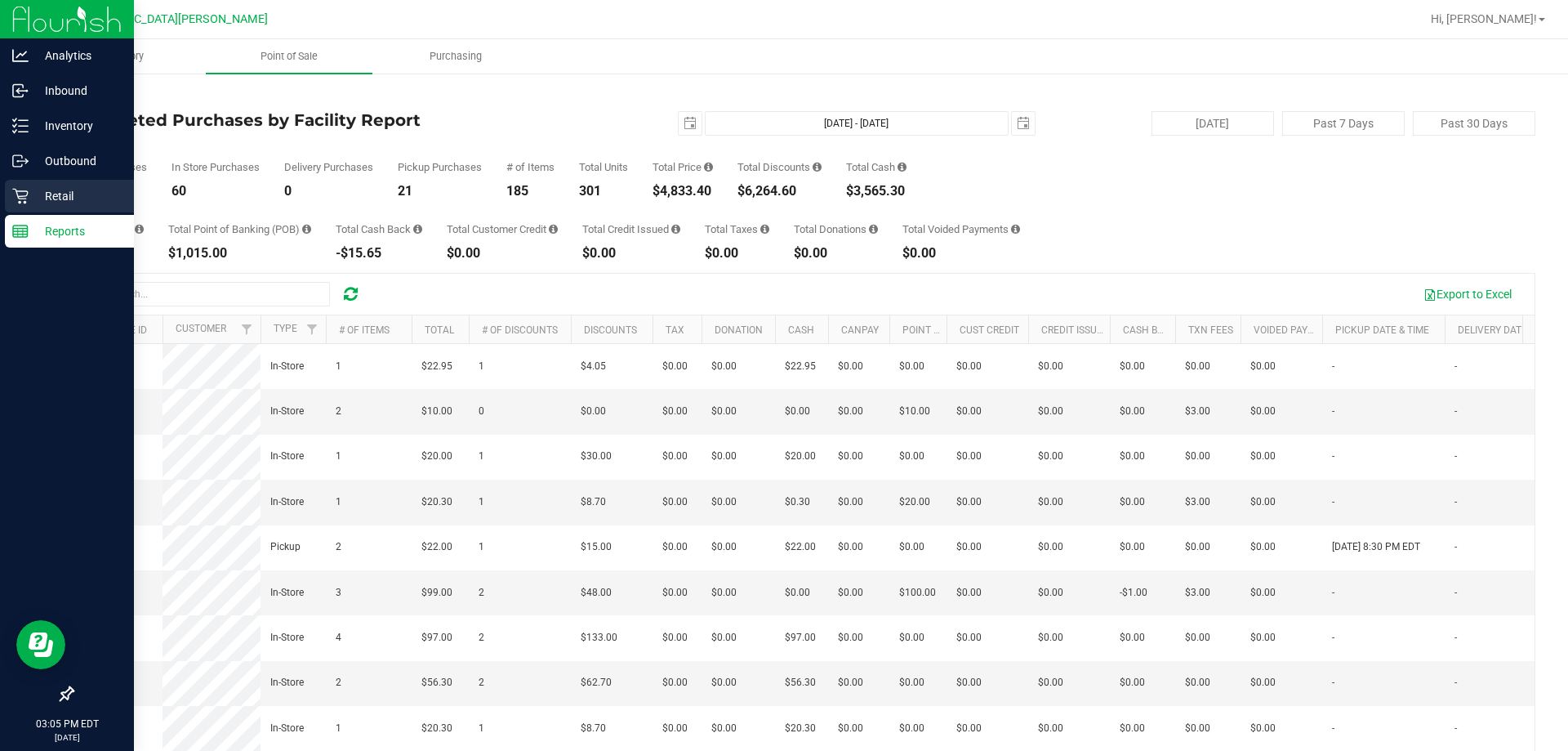 click on "Retail" at bounding box center [78, 196] 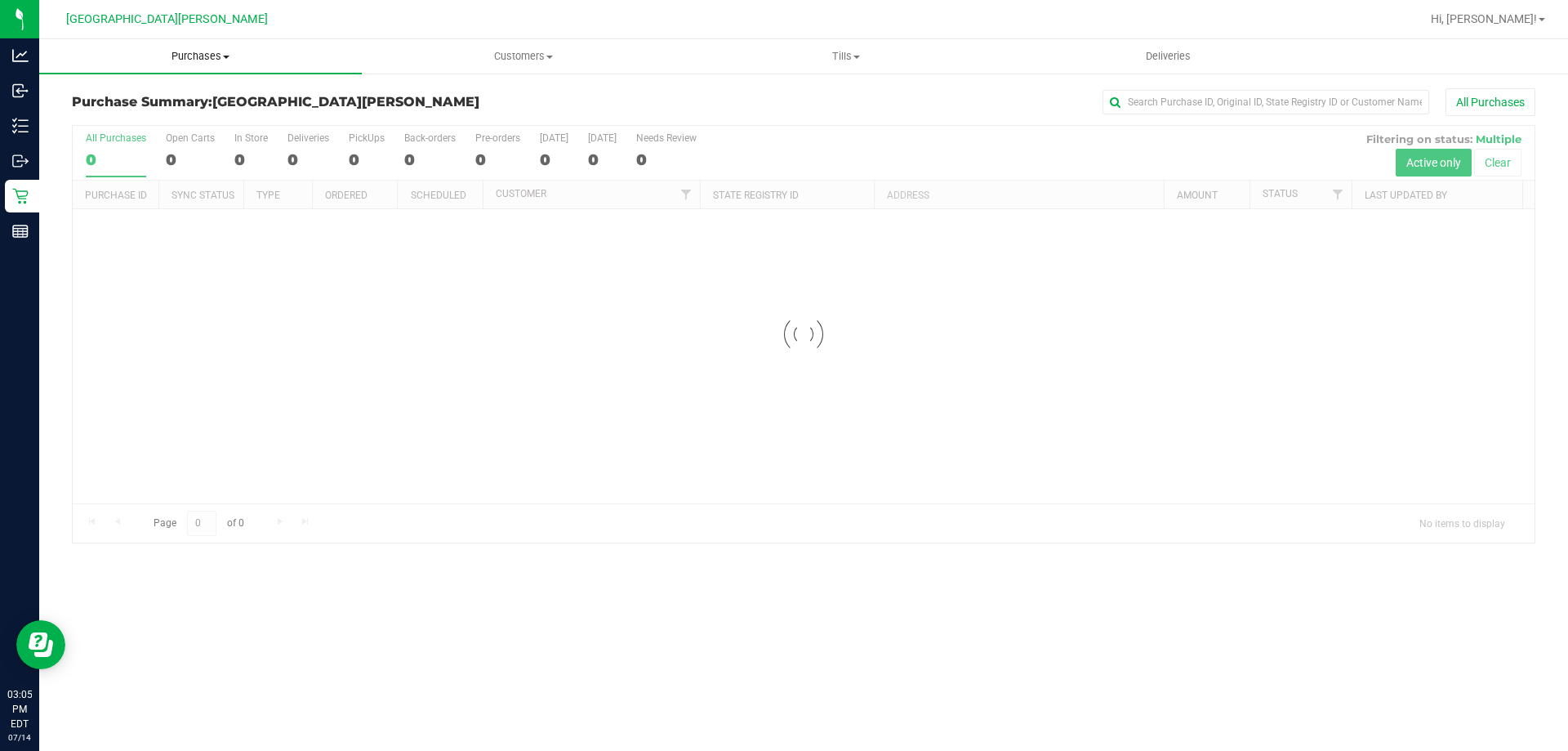 click on "Purchases
Summary of purchases
Fulfillment
All purchases" at bounding box center (200, 56) 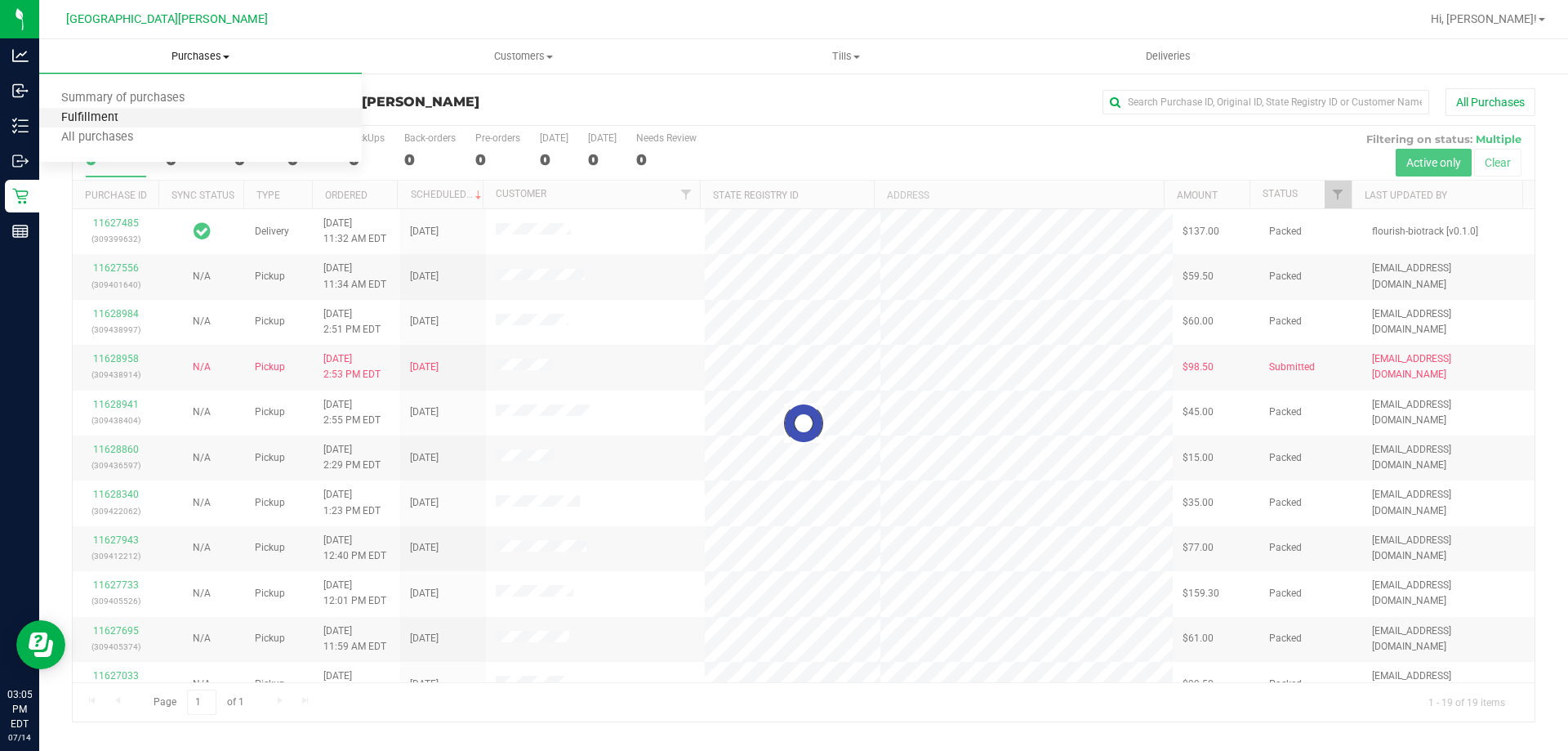 click on "Fulfillment" at bounding box center (90, 118) 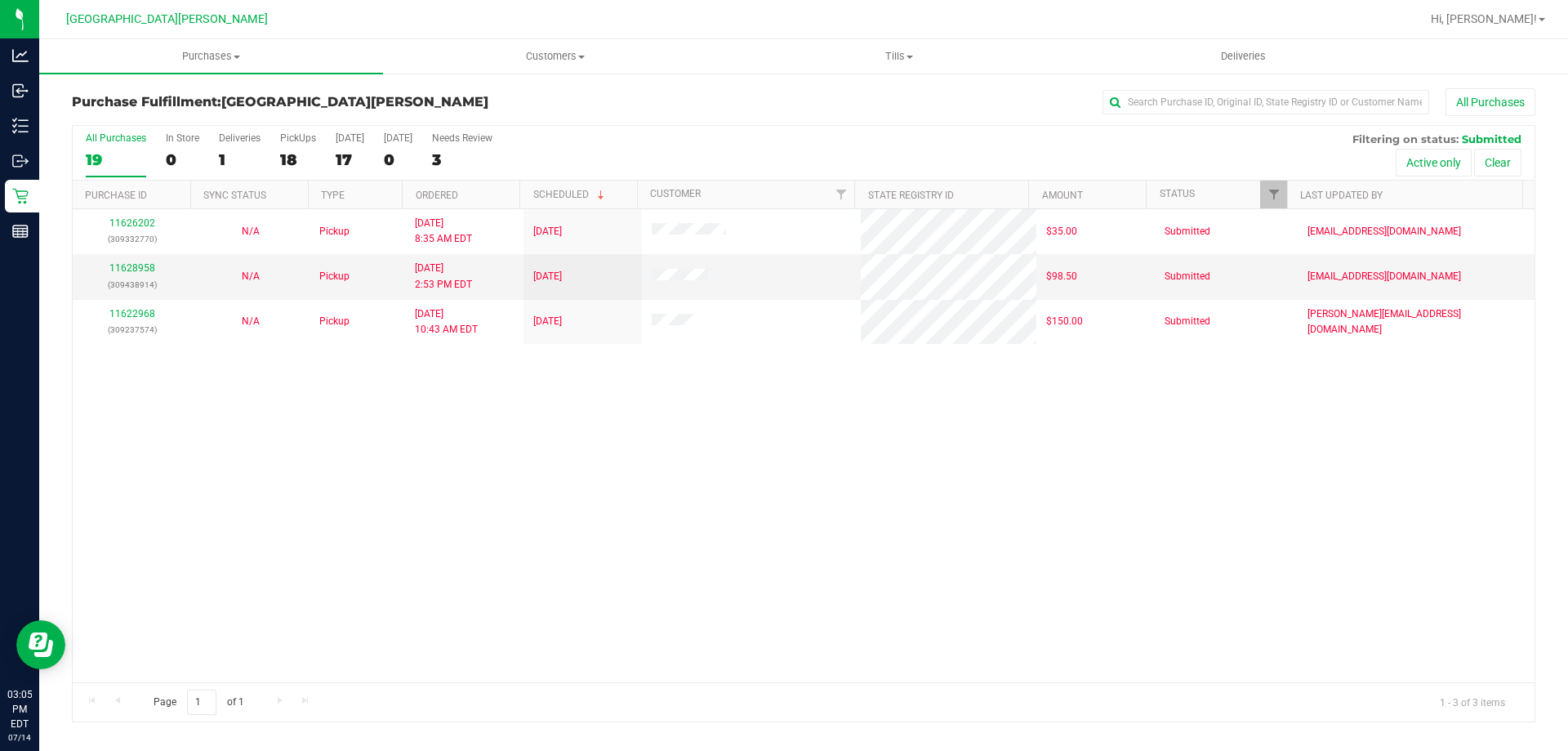 drag, startPoint x: 630, startPoint y: 461, endPoint x: 667, endPoint y: 432, distance: 47.010637 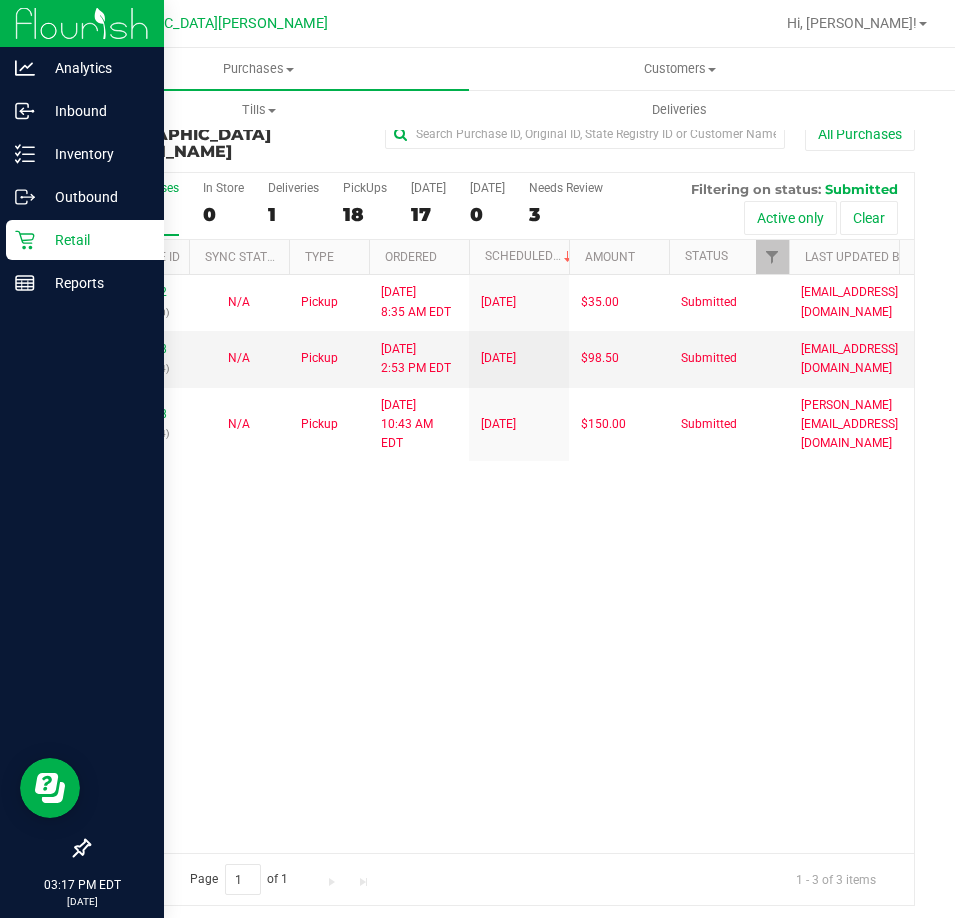 click on "Retail" at bounding box center (95, 240) 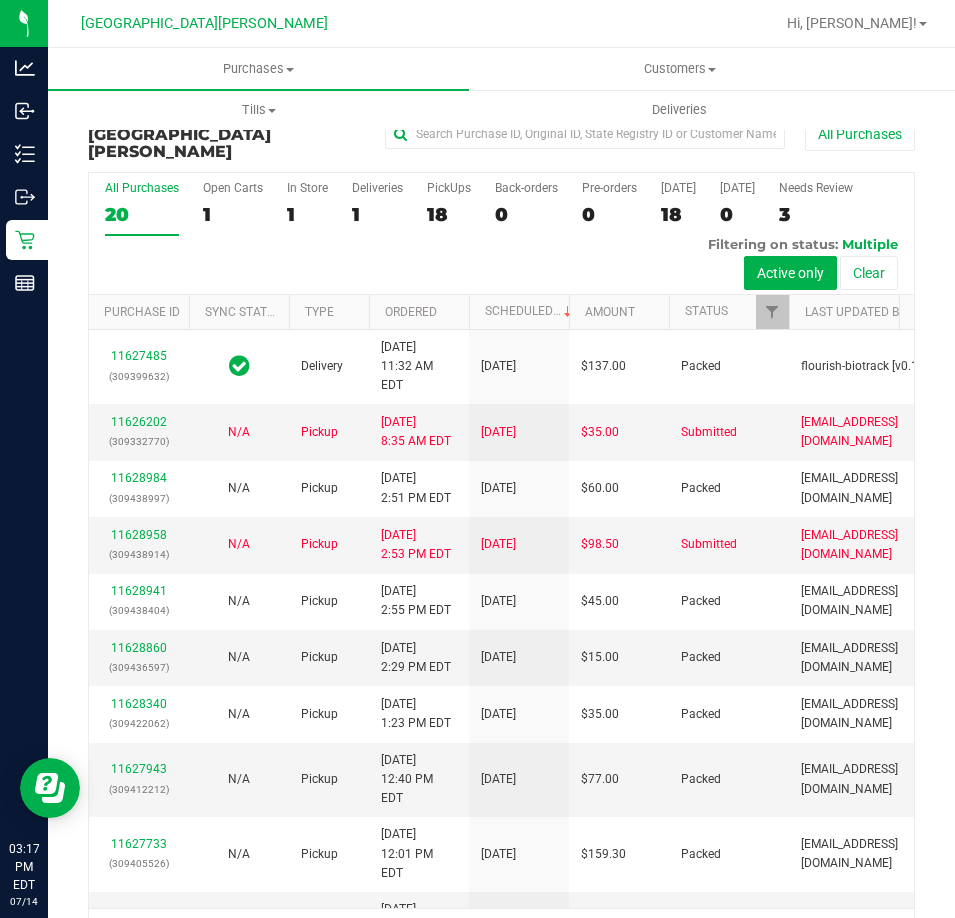 click on "18" at bounding box center (449, 214) 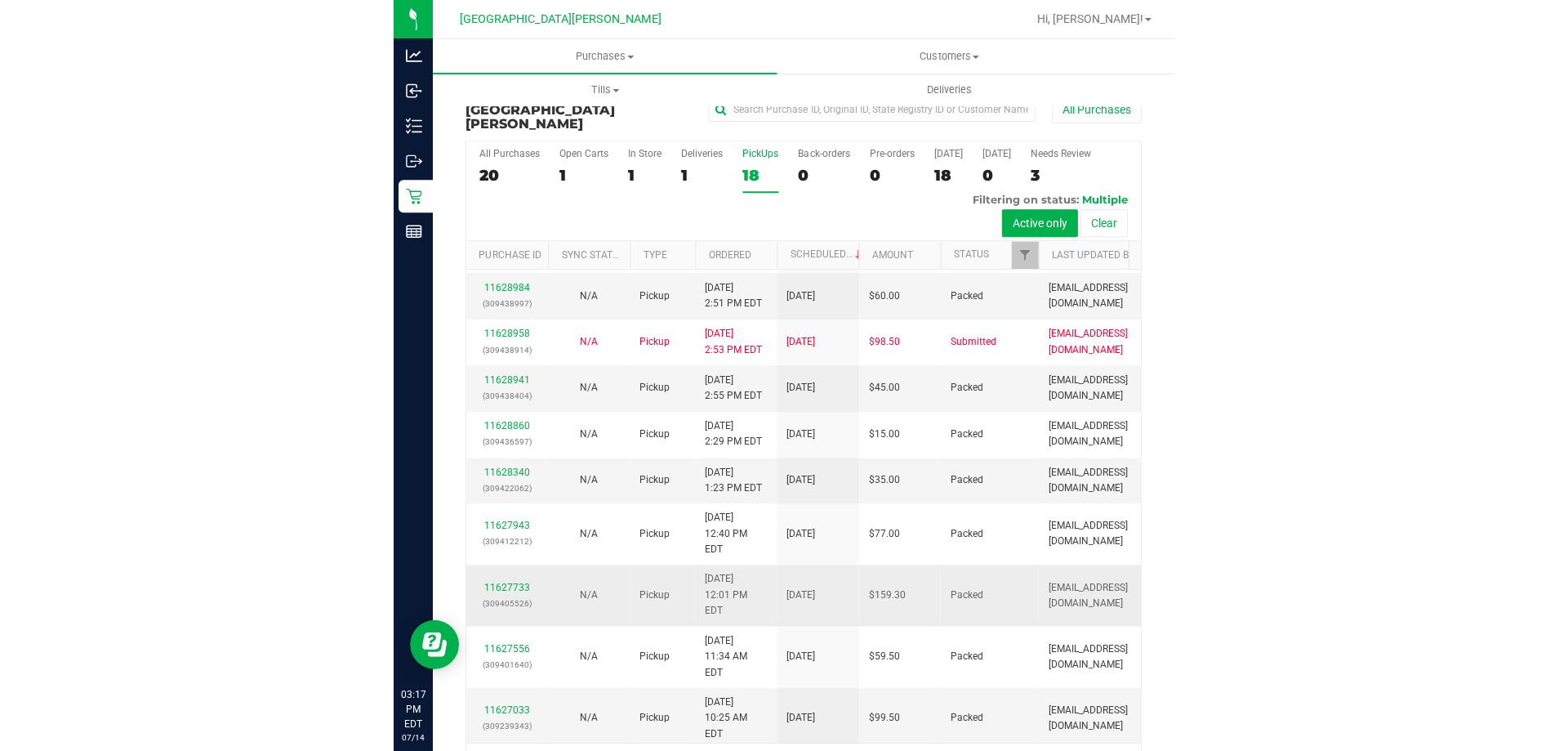 scroll, scrollTop: 0, scrollLeft: 0, axis: both 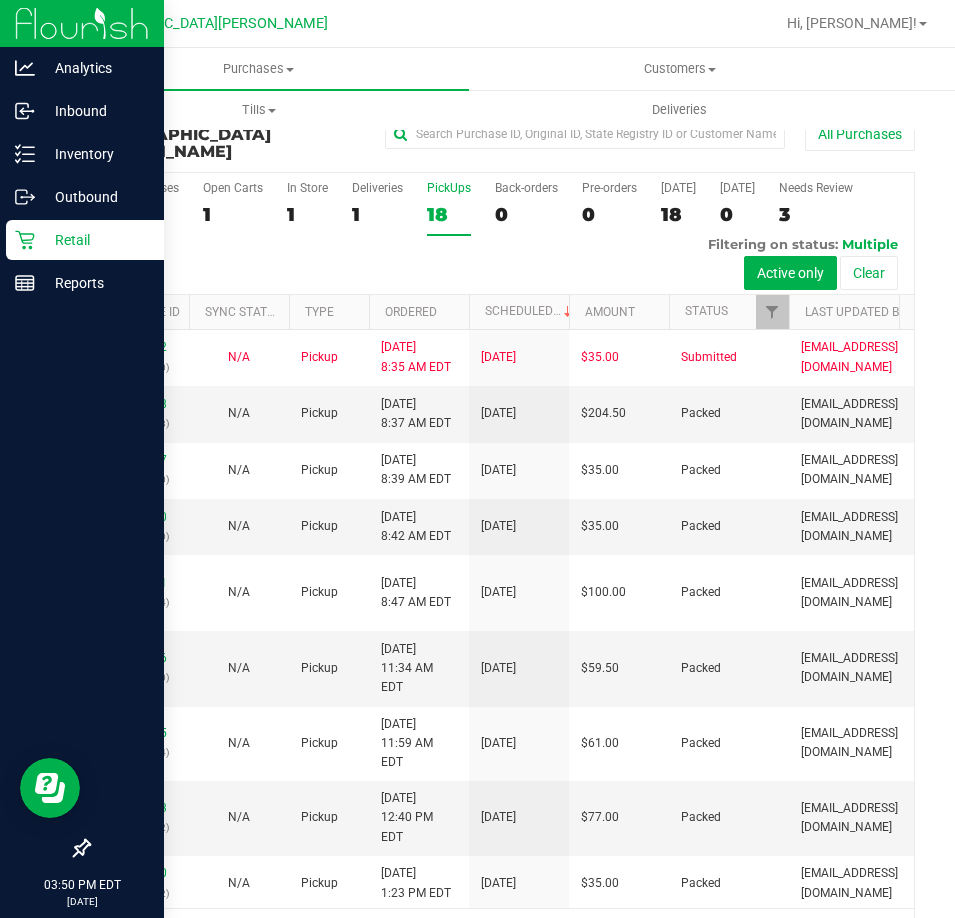 click 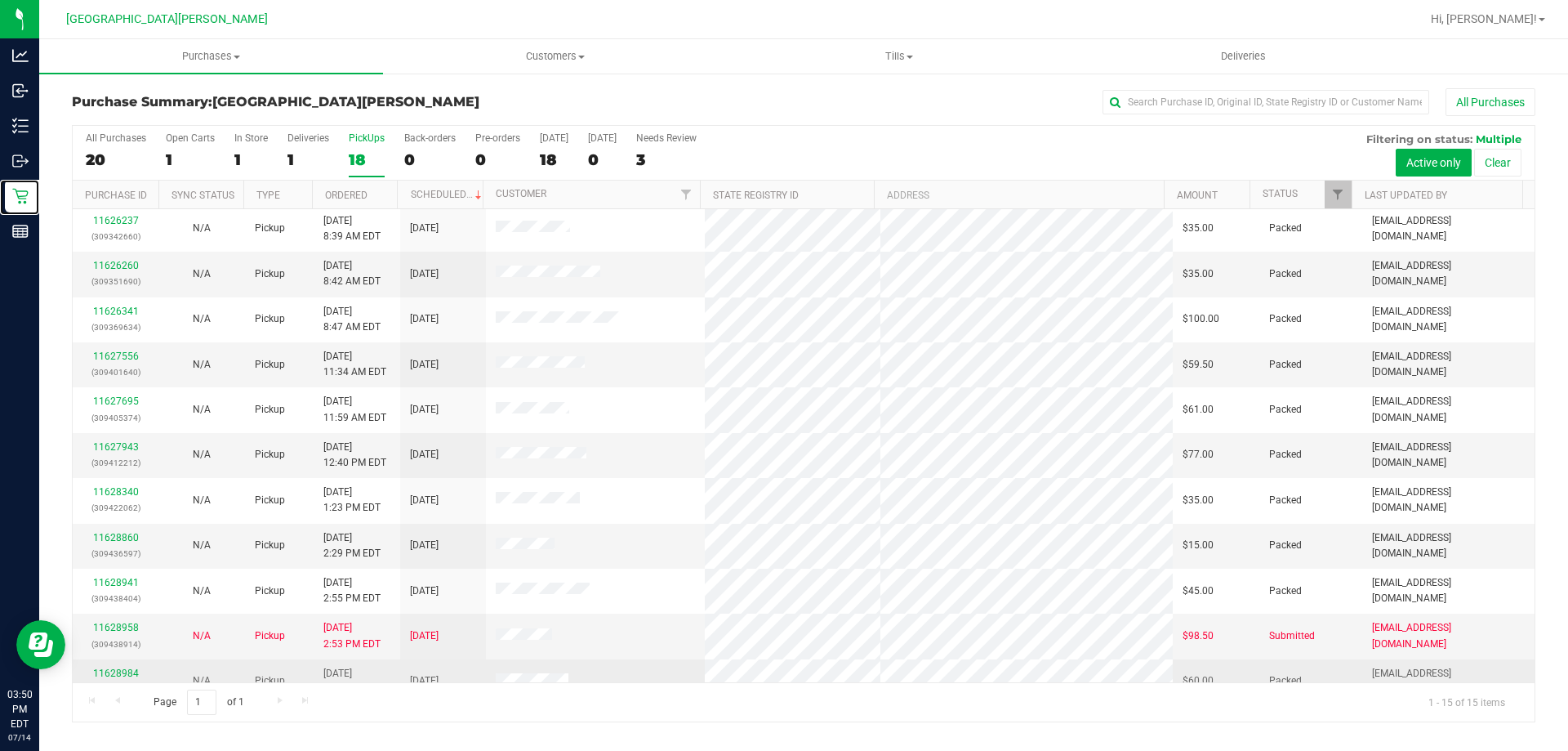 scroll, scrollTop: 205, scrollLeft: 0, axis: vertical 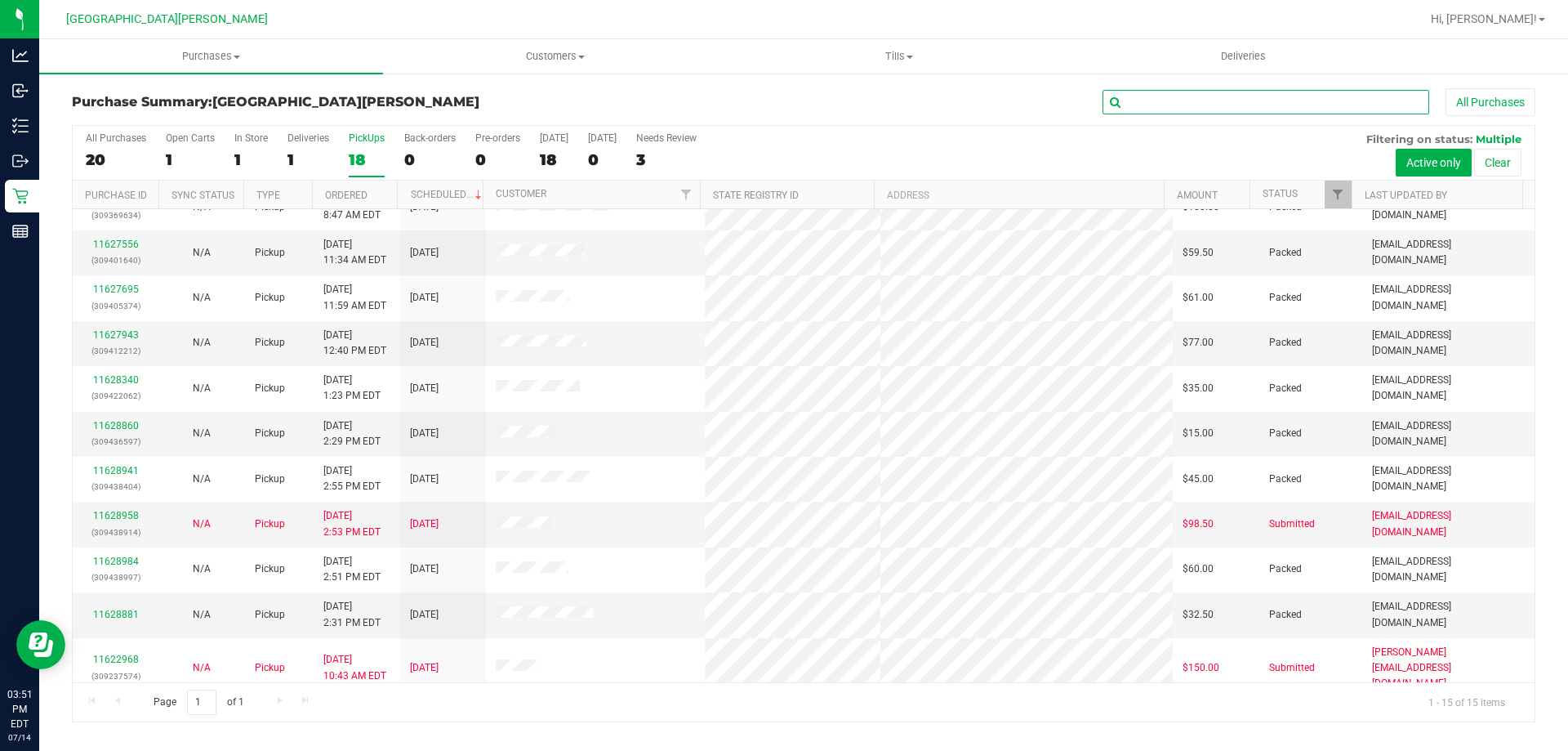 click at bounding box center (1266, 102) 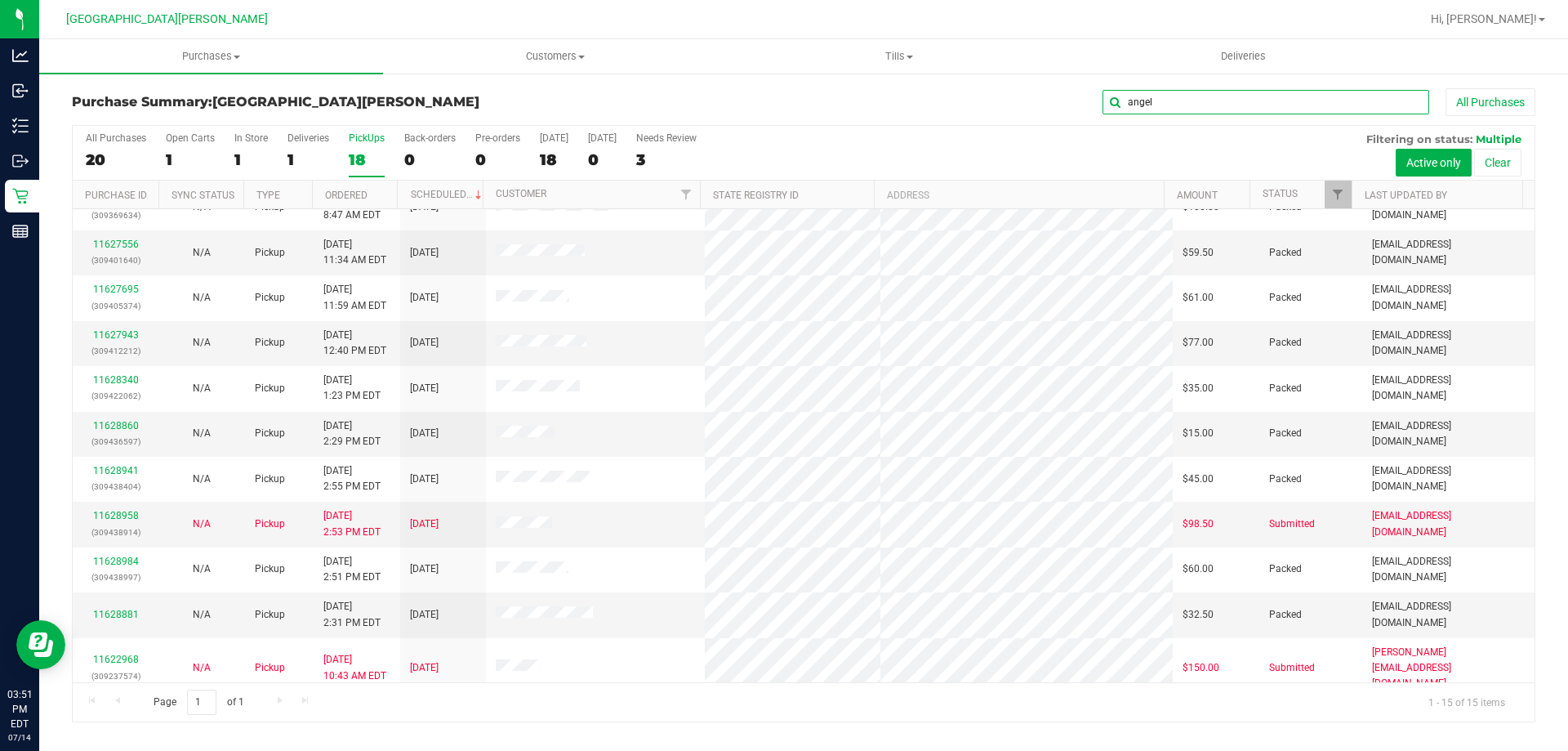 type on "angel" 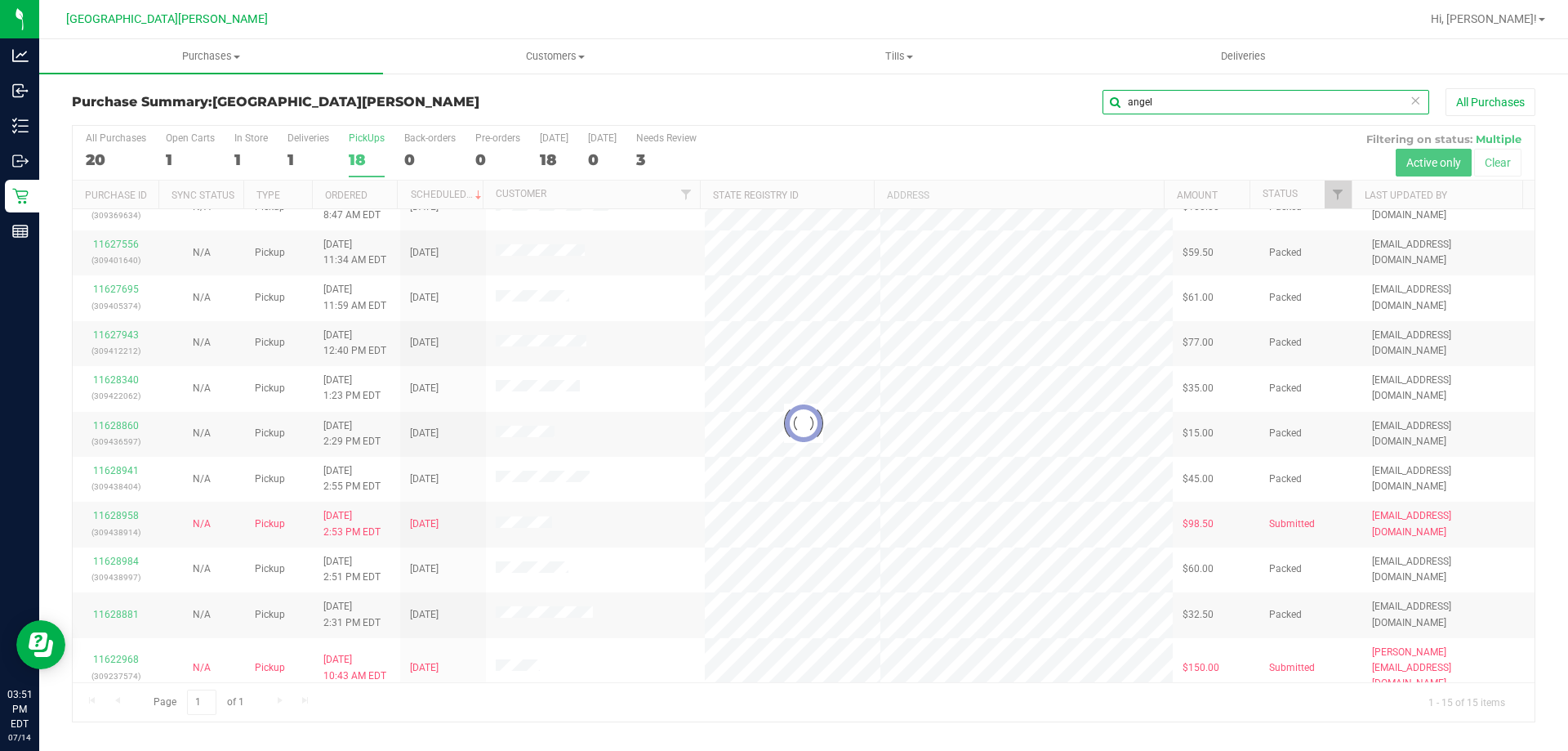 scroll, scrollTop: 0, scrollLeft: 0, axis: both 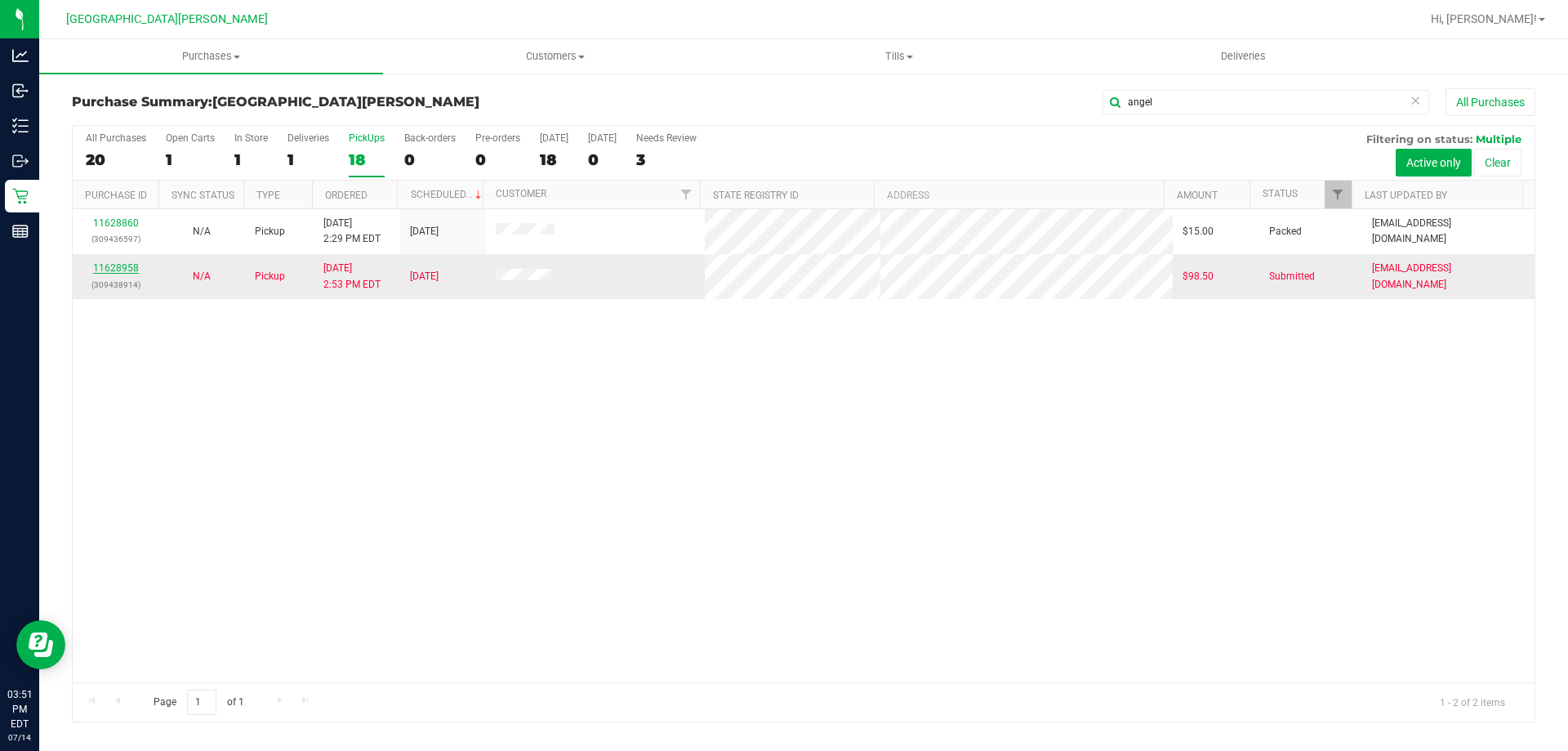 click on "11628958" at bounding box center (116, 268) 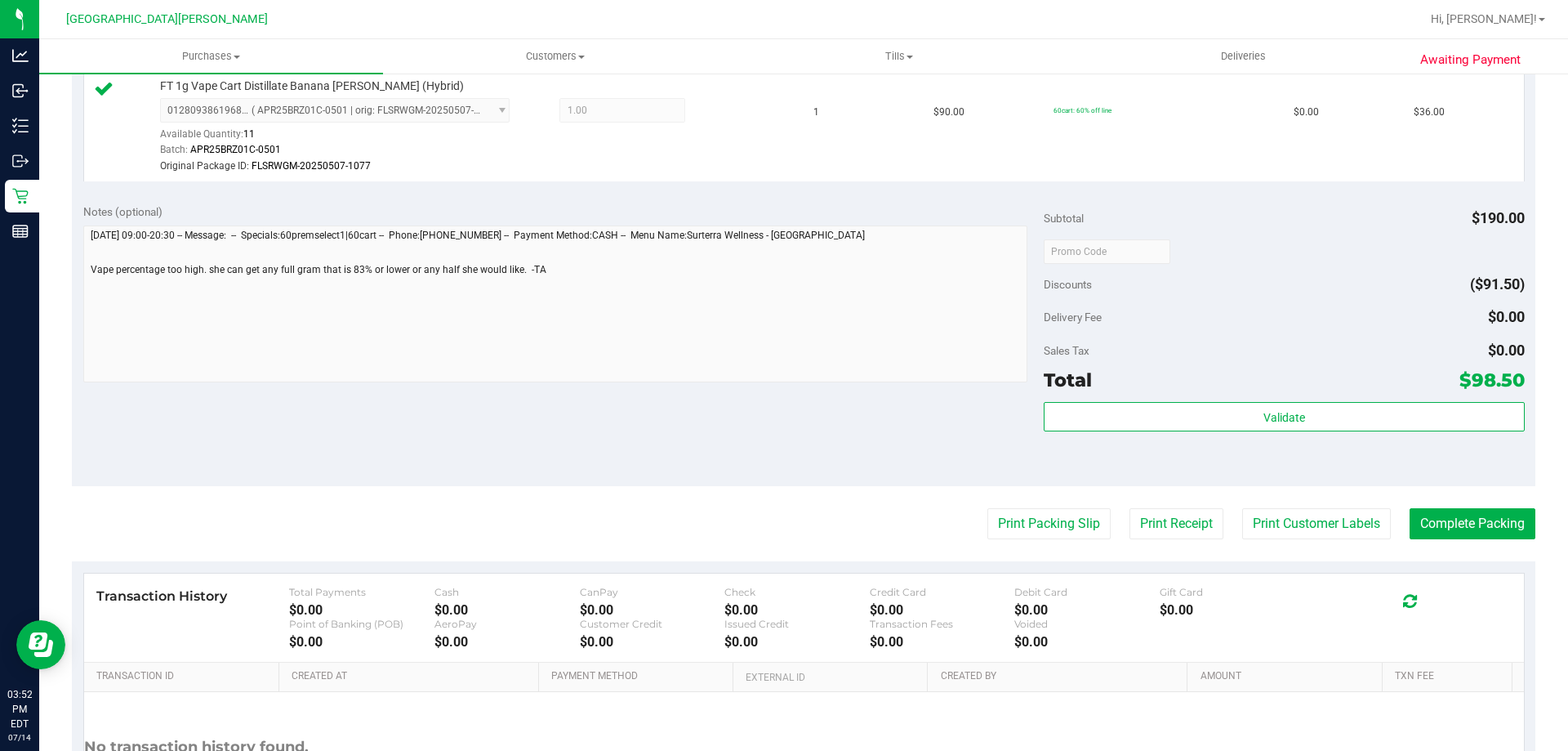 scroll, scrollTop: 821, scrollLeft: 0, axis: vertical 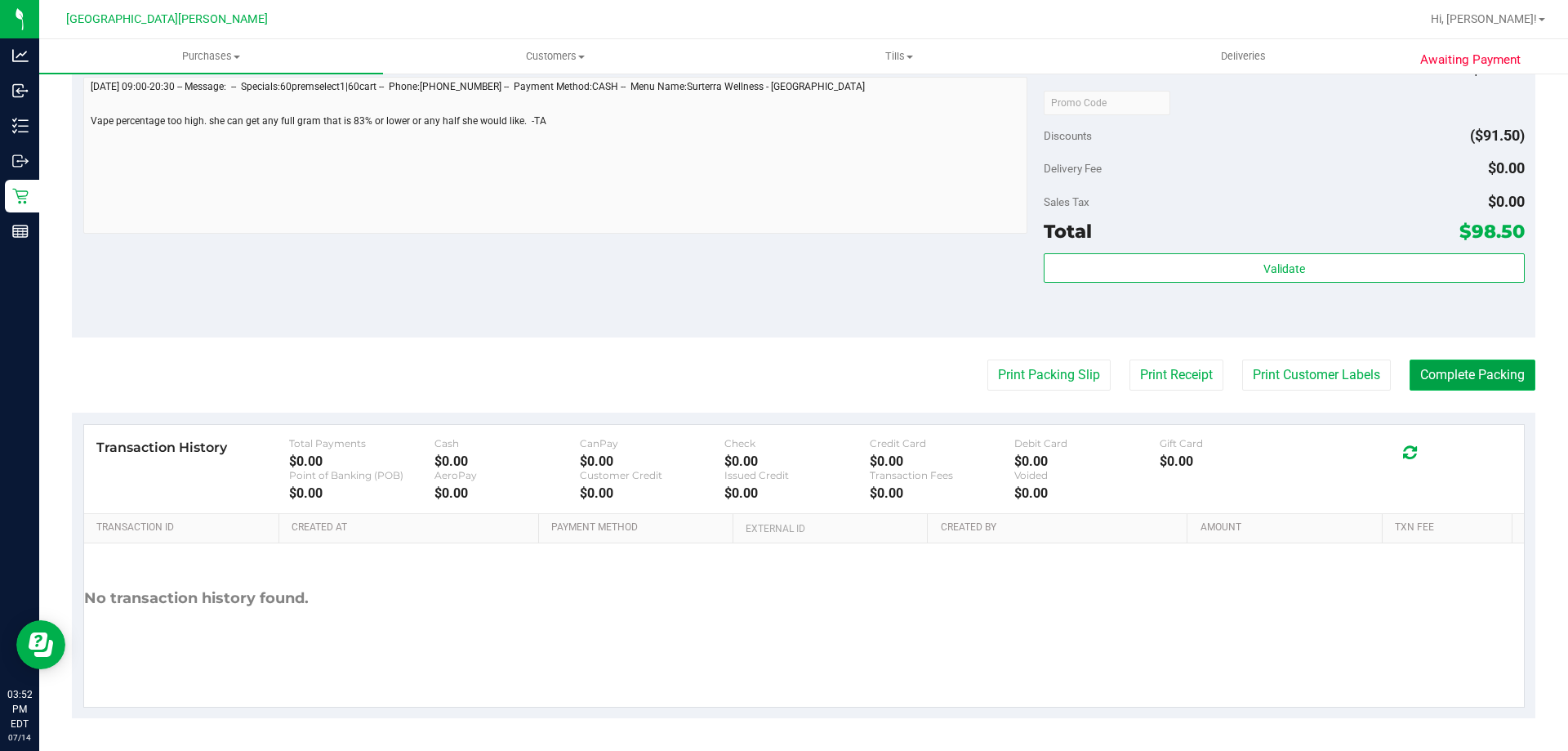 click on "Complete Packing" at bounding box center [1472, 375] 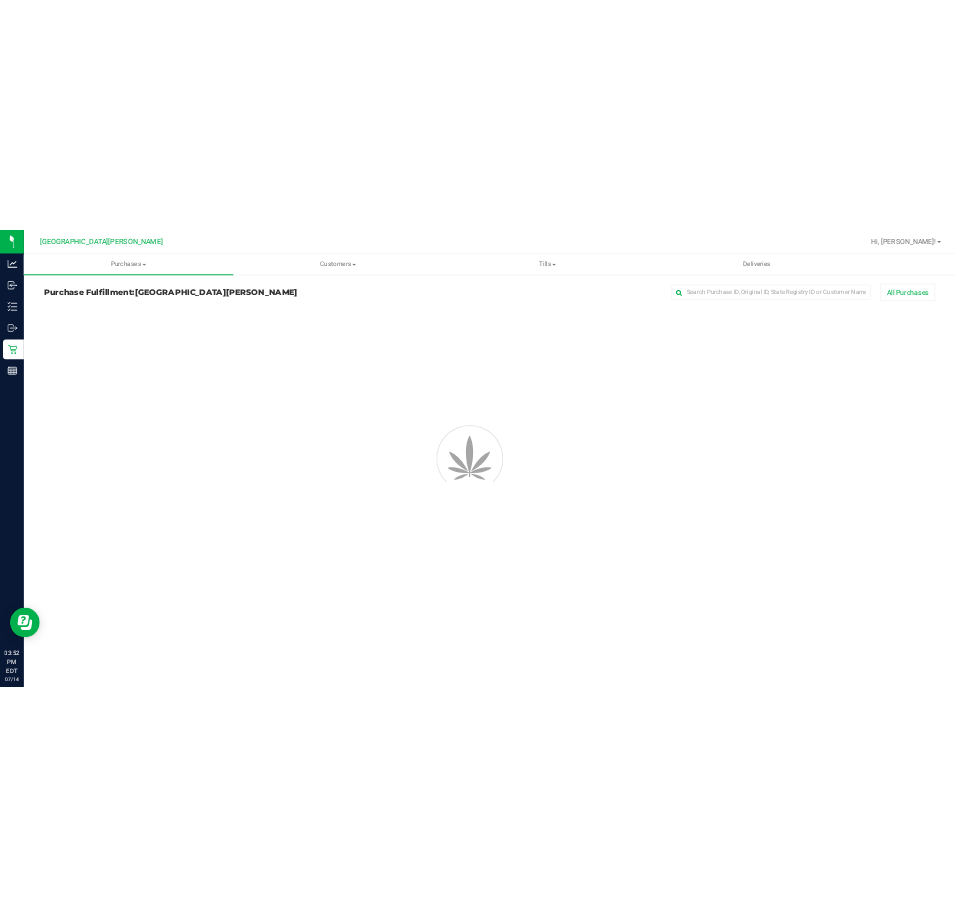 scroll, scrollTop: 0, scrollLeft: 0, axis: both 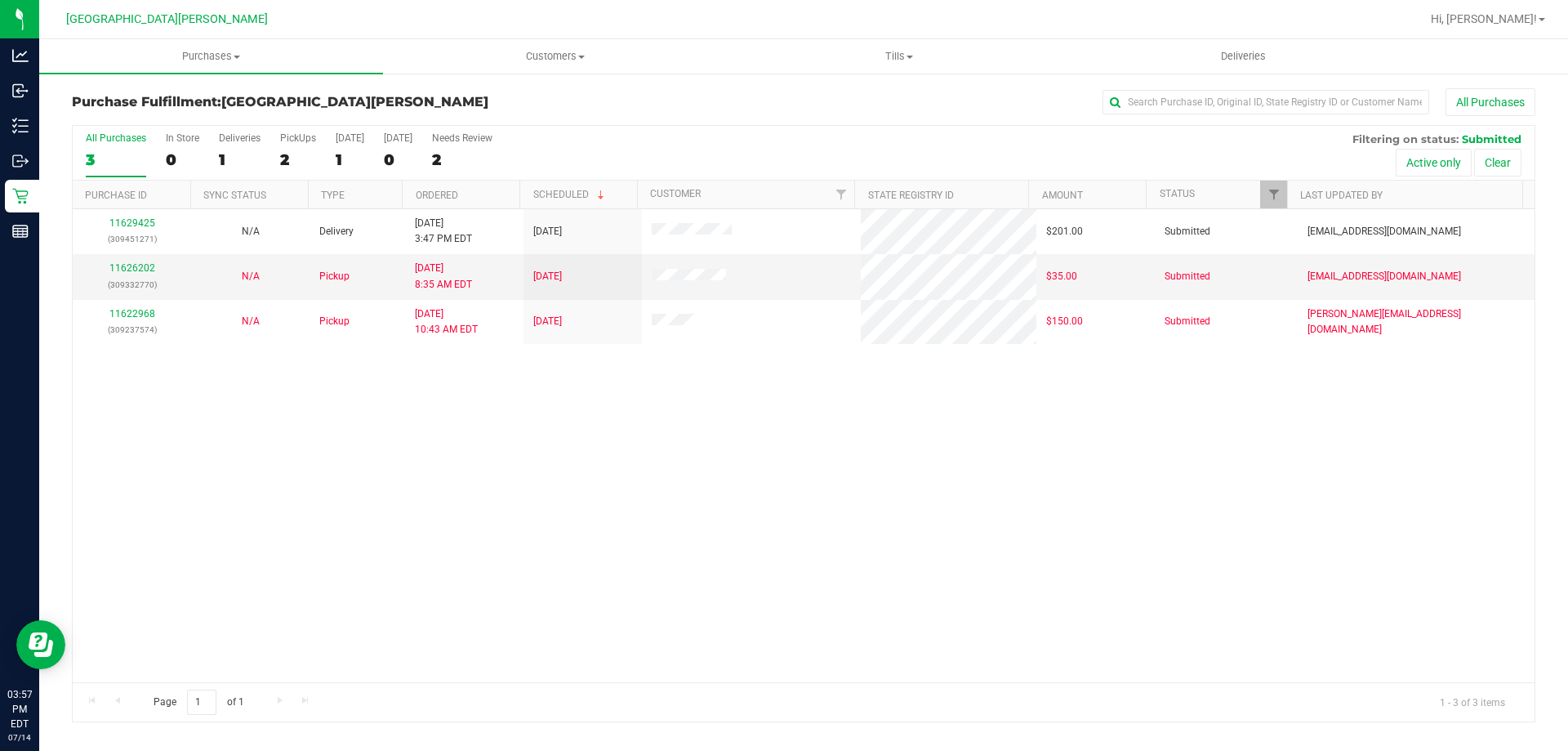 click on "11629425
(309451271)
N/A
Delivery [DATE] 3:47 PM EDT 7/18/2025
$201.00
Submitted [EMAIL_ADDRESS][DOMAIN_NAME]
11626202
(309332770)
N/A
Pickup [DATE] 8:35 AM EDT 7/14/2025
$35.00
Submitted [EMAIL_ADDRESS][DOMAIN_NAME]
11622968
(309237574)
N/A
Pickup [DATE] 10:43 AM EDT 7/13/2025
$150.00
Submitted [PERSON_NAME][EMAIL_ADDRESS][DOMAIN_NAME]" at bounding box center [804, 445] 